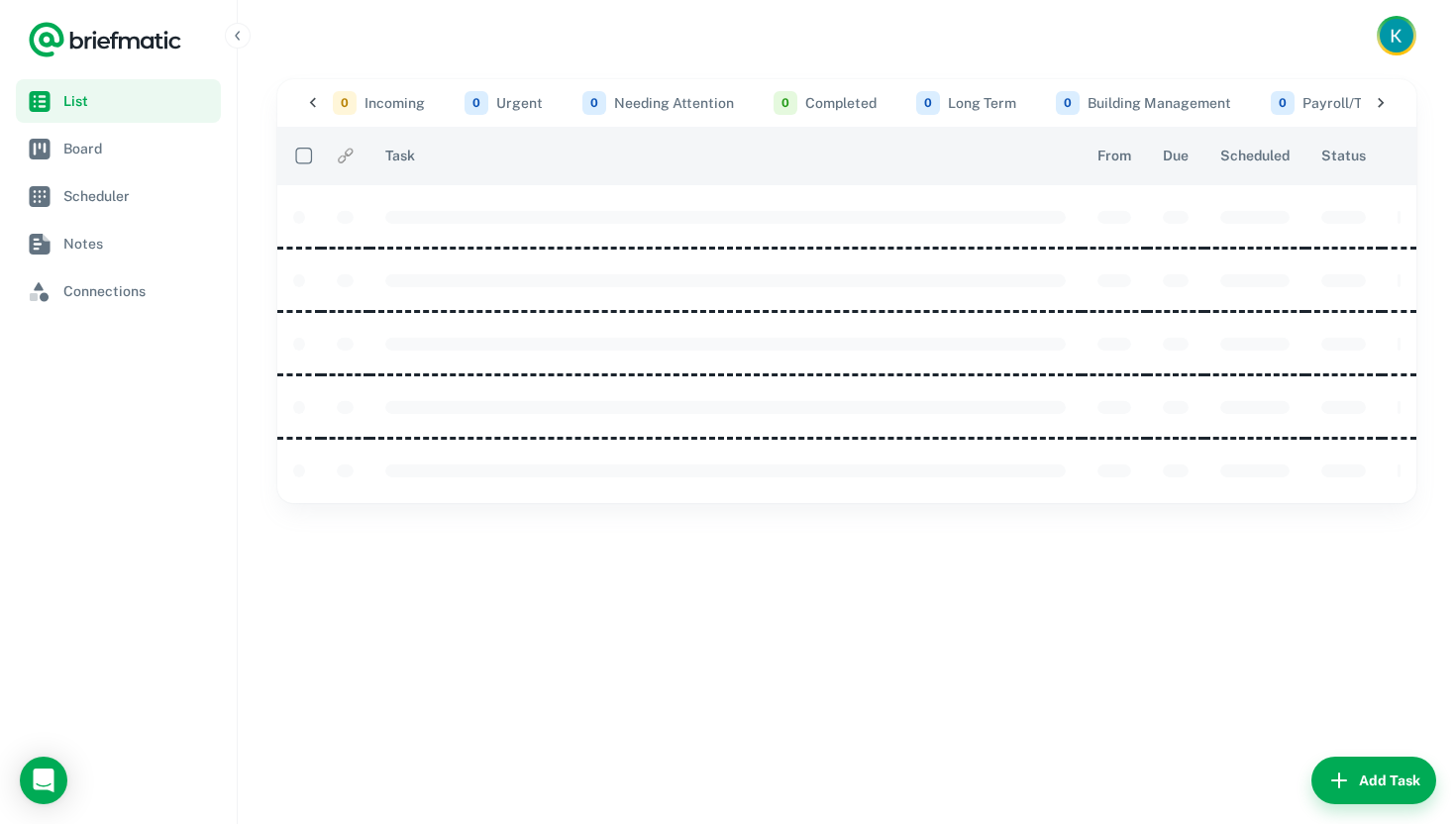 scroll, scrollTop: 0, scrollLeft: 0, axis: both 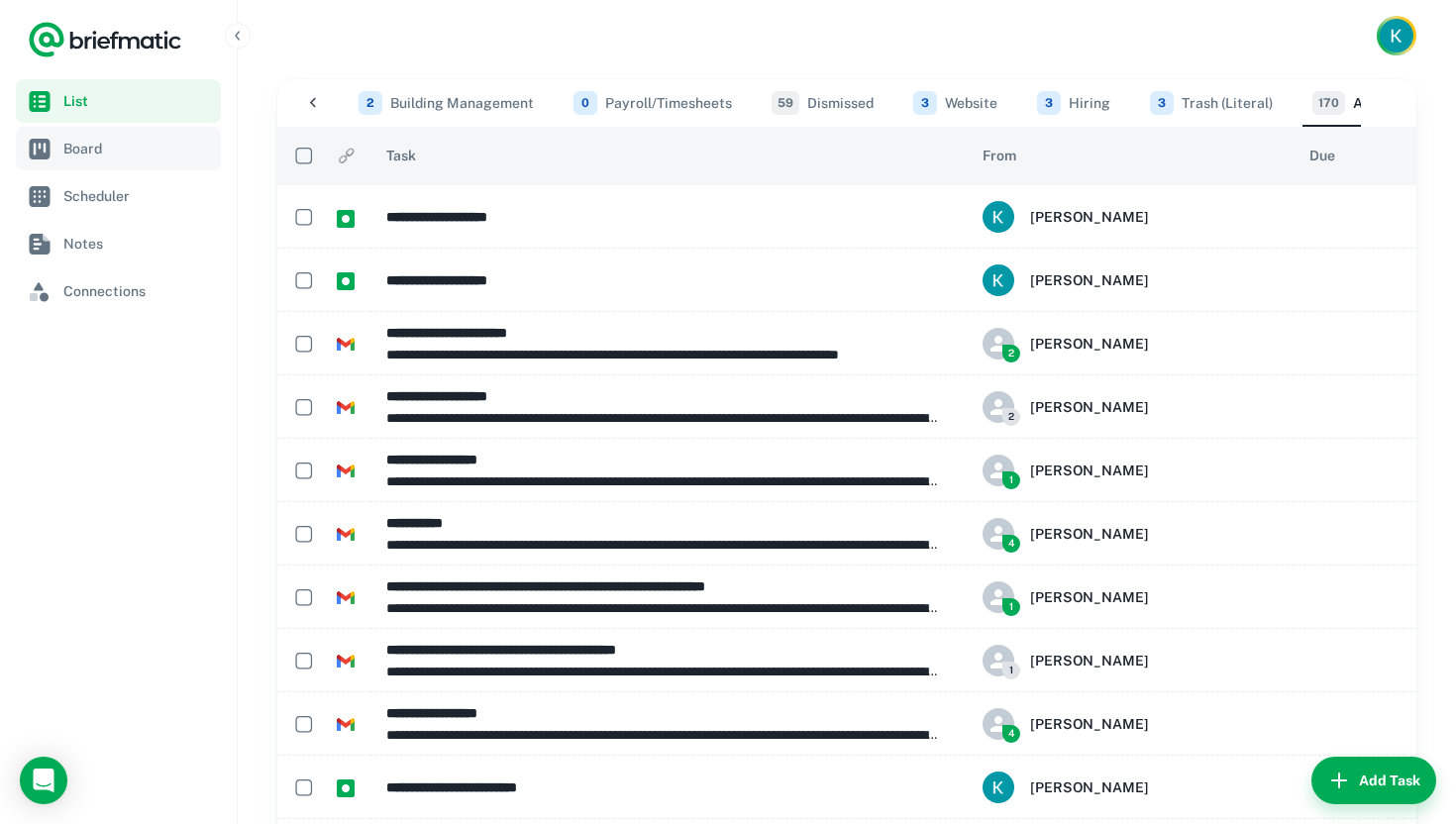 click on "Board" at bounding box center (138, 149) 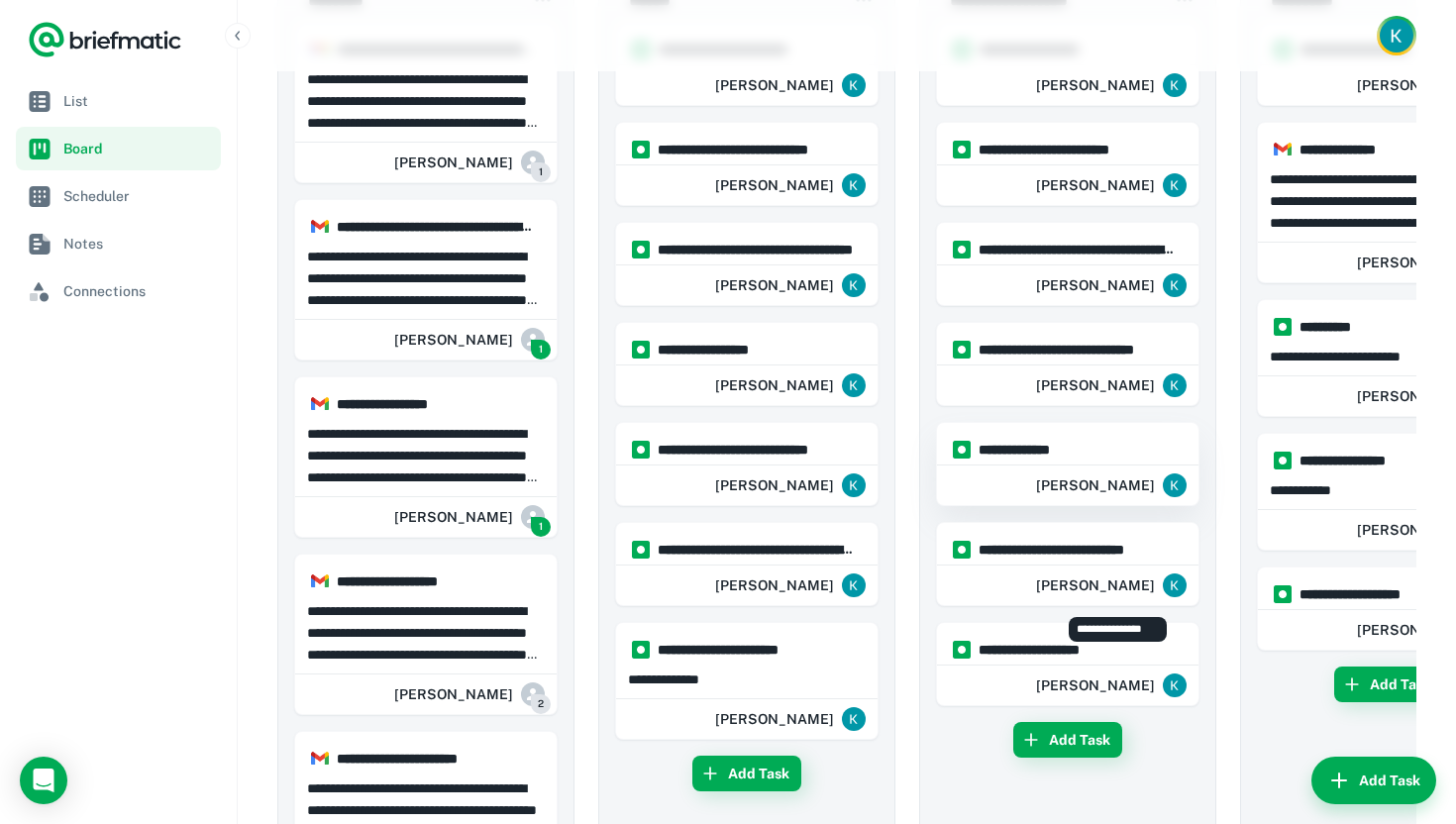scroll, scrollTop: 0, scrollLeft: 0, axis: both 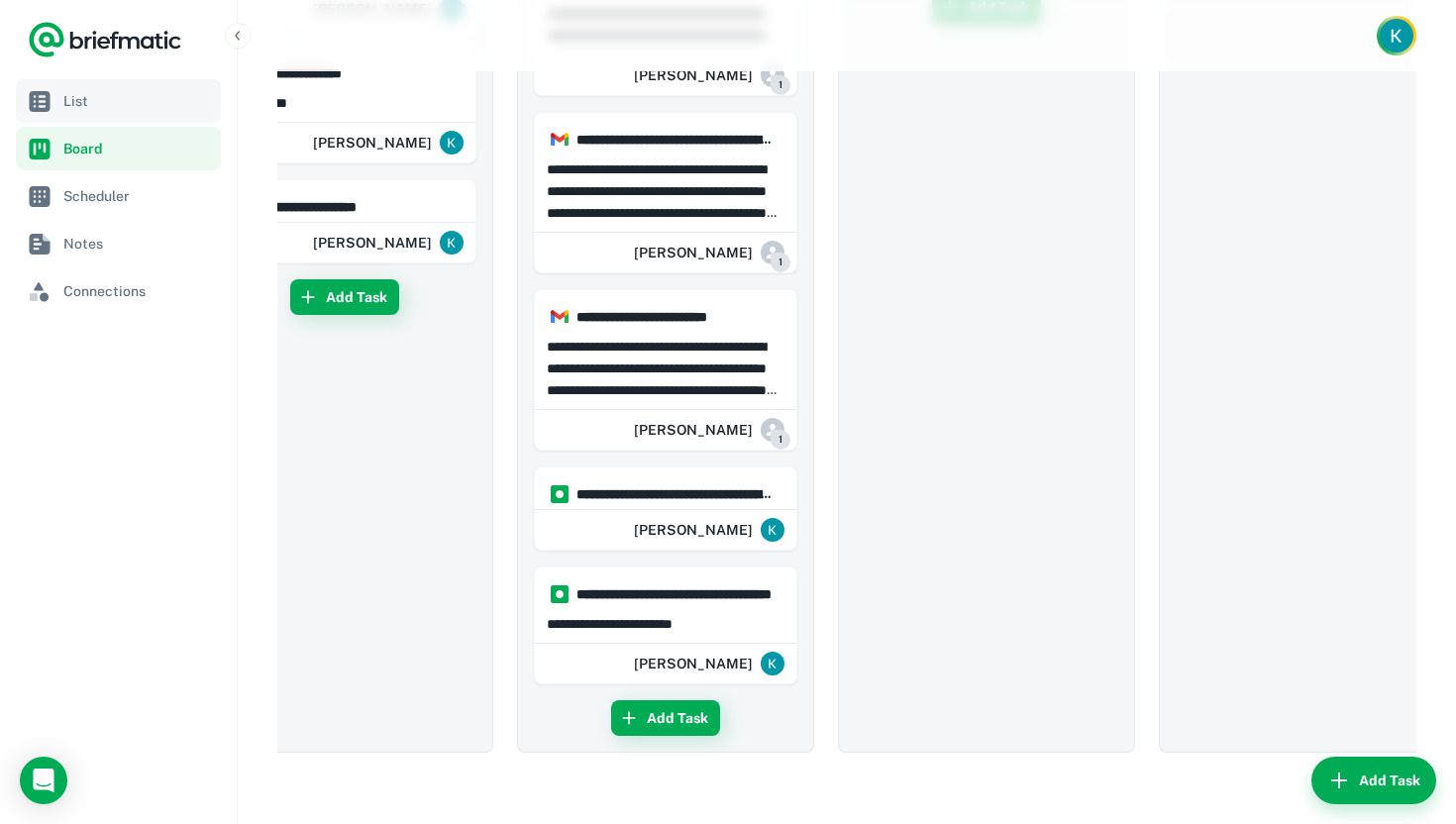 click on "List" at bounding box center (138, 101) 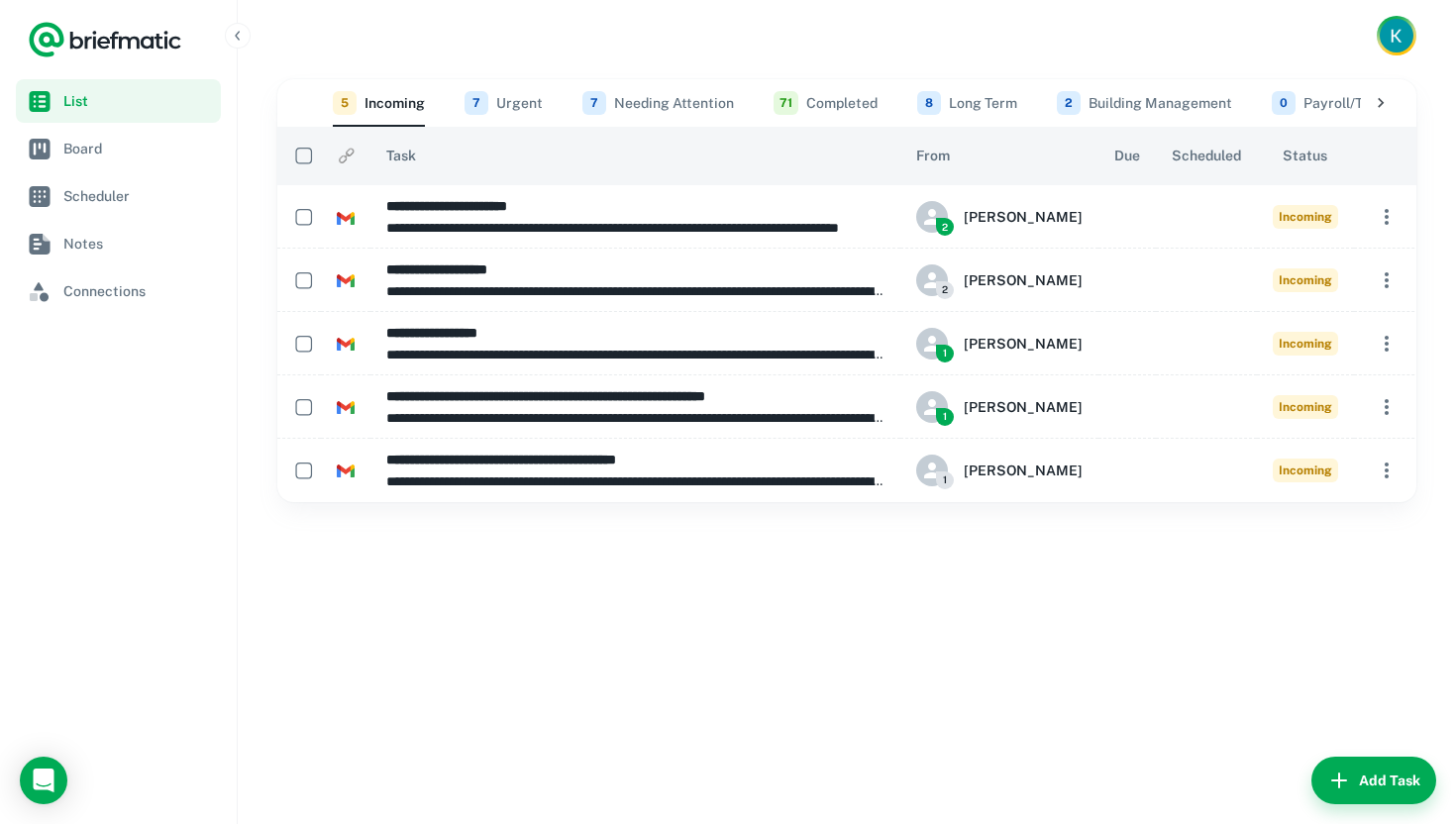 click on "71 Completed" at bounding box center (825, 103) 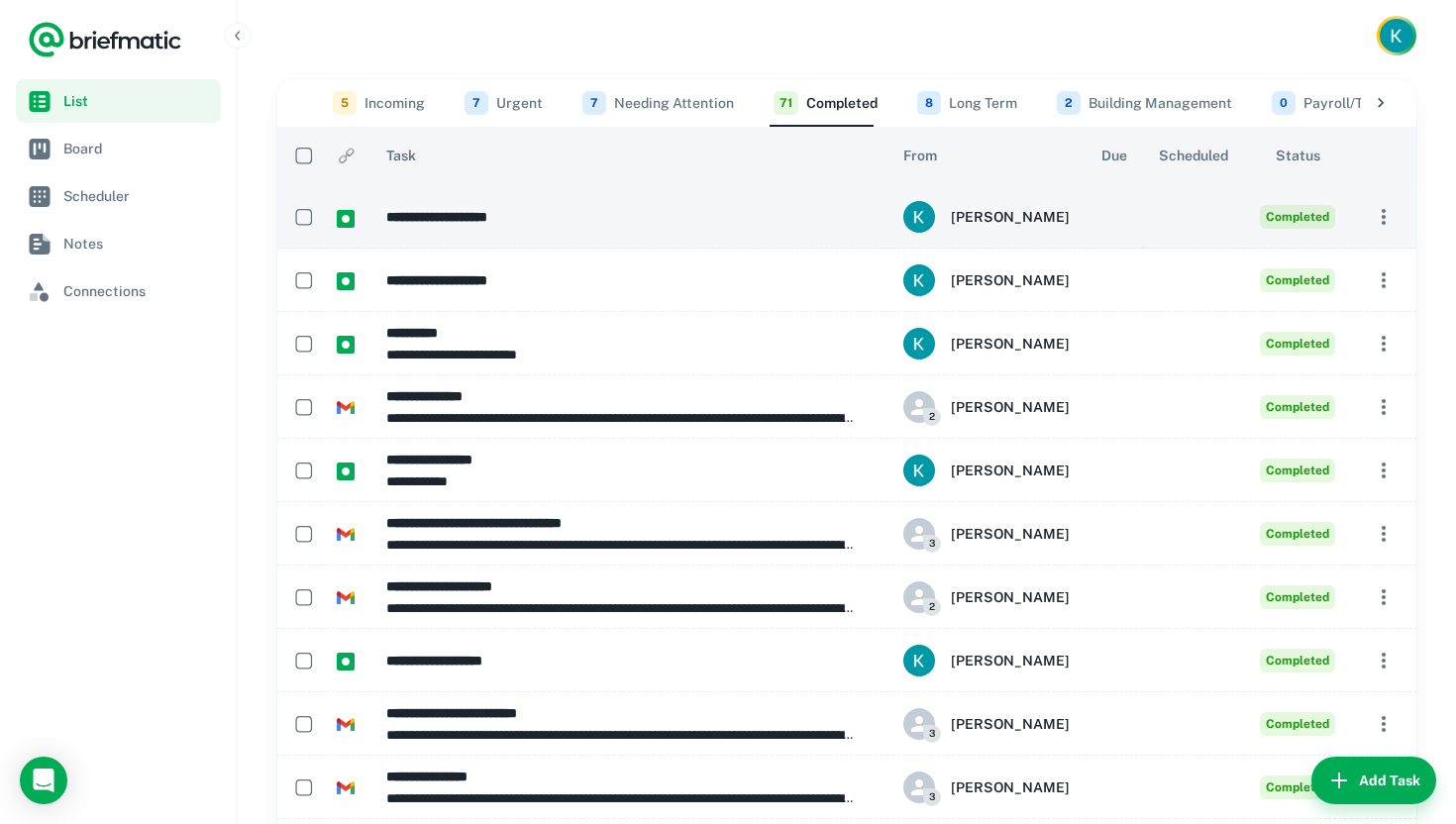 click 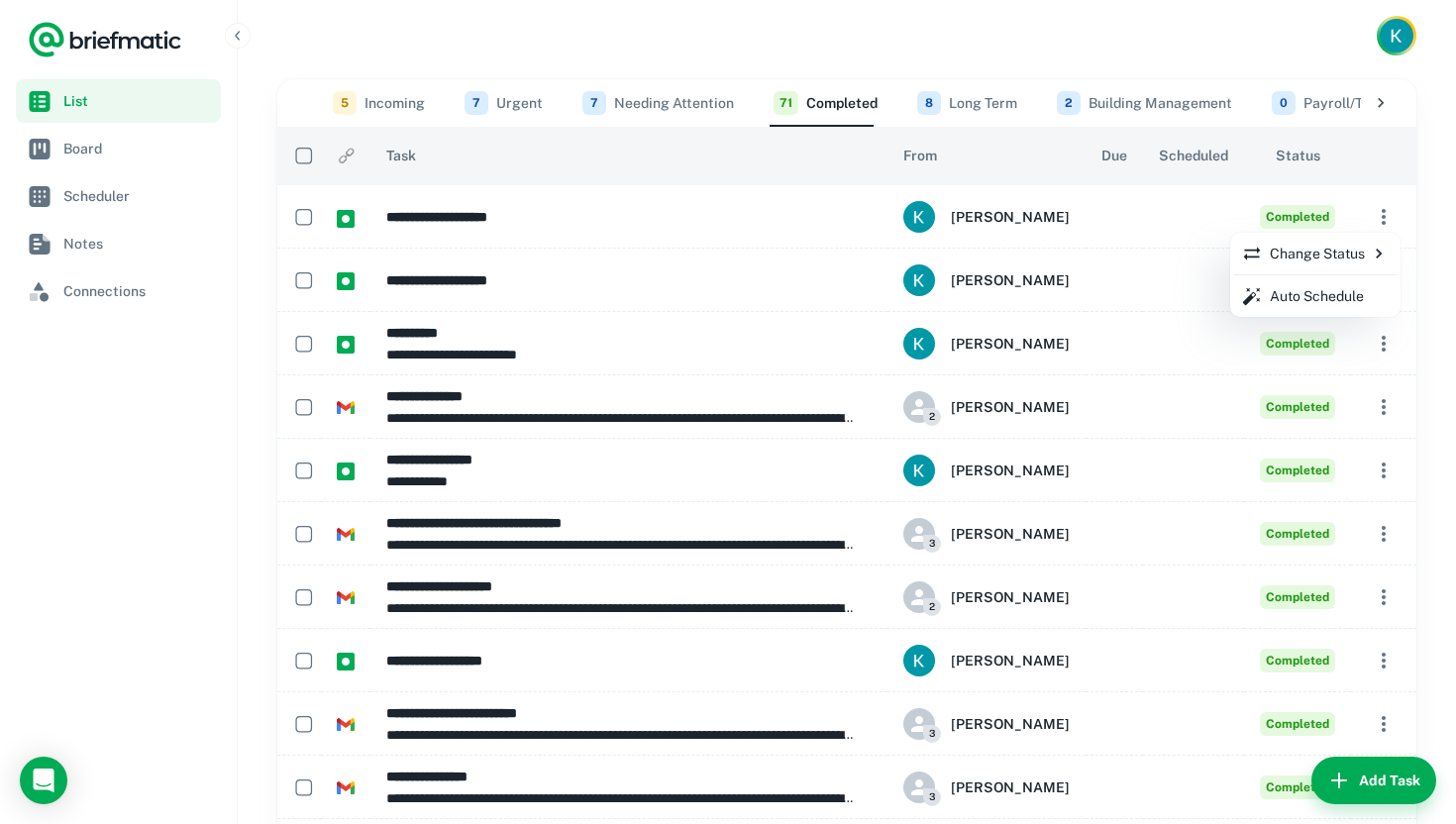 click at bounding box center [728, 412] 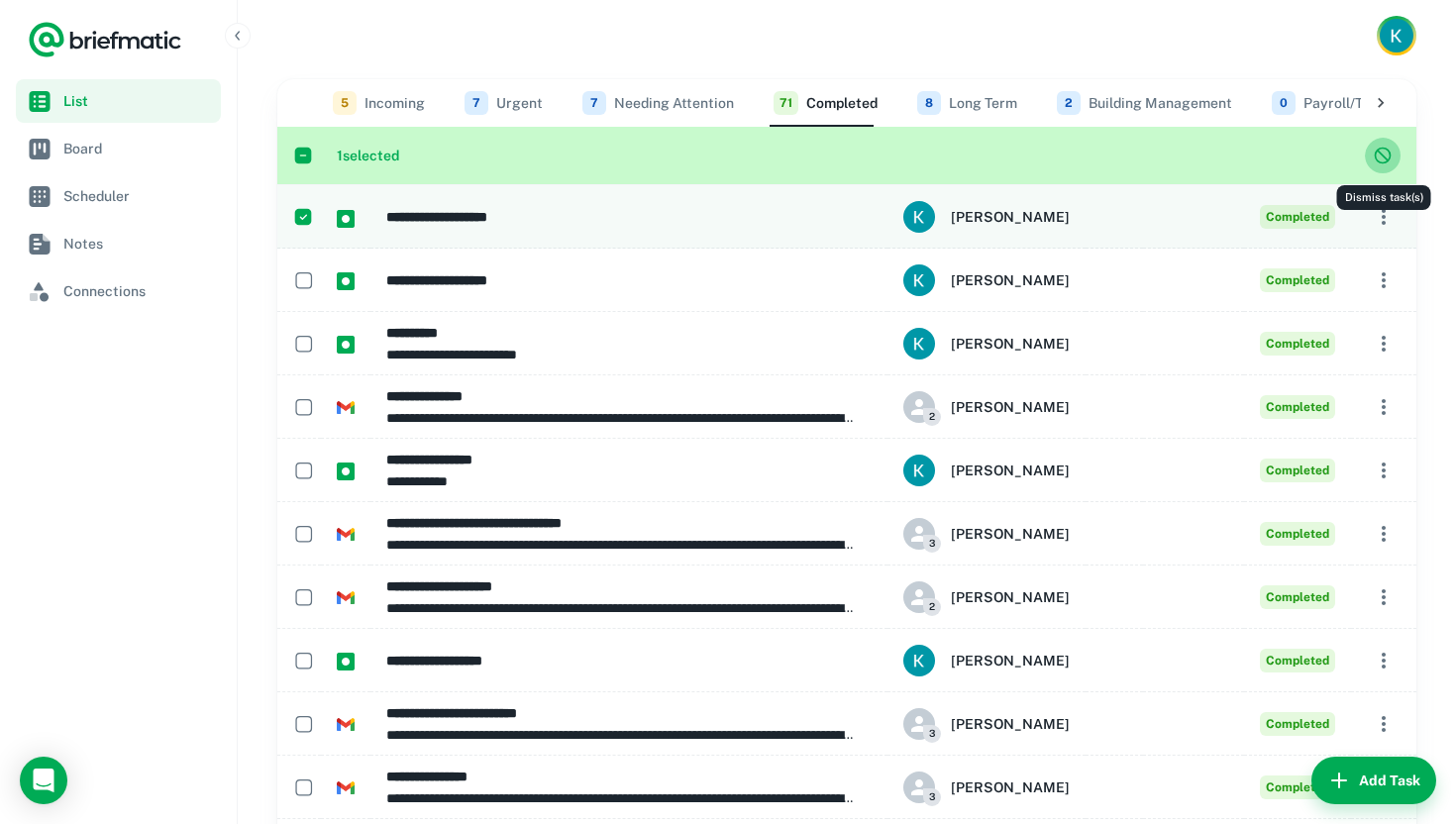 click 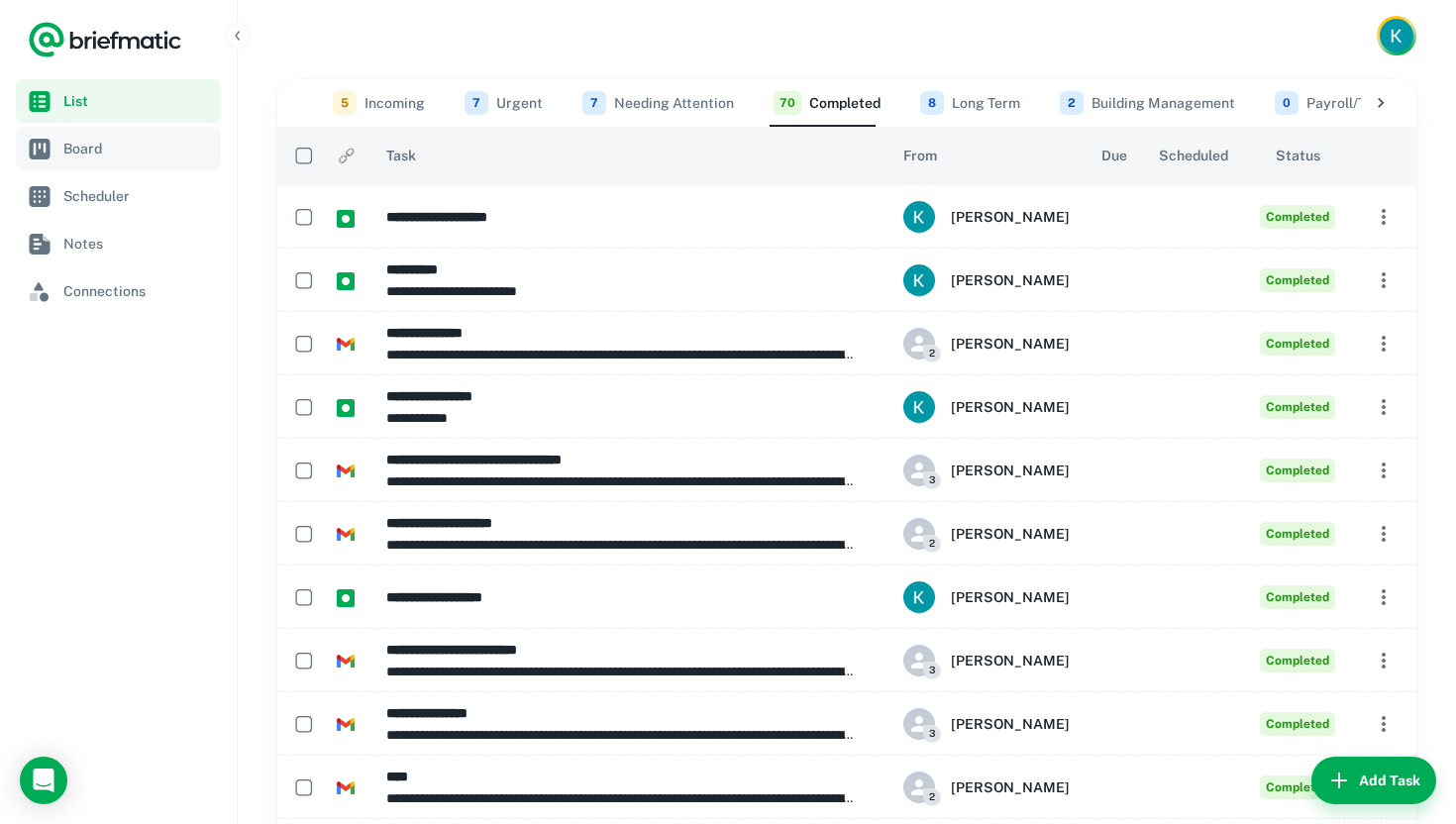 click on "Board" at bounding box center [138, 149] 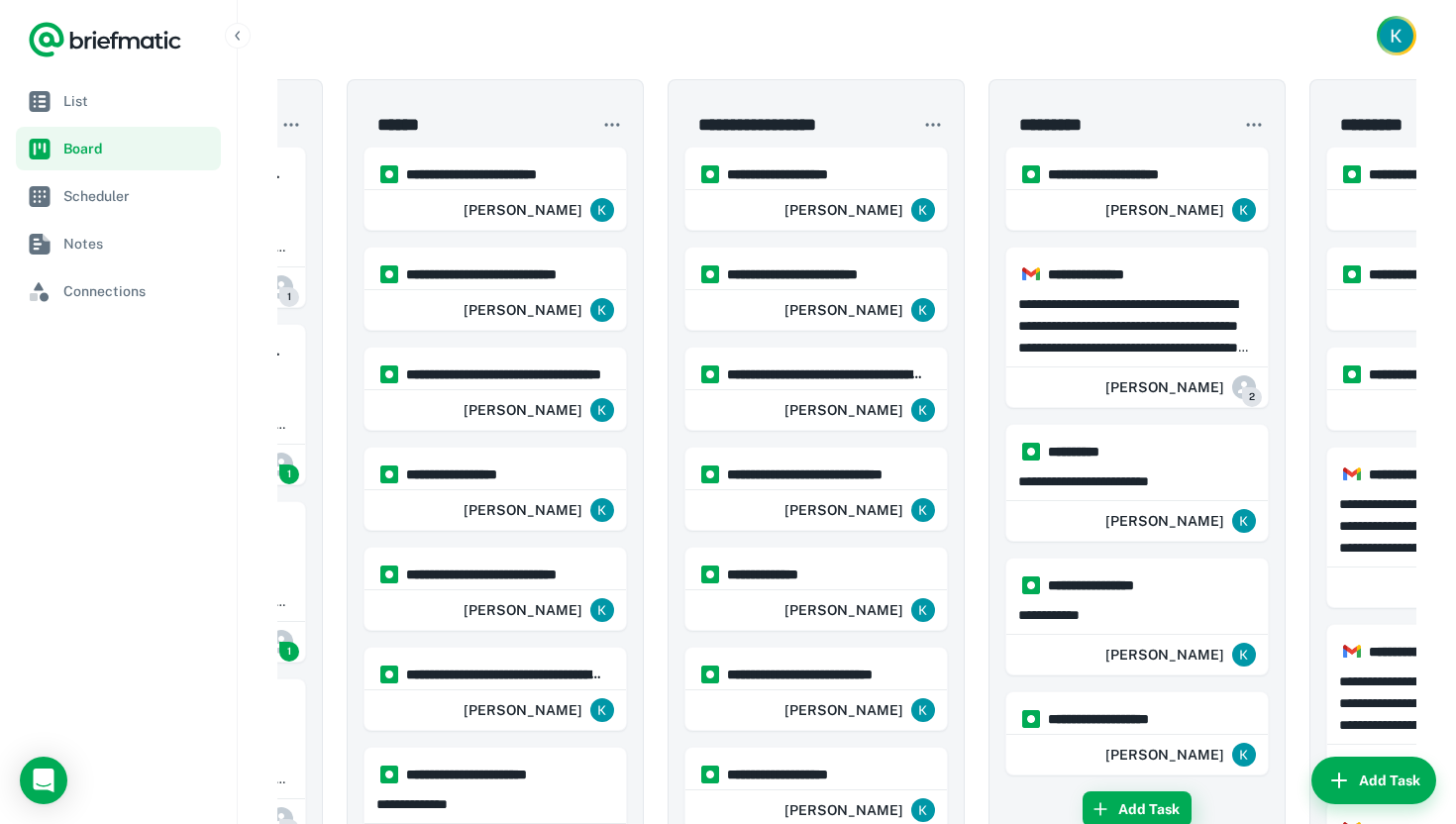 scroll, scrollTop: 0, scrollLeft: 364, axis: horizontal 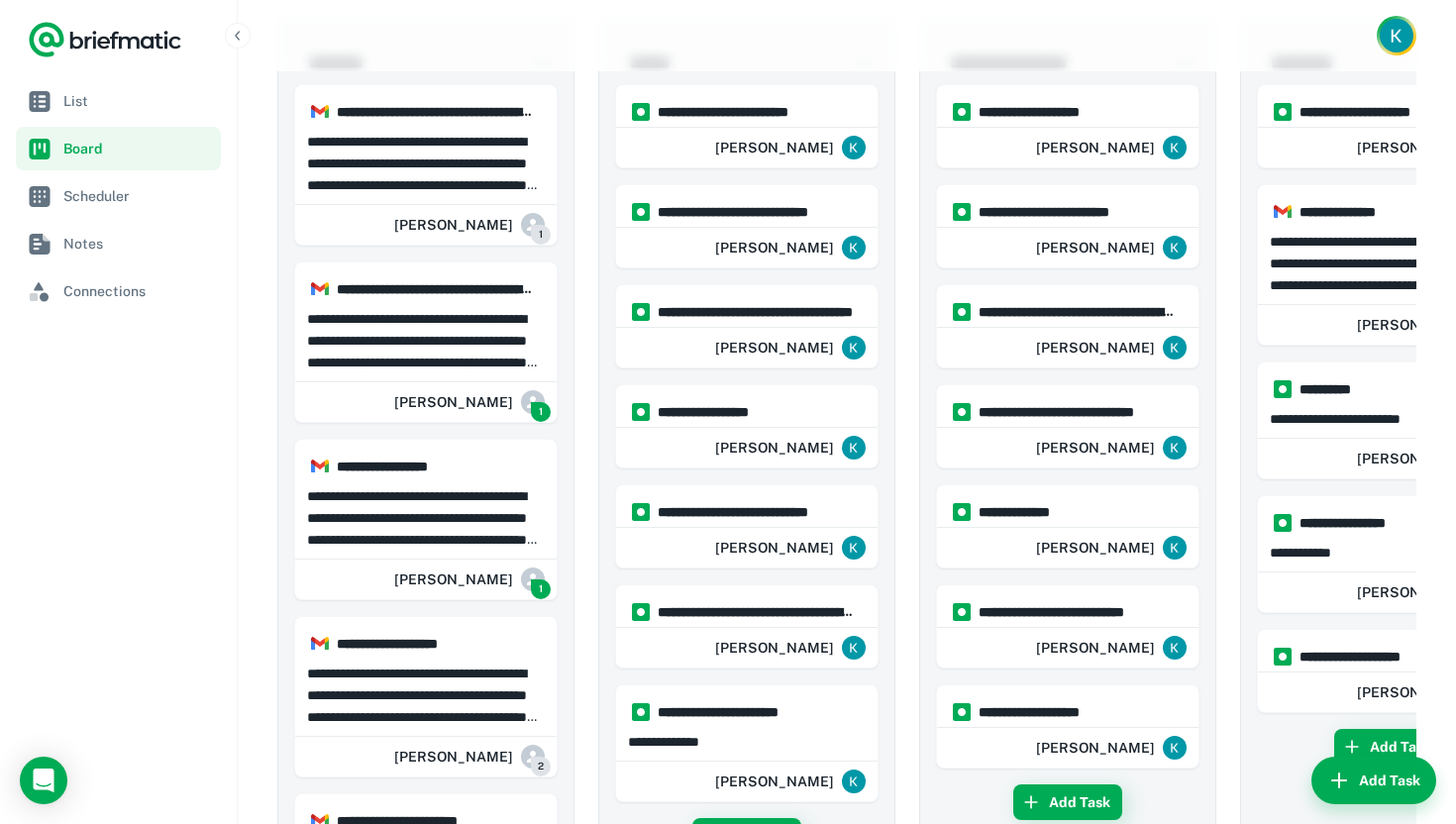 click at bounding box center [847, 36] 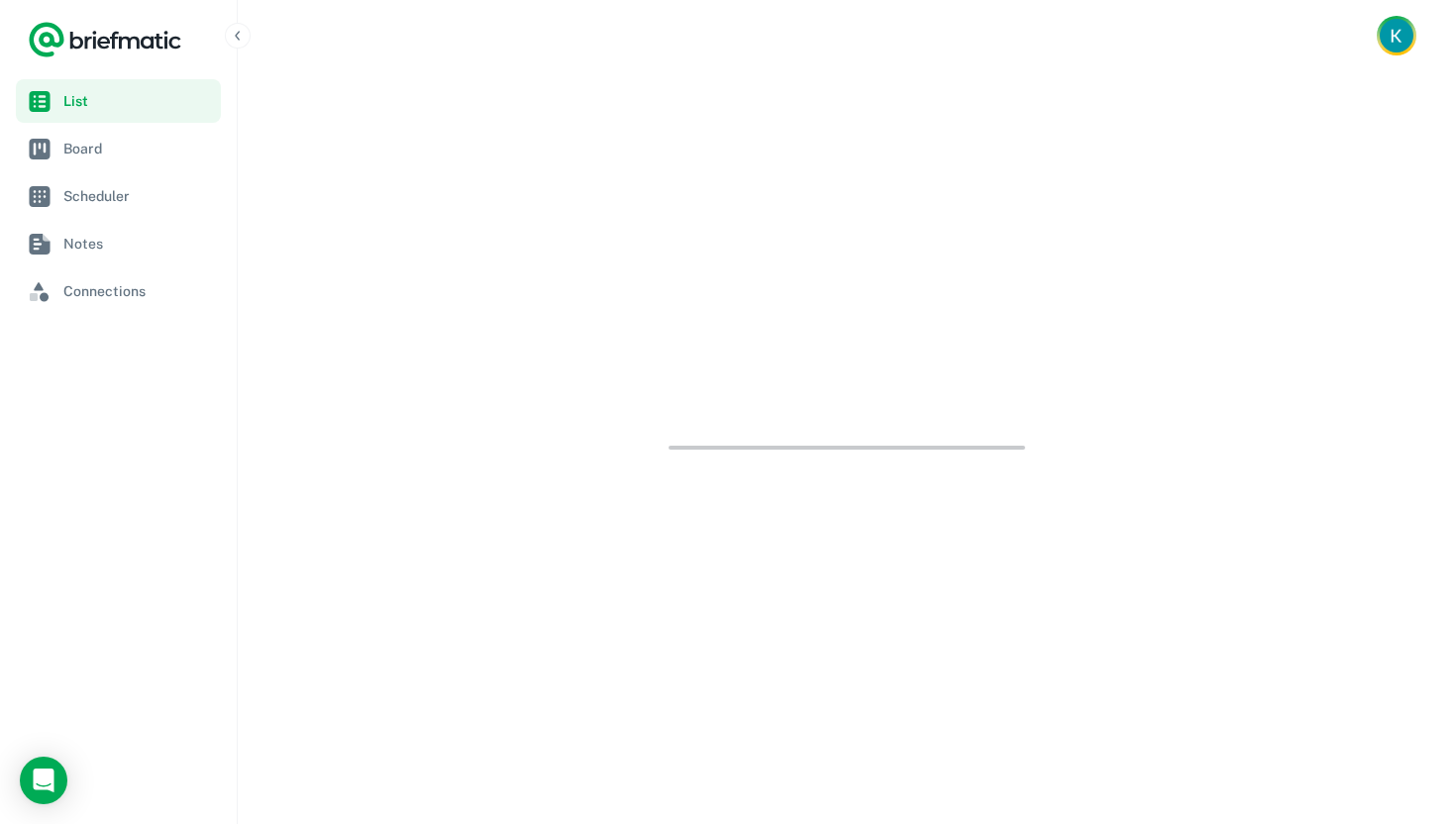scroll, scrollTop: 0, scrollLeft: 0, axis: both 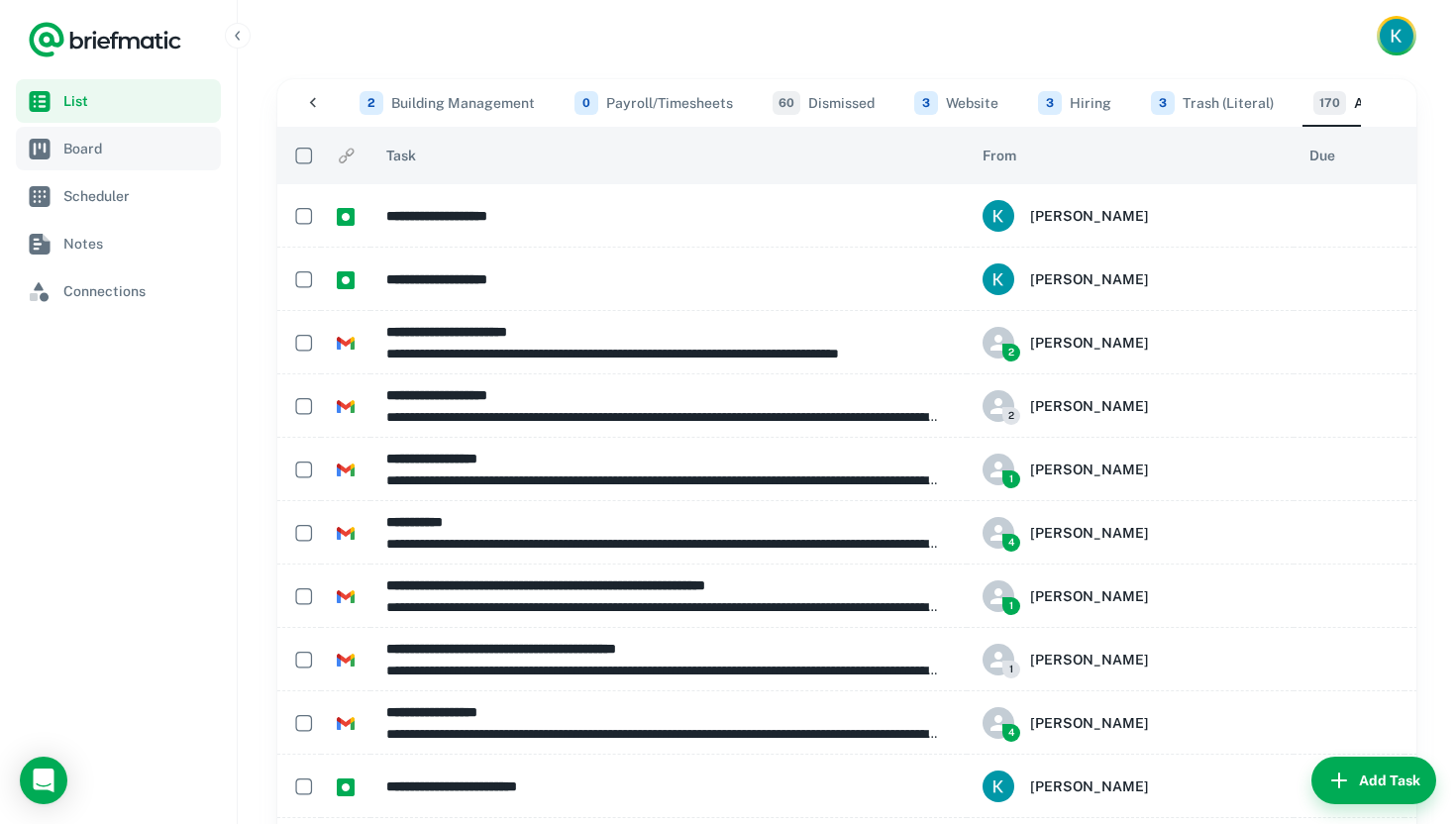 click on "Board" at bounding box center [138, 149] 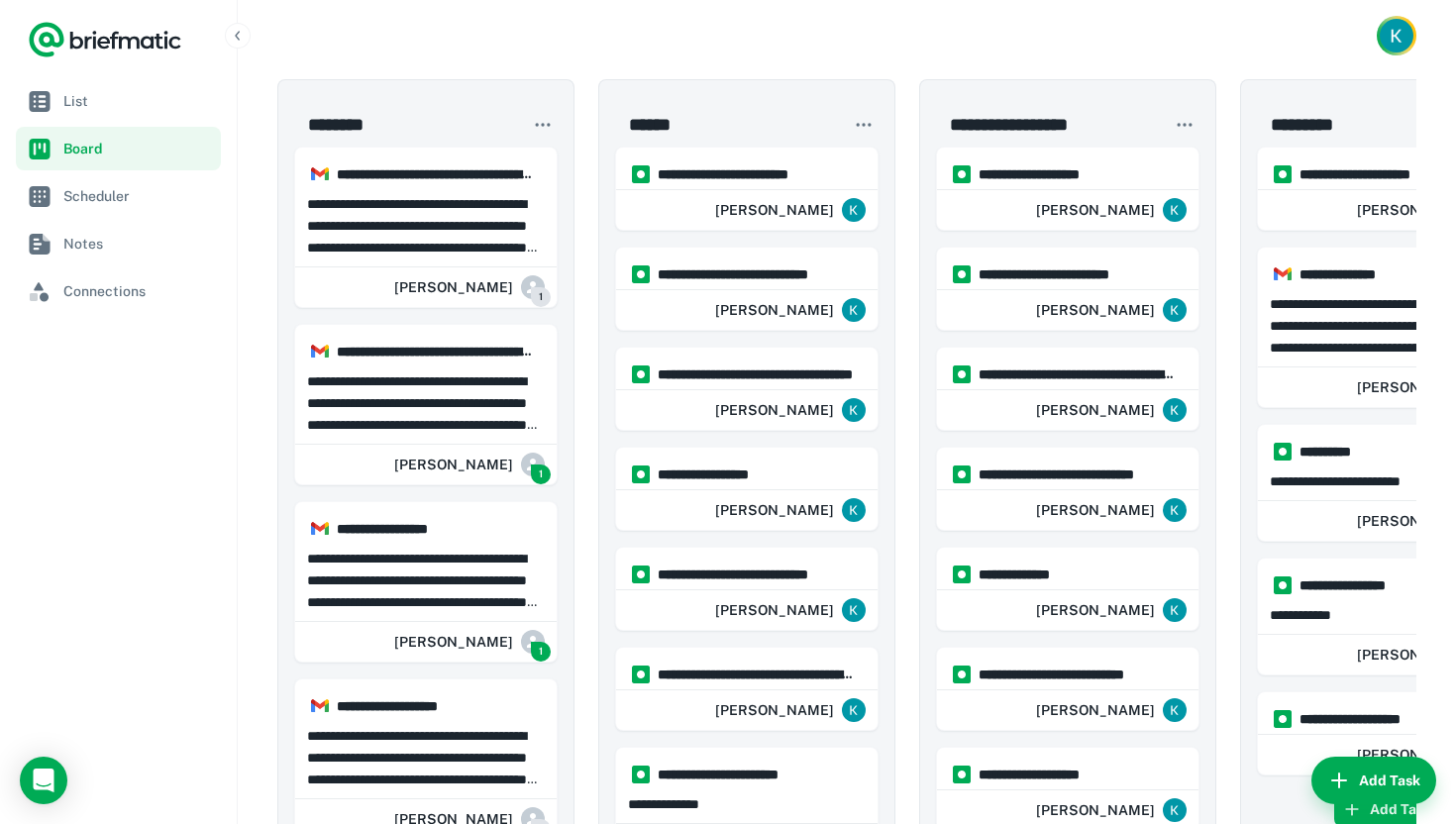 scroll, scrollTop: 512, scrollLeft: 0, axis: vertical 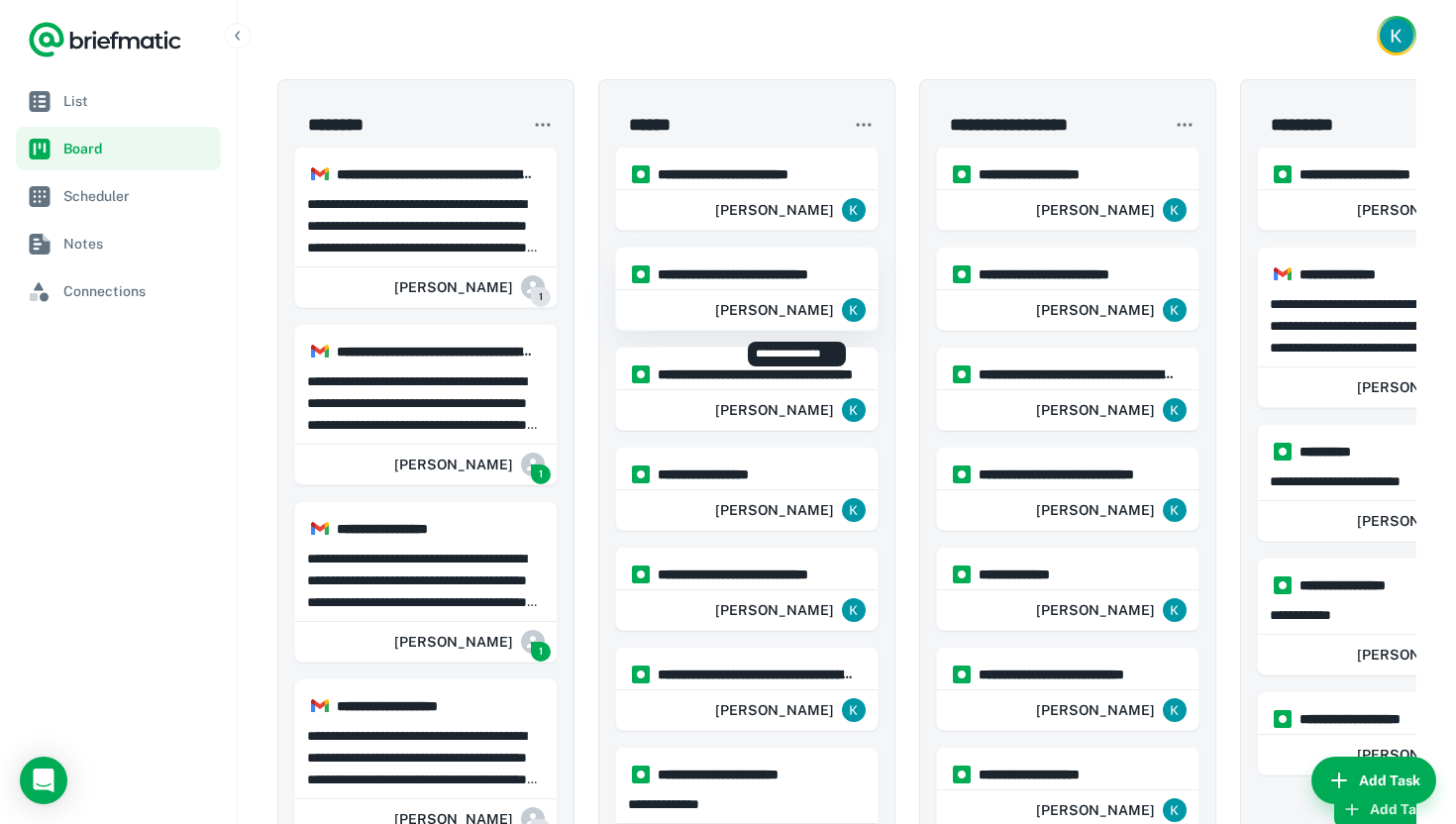 click on "[PERSON_NAME]" at bounding box center [790, 310] 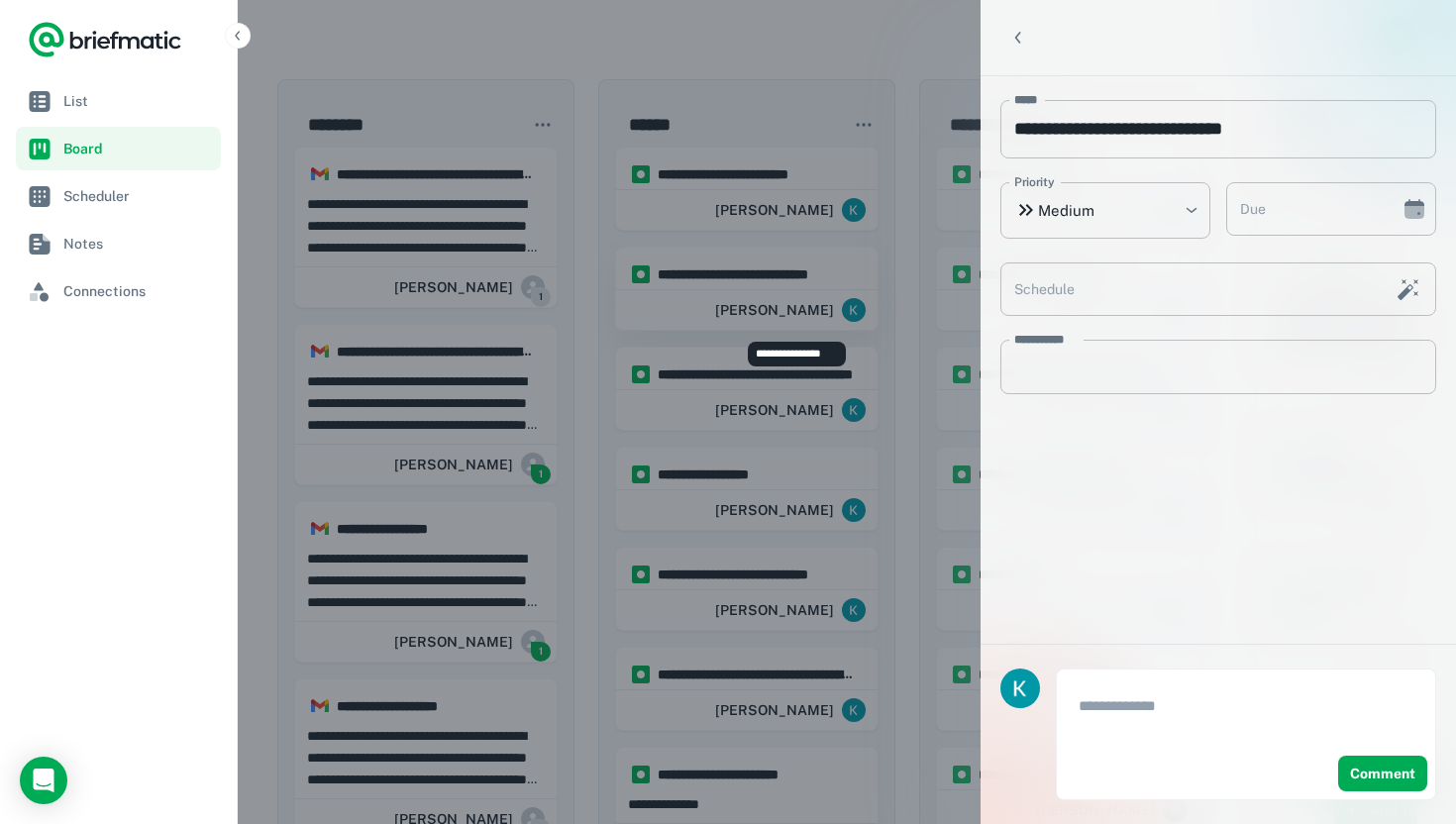 type on "**********" 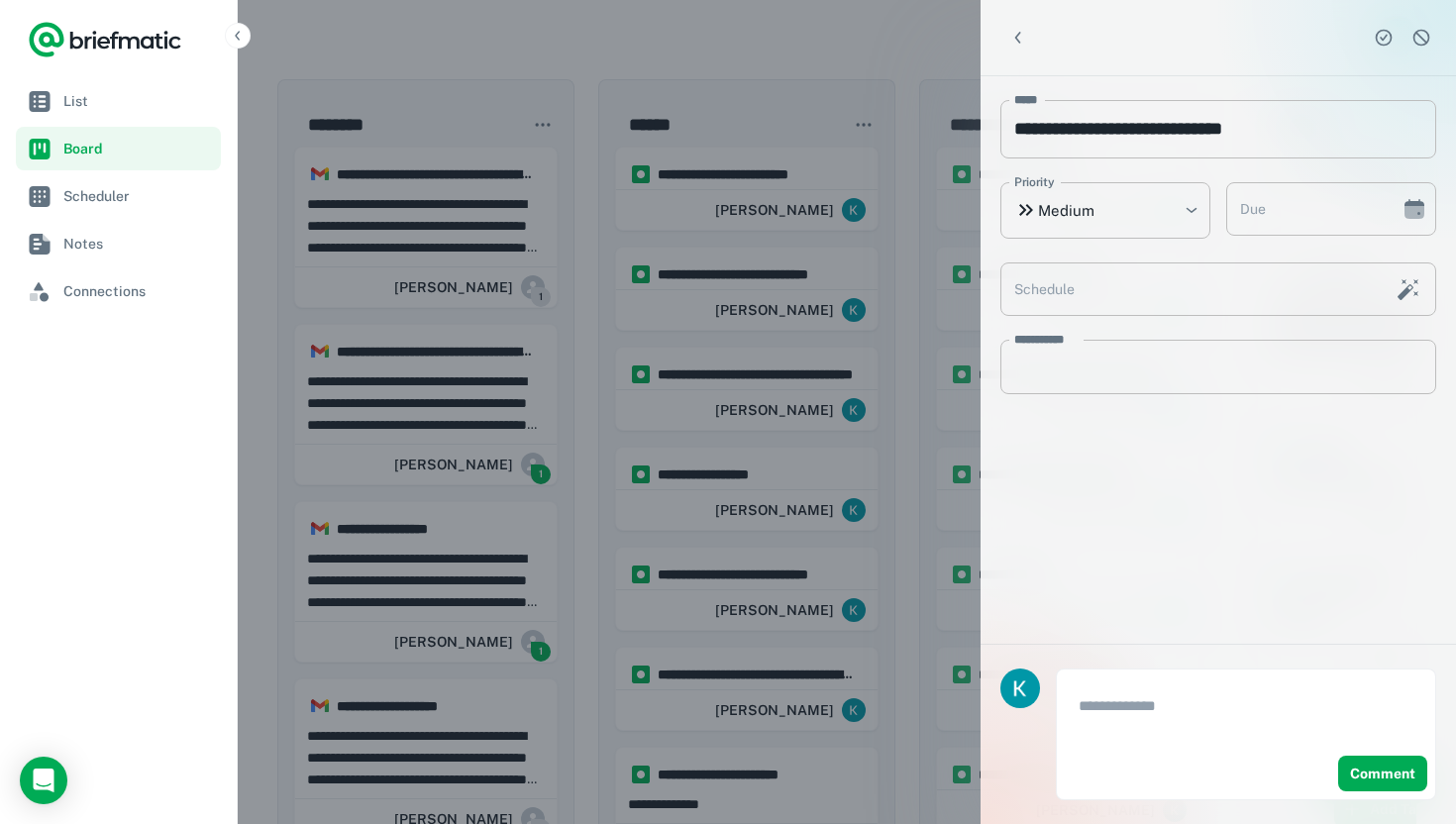 click at bounding box center [728, 412] 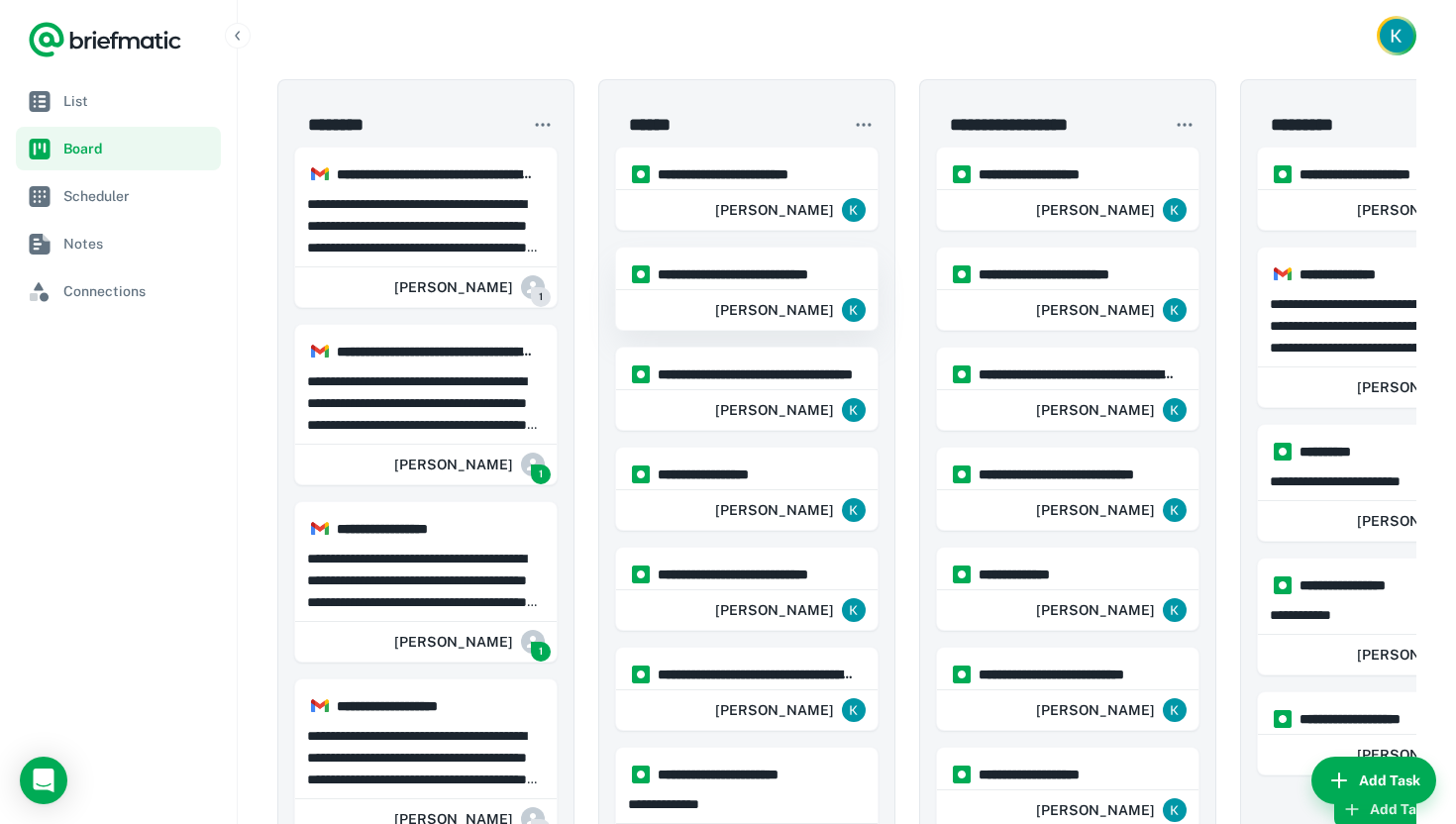 click on "[PERSON_NAME]" at bounding box center [790, 310] 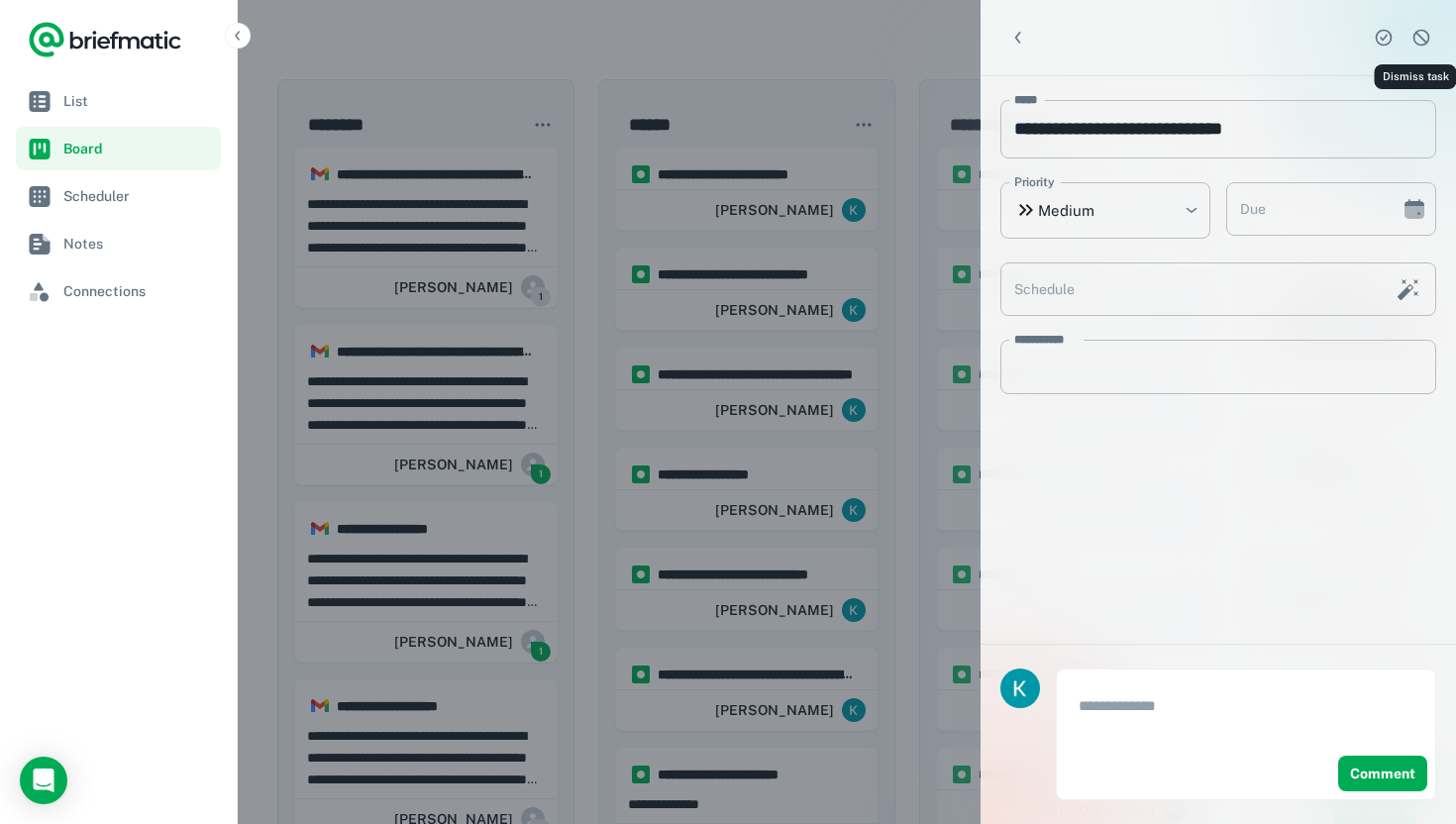 click 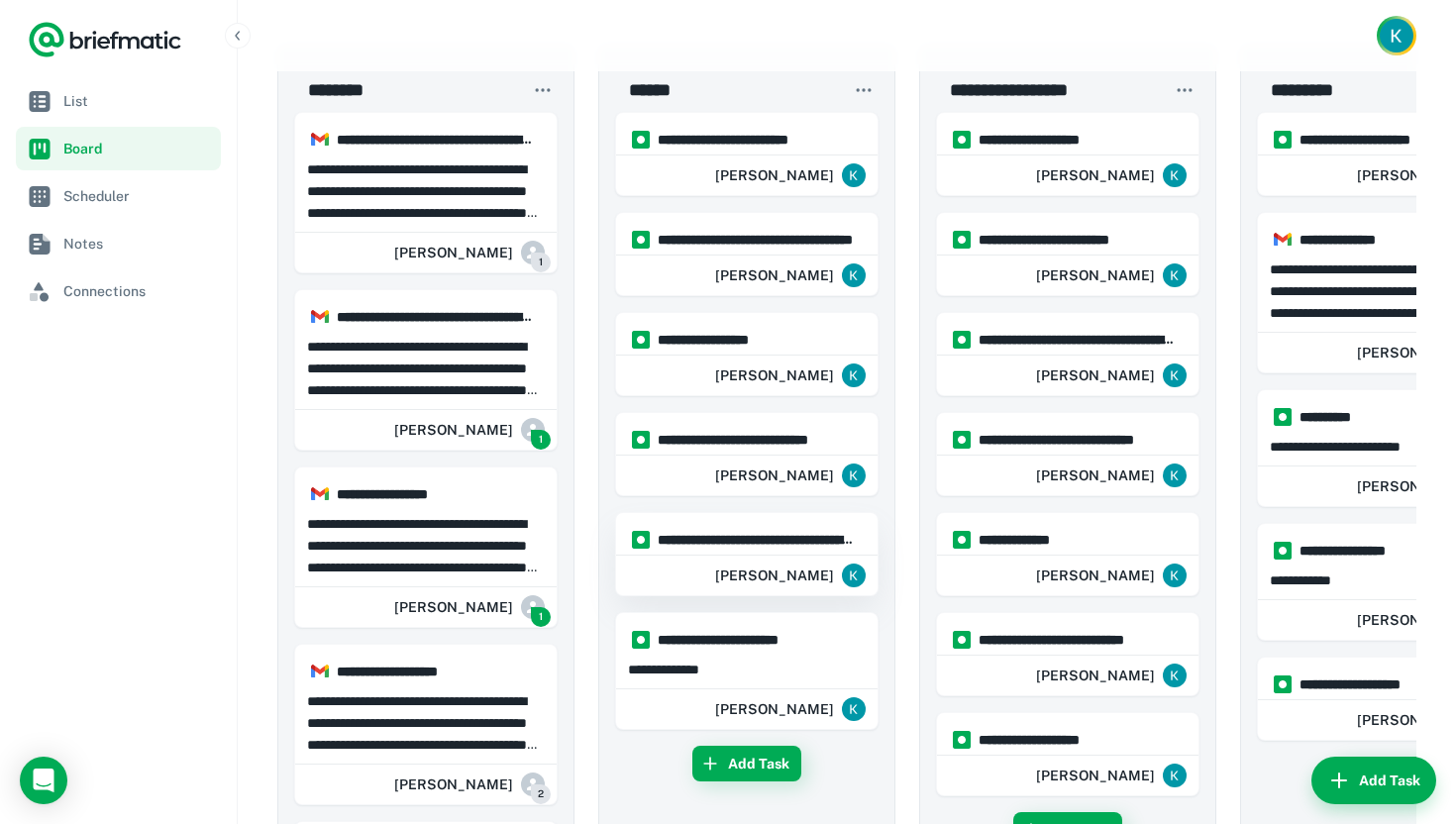 scroll, scrollTop: 29, scrollLeft: 0, axis: vertical 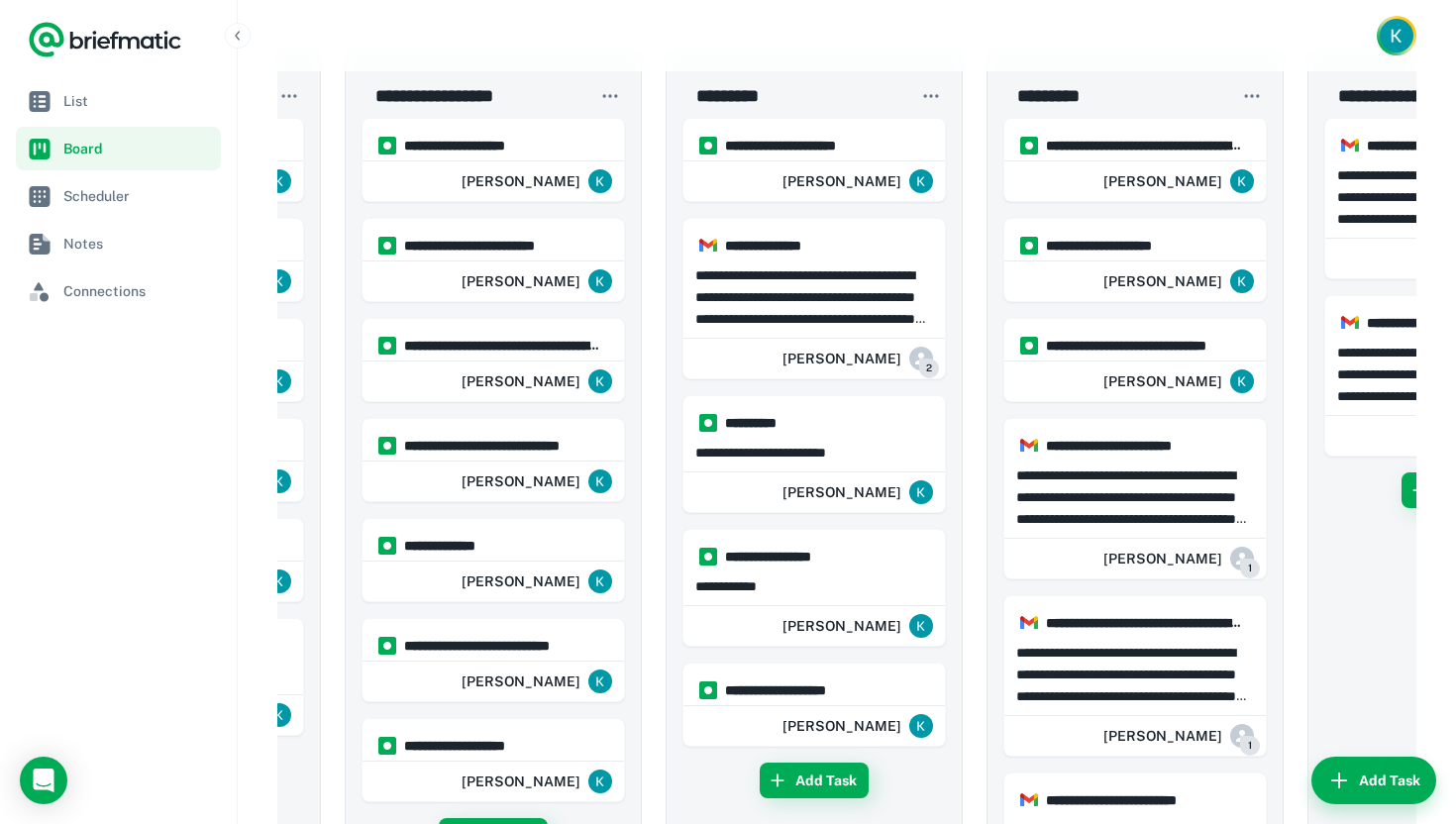 click 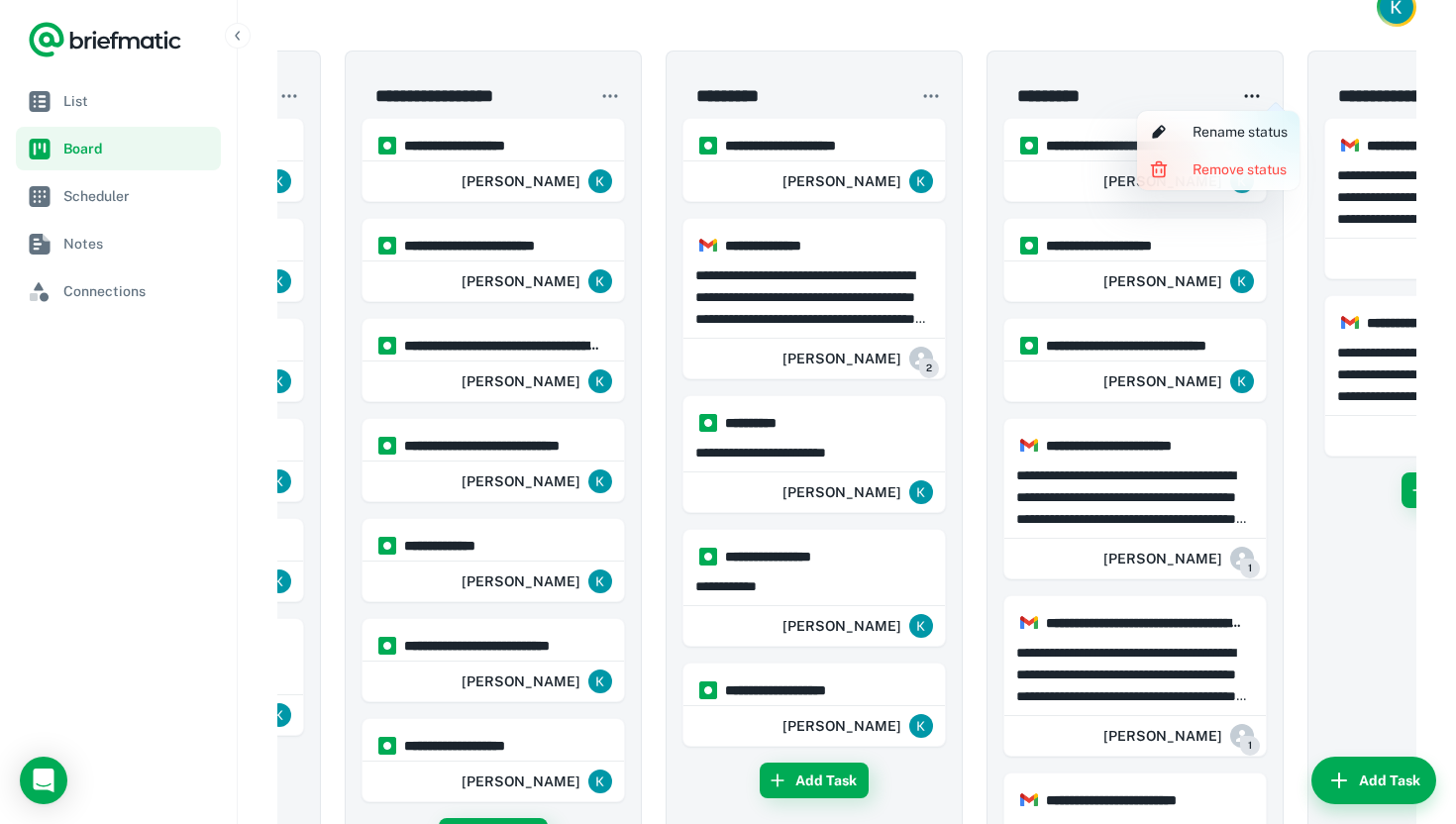 click at bounding box center (728, 412) 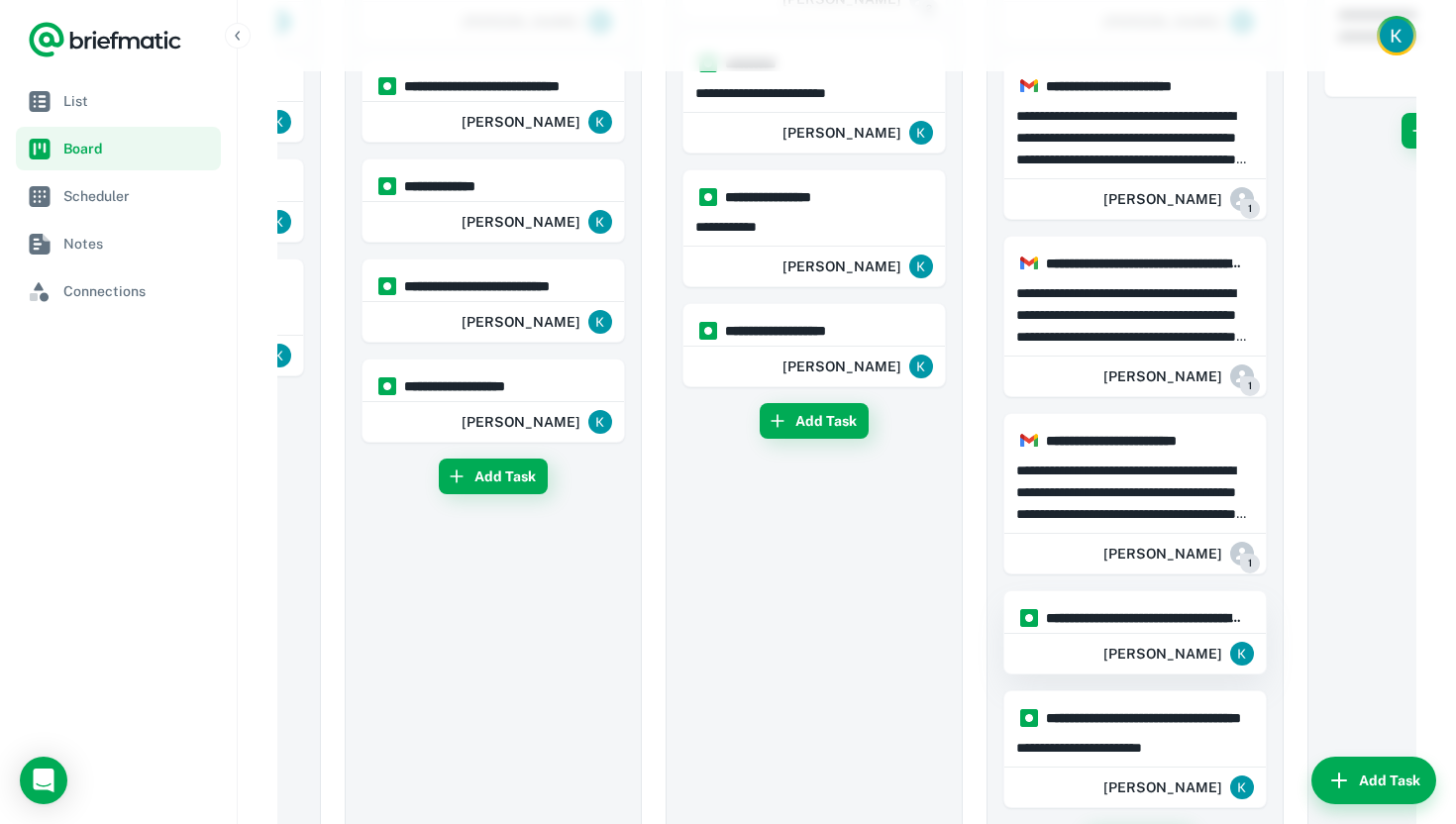 scroll, scrollTop: 512, scrollLeft: 0, axis: vertical 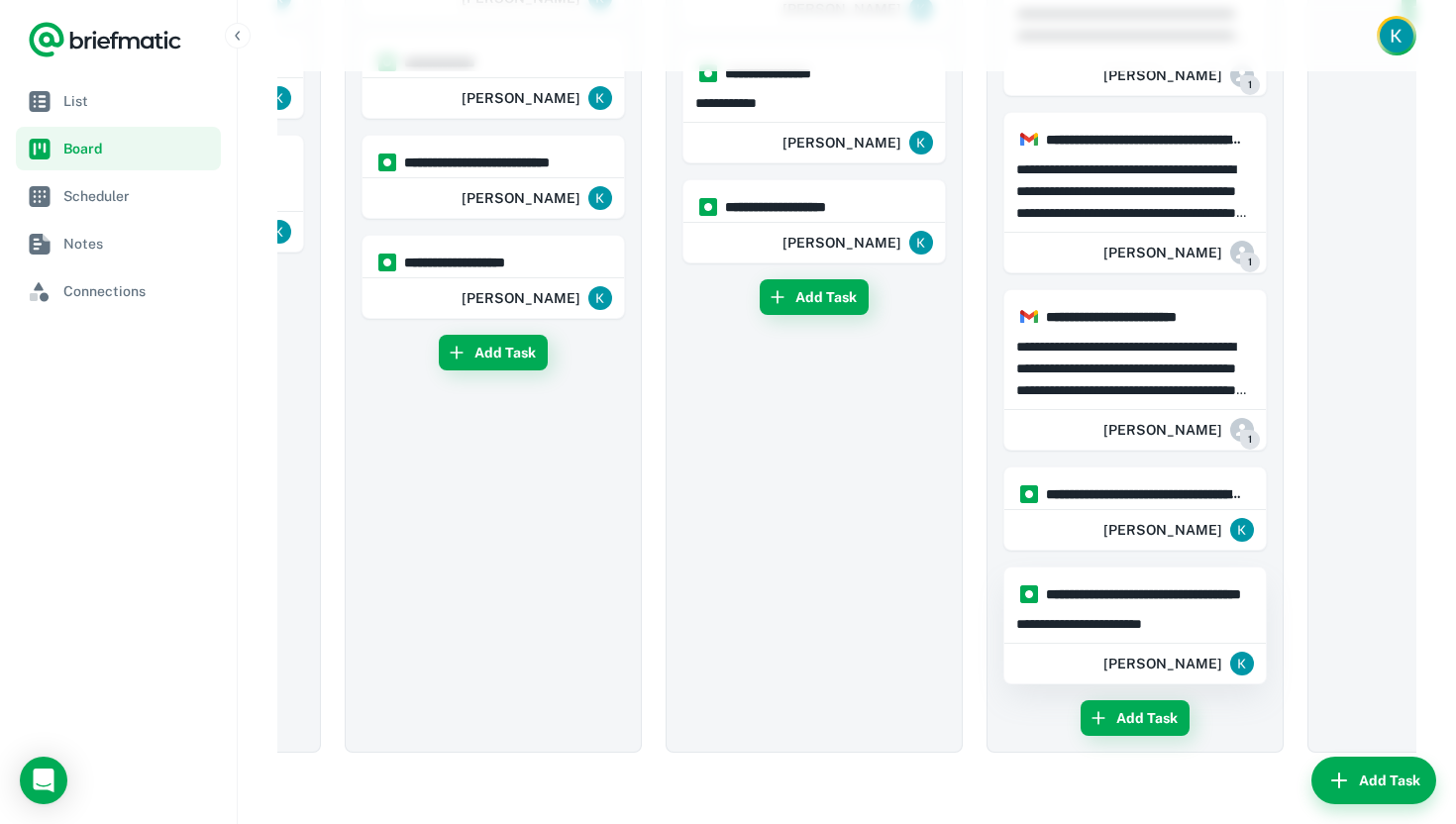 click on "**********" at bounding box center [1135, 624] 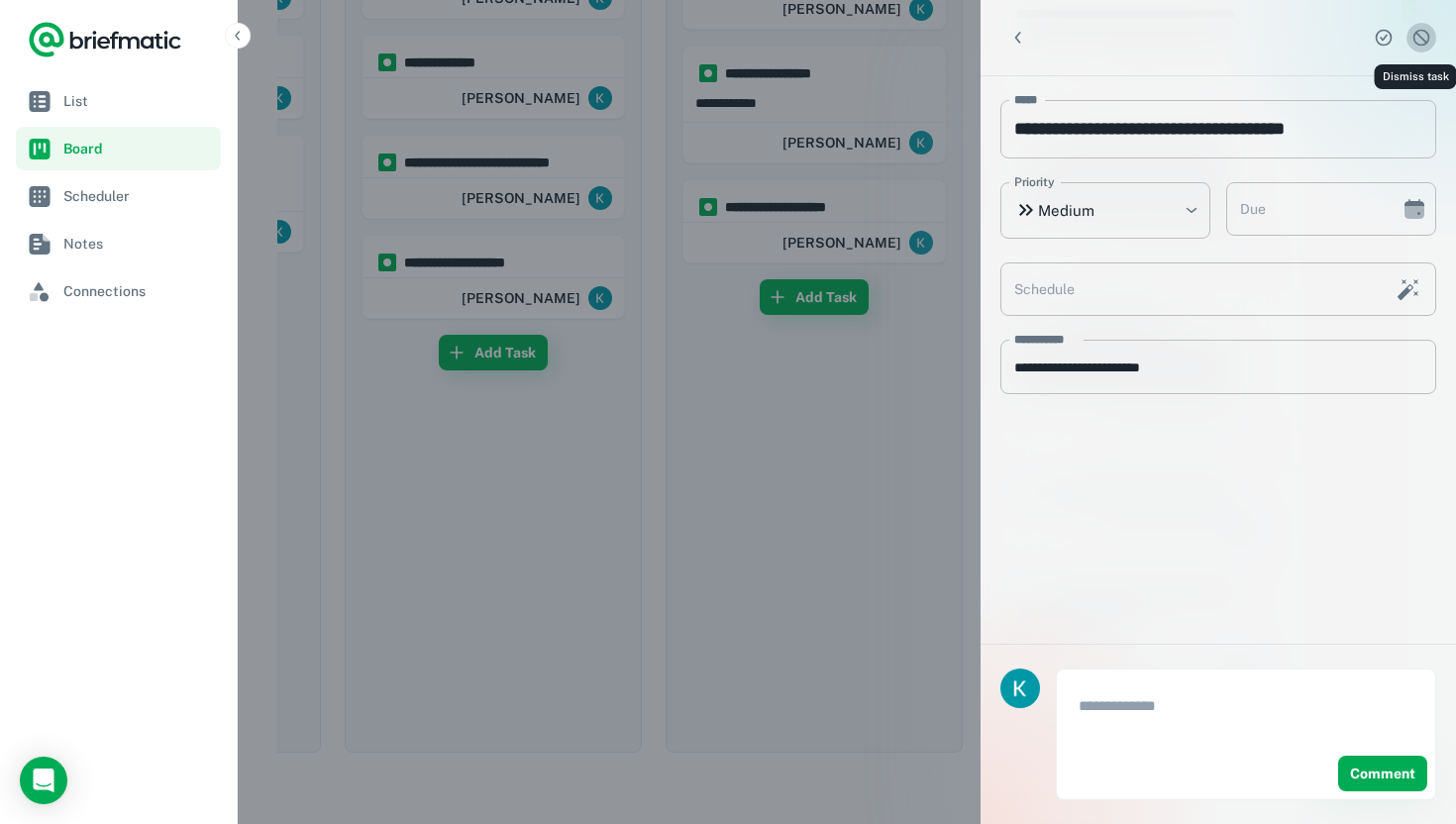 click 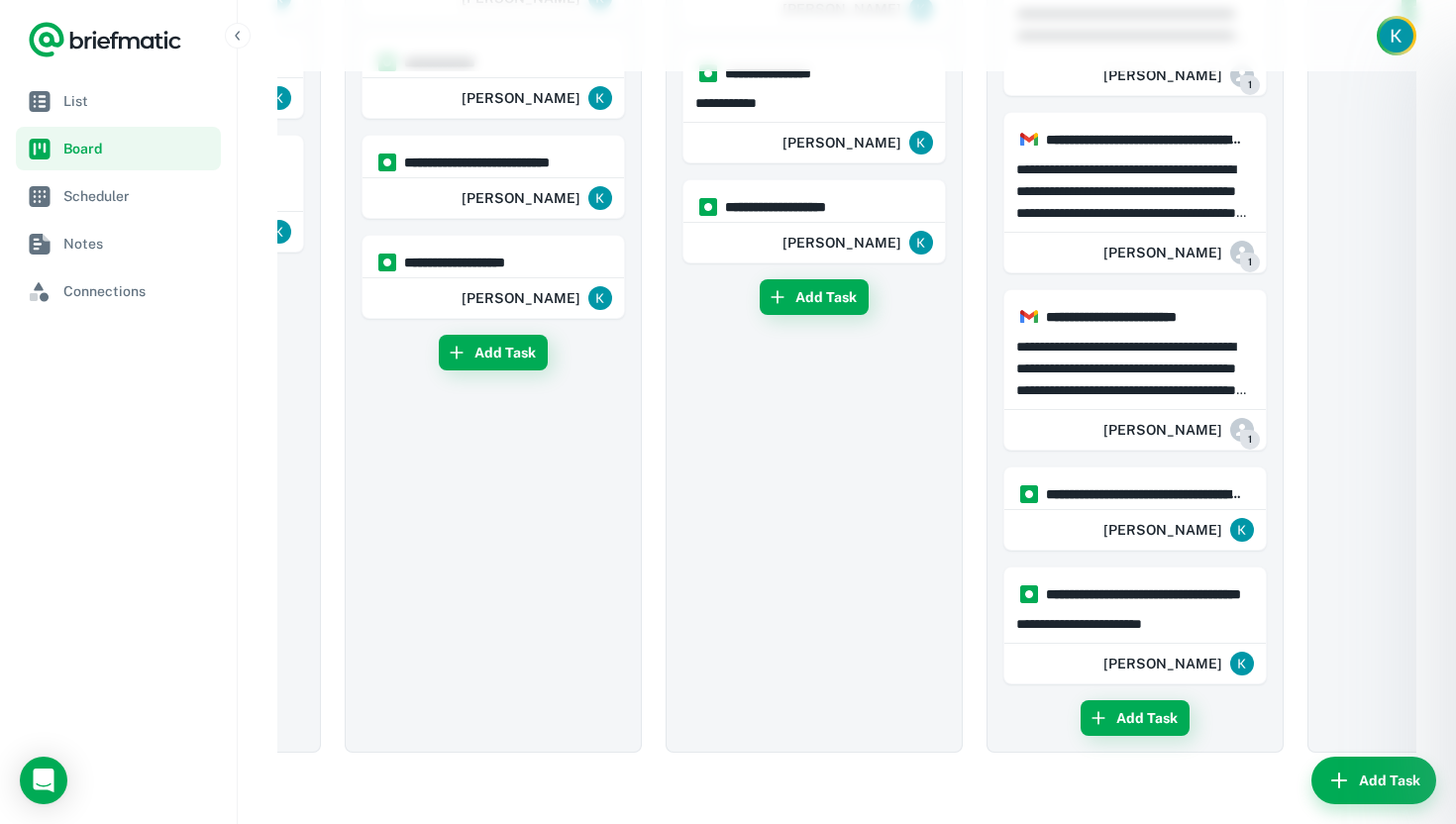type 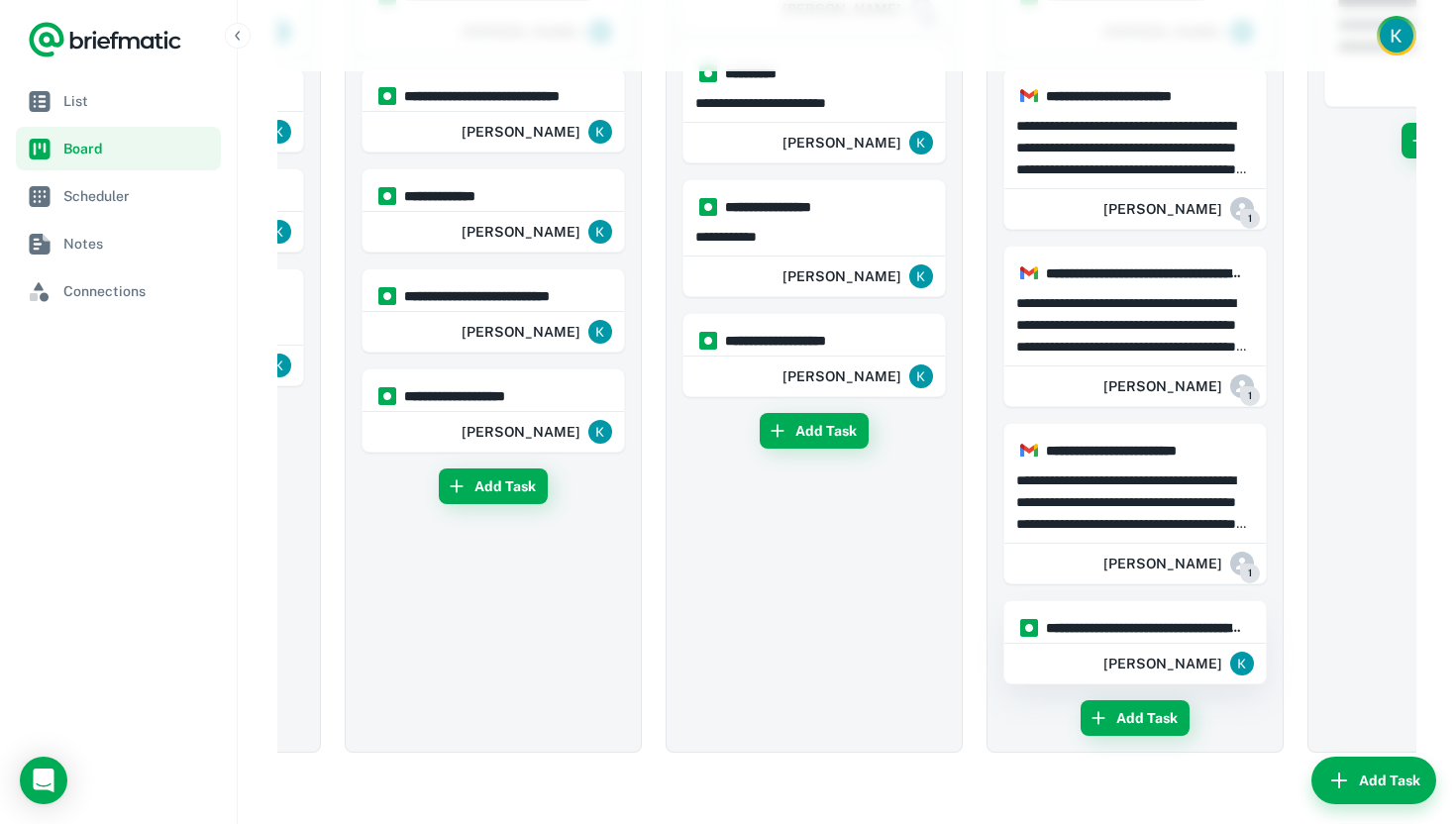 click on "**********" at bounding box center (1144, 628) 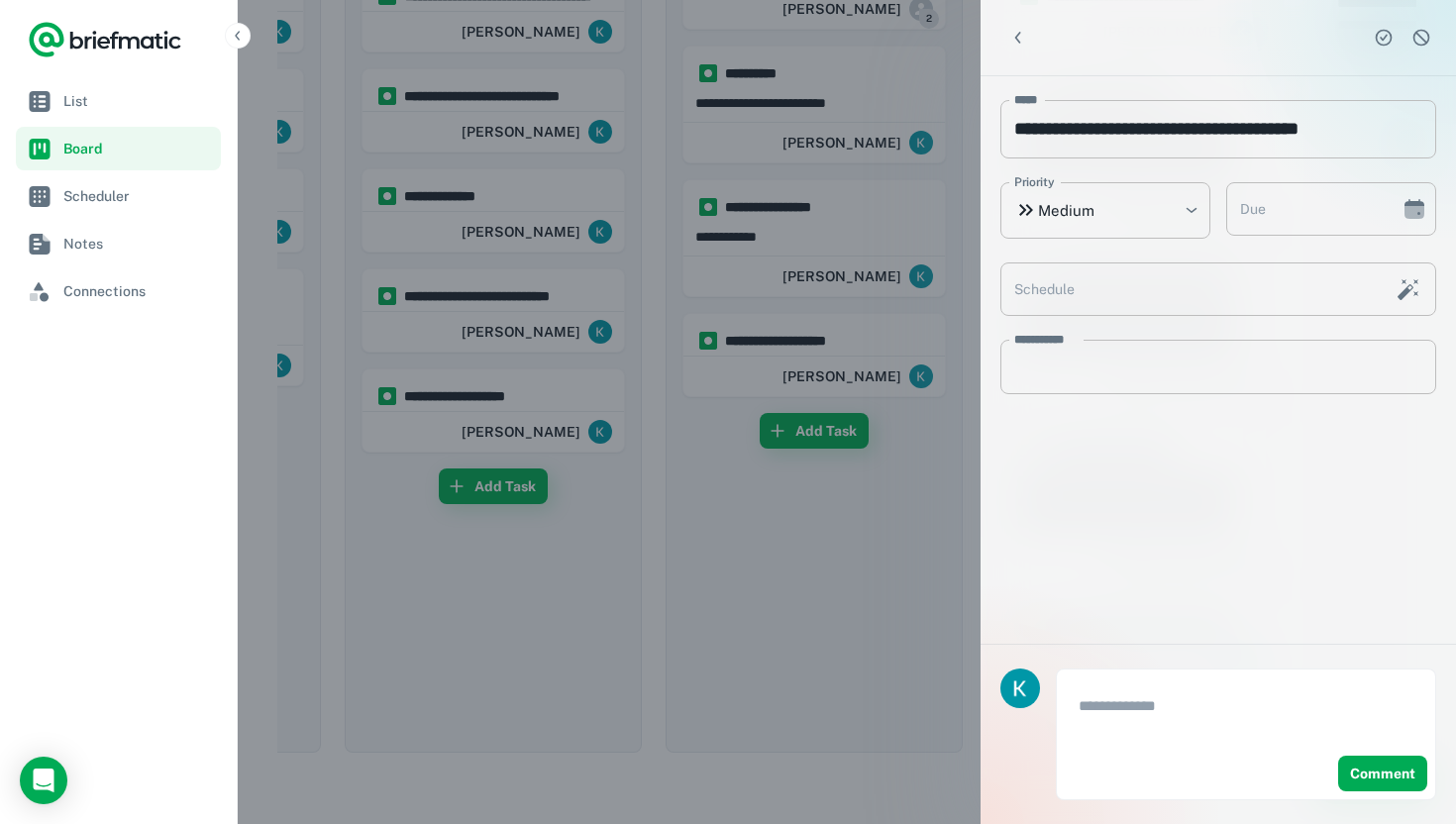 click at bounding box center (728, 412) 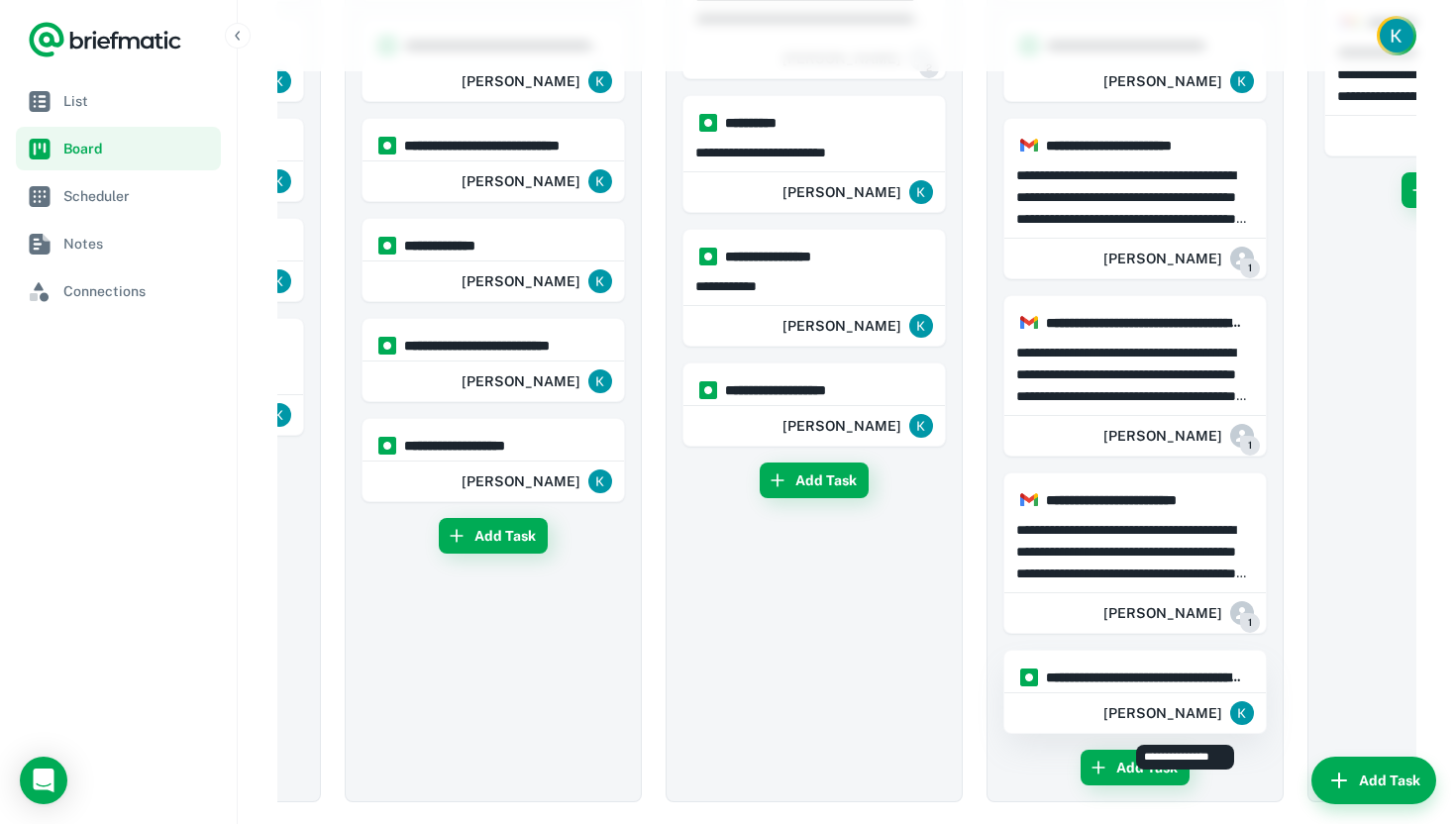 scroll, scrollTop: 378, scrollLeft: 0, axis: vertical 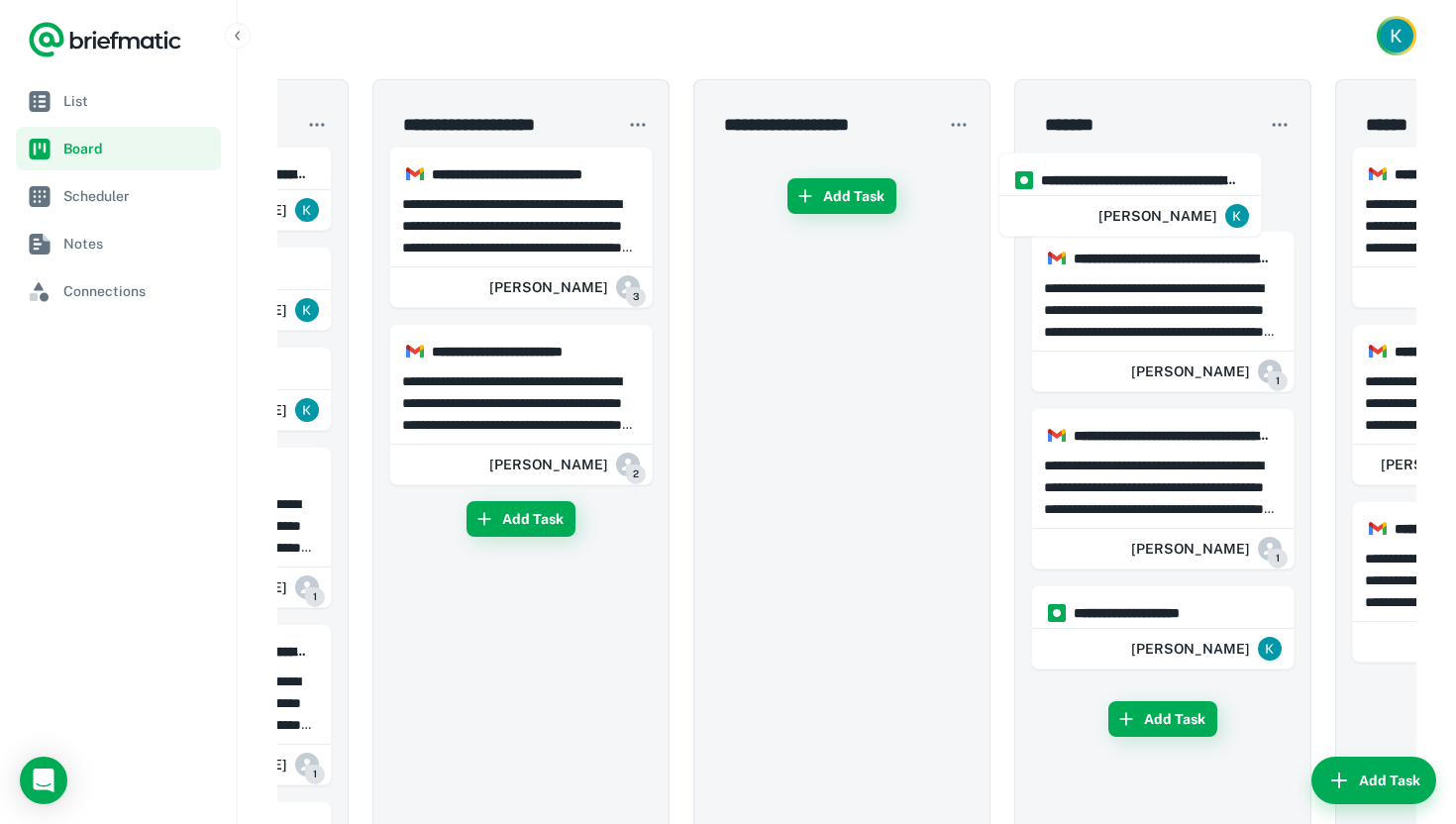 drag, startPoint x: 1113, startPoint y: 631, endPoint x: 1112, endPoint y: 173, distance: 458.00109 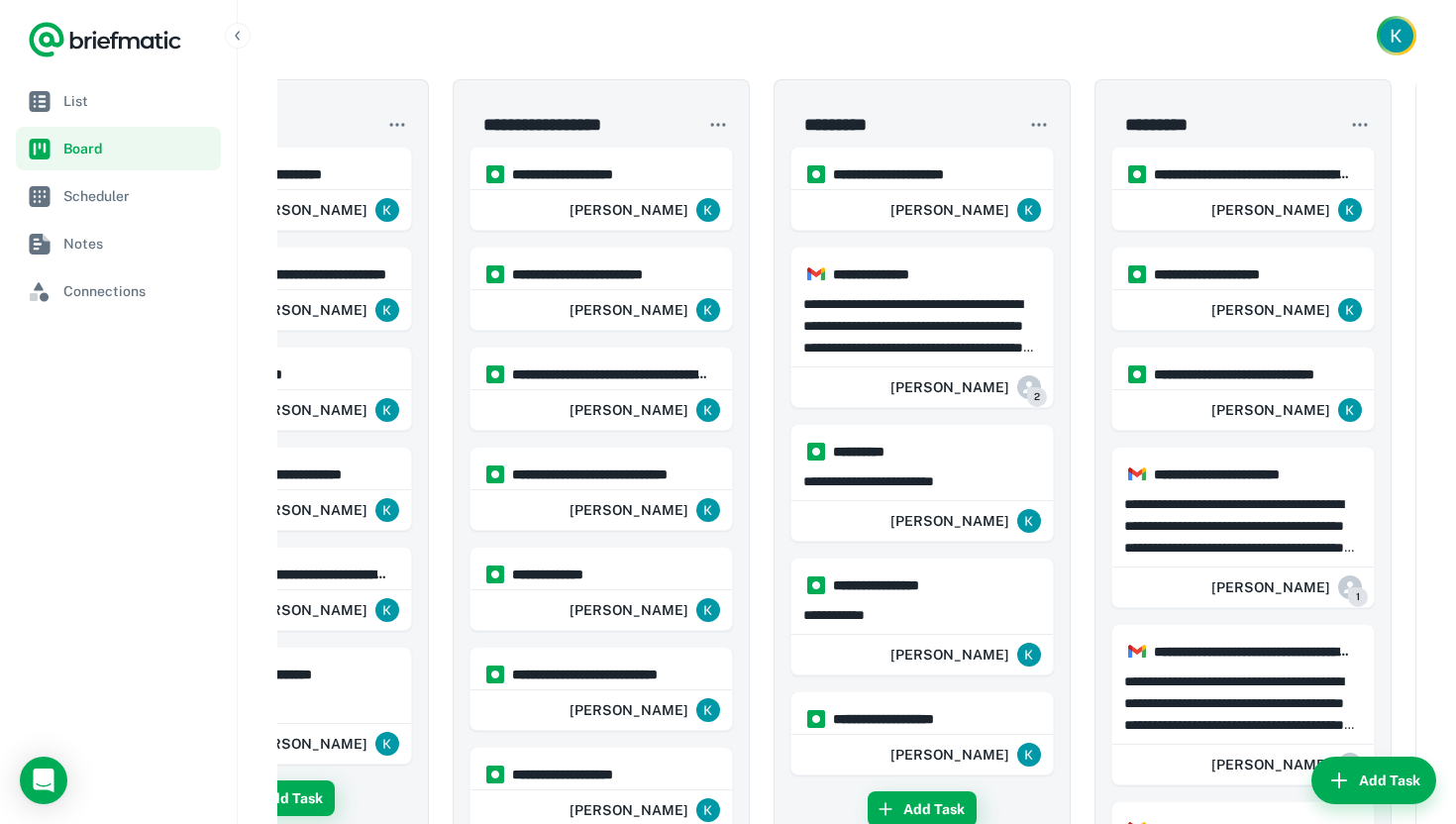 scroll, scrollTop: 0, scrollLeft: 0, axis: both 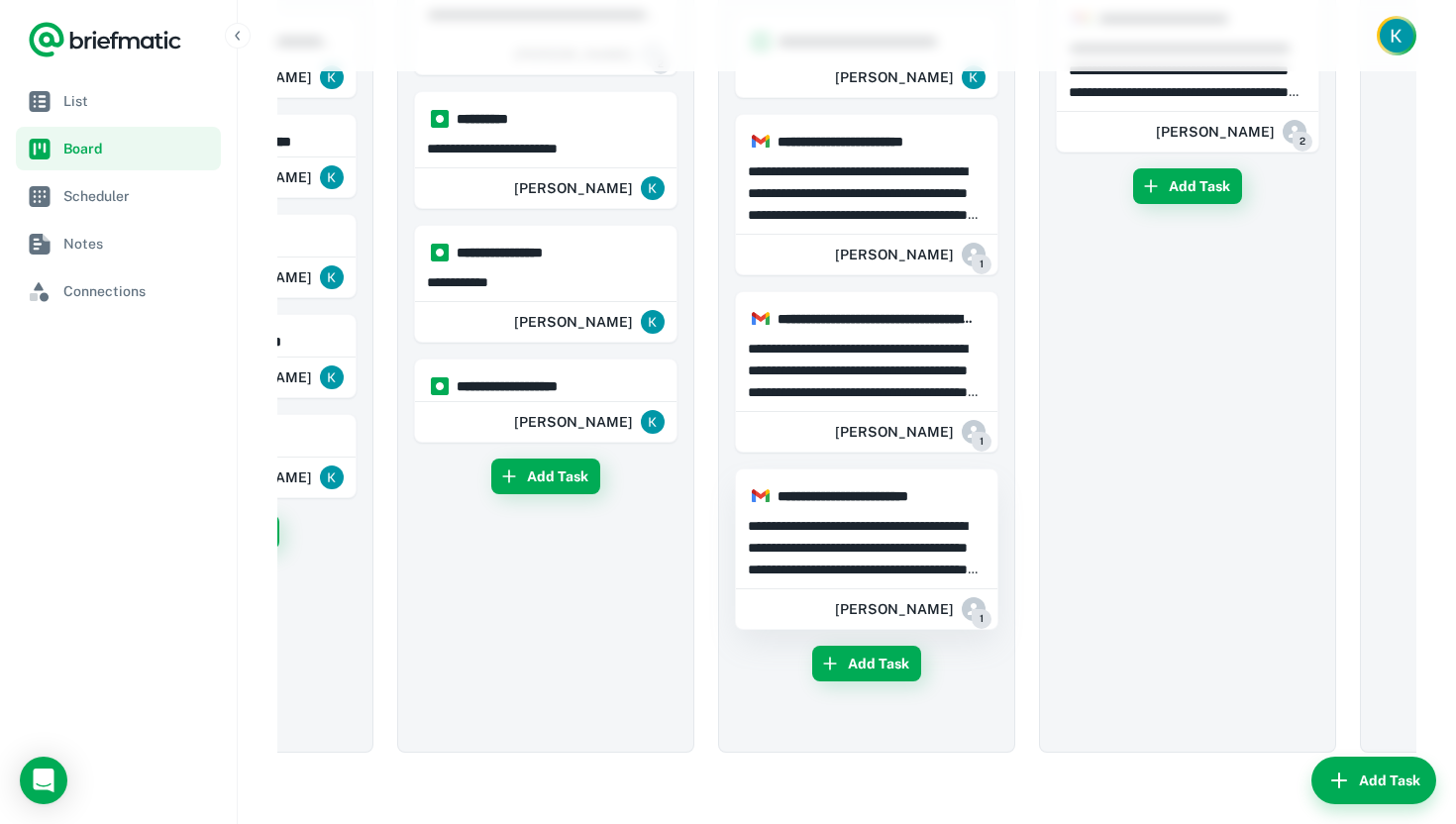 click on "**********" at bounding box center [867, 548] 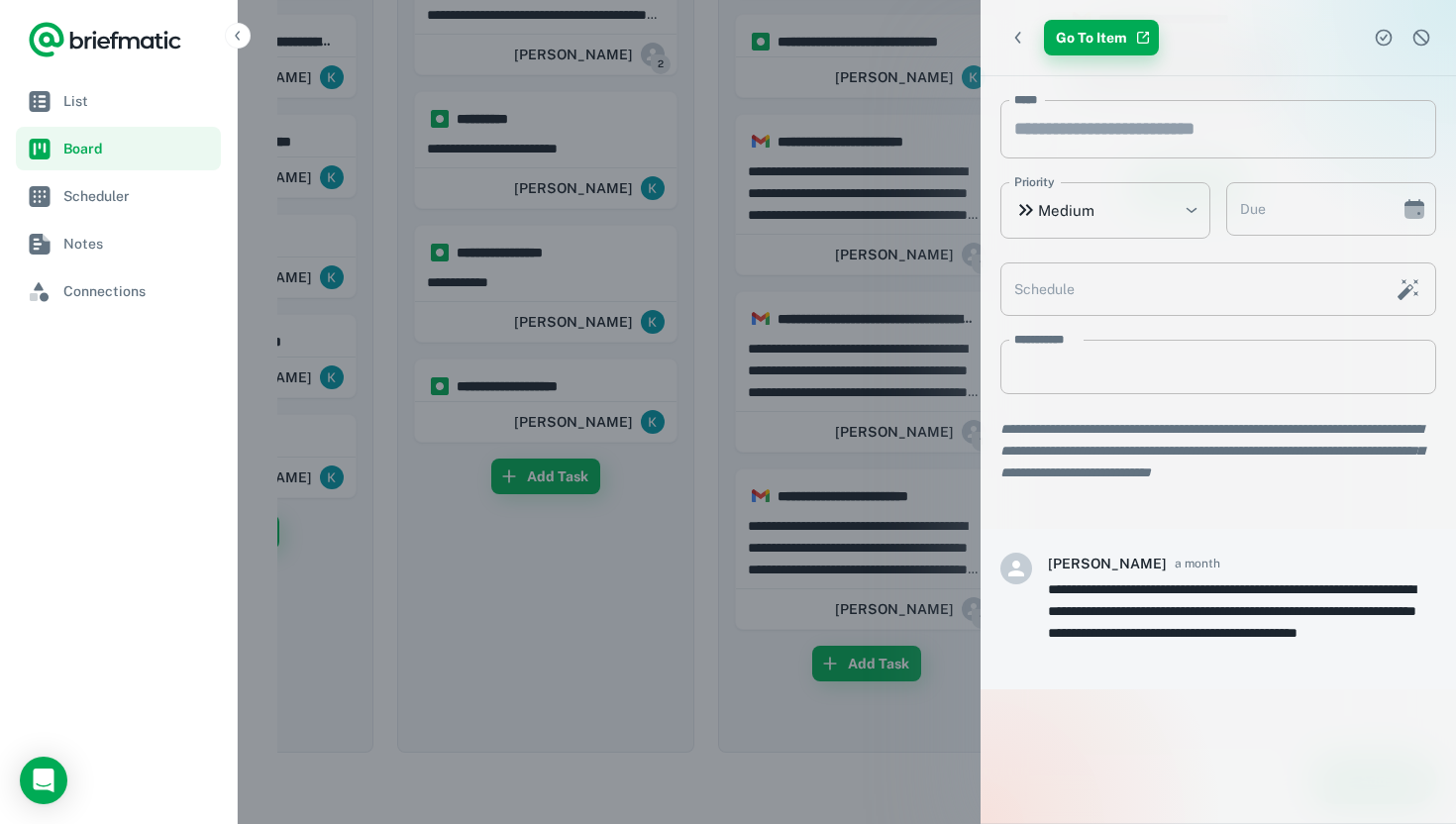 click on "Go To Item" at bounding box center [1101, 38] 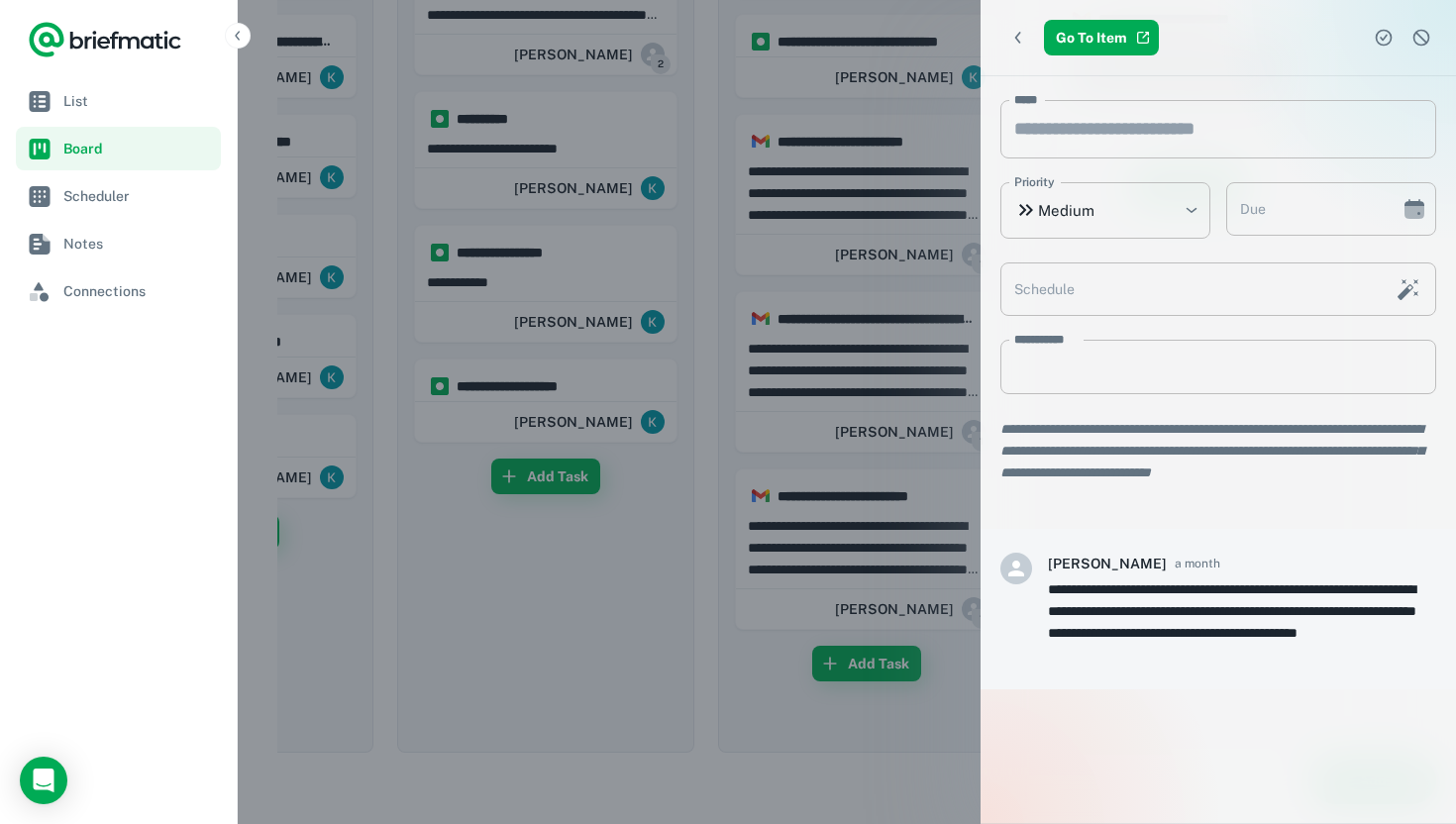 click at bounding box center (728, 412) 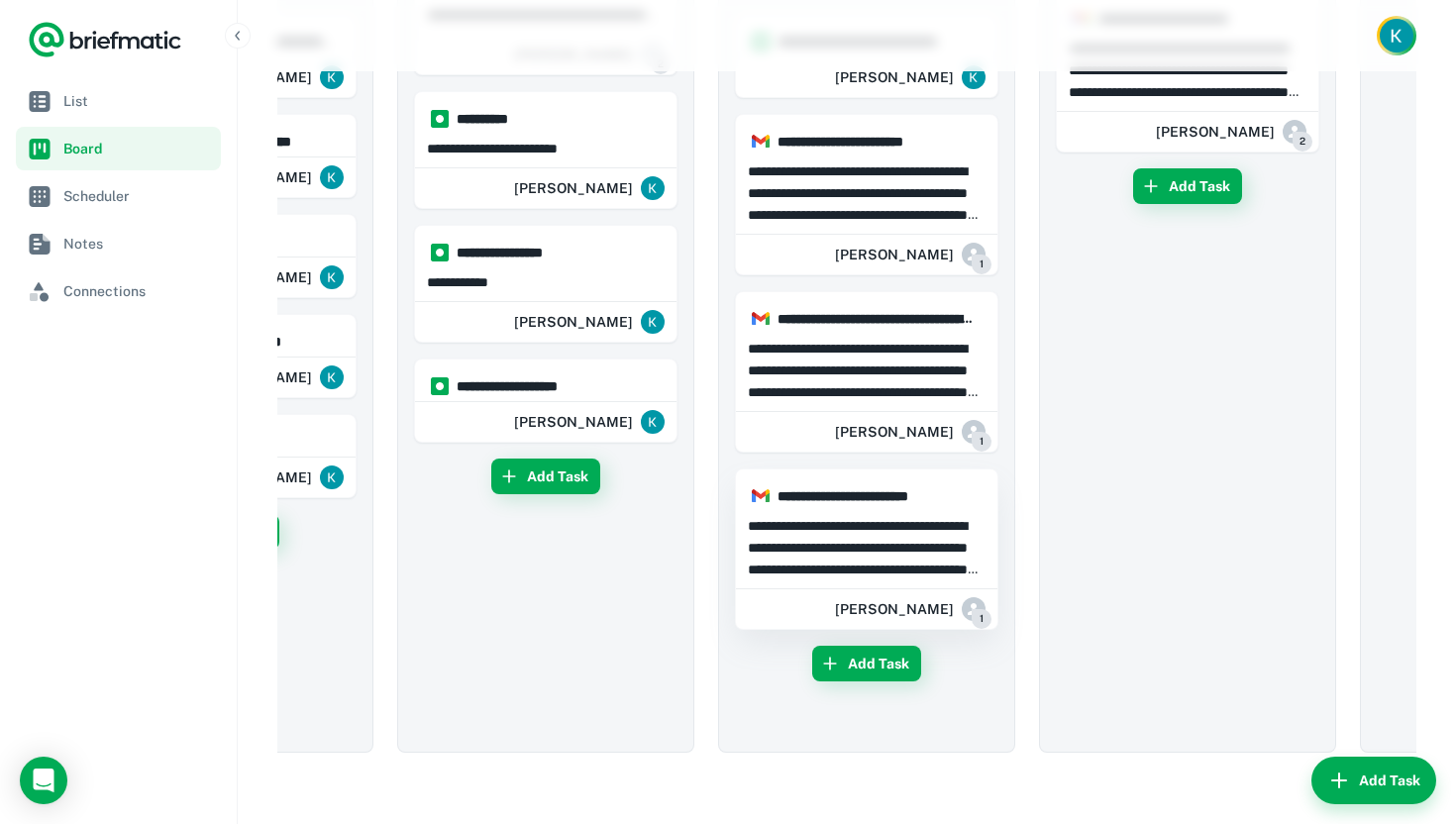 click on "**********" at bounding box center [867, 548] 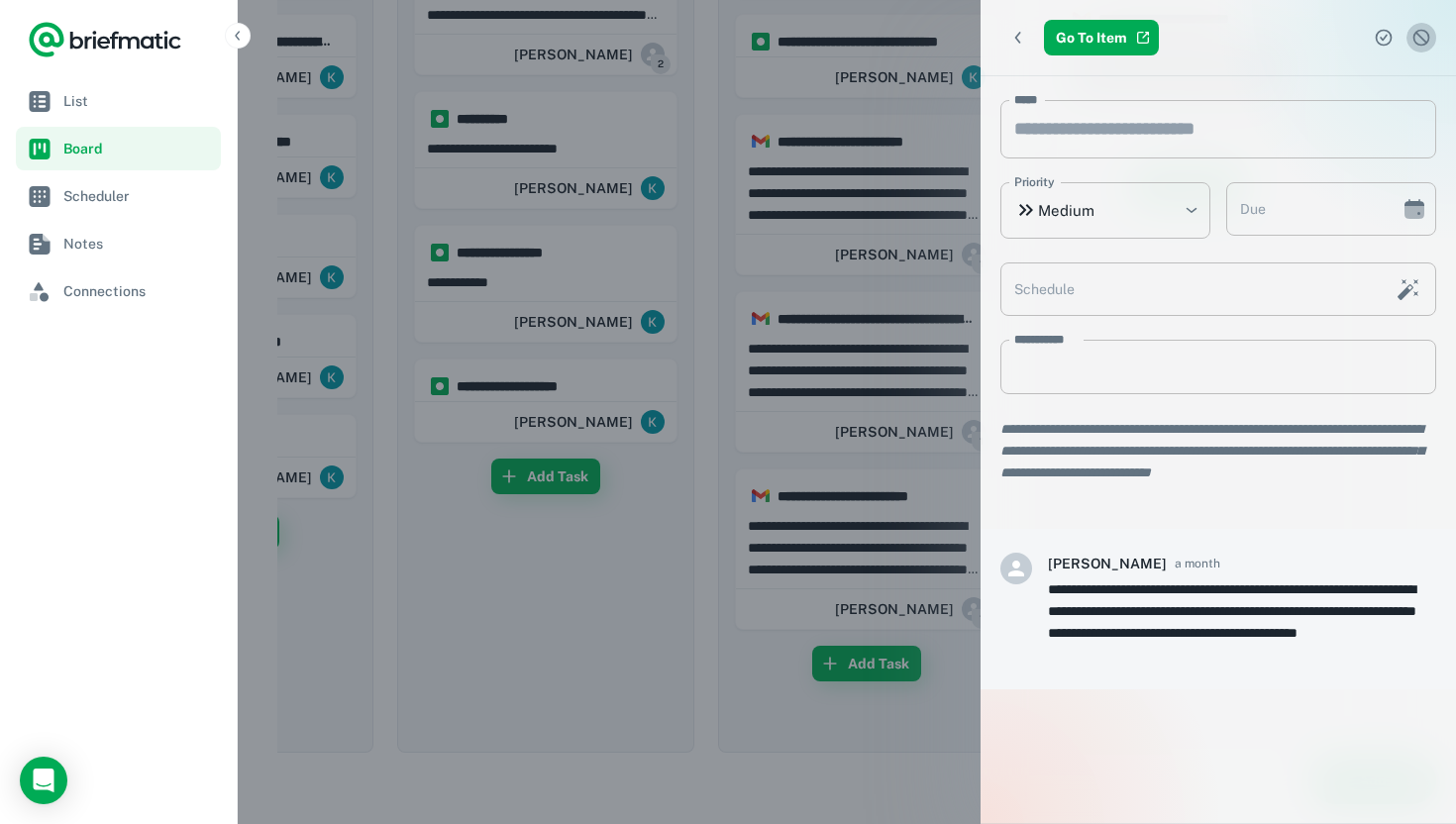 click at bounding box center (1421, 38) 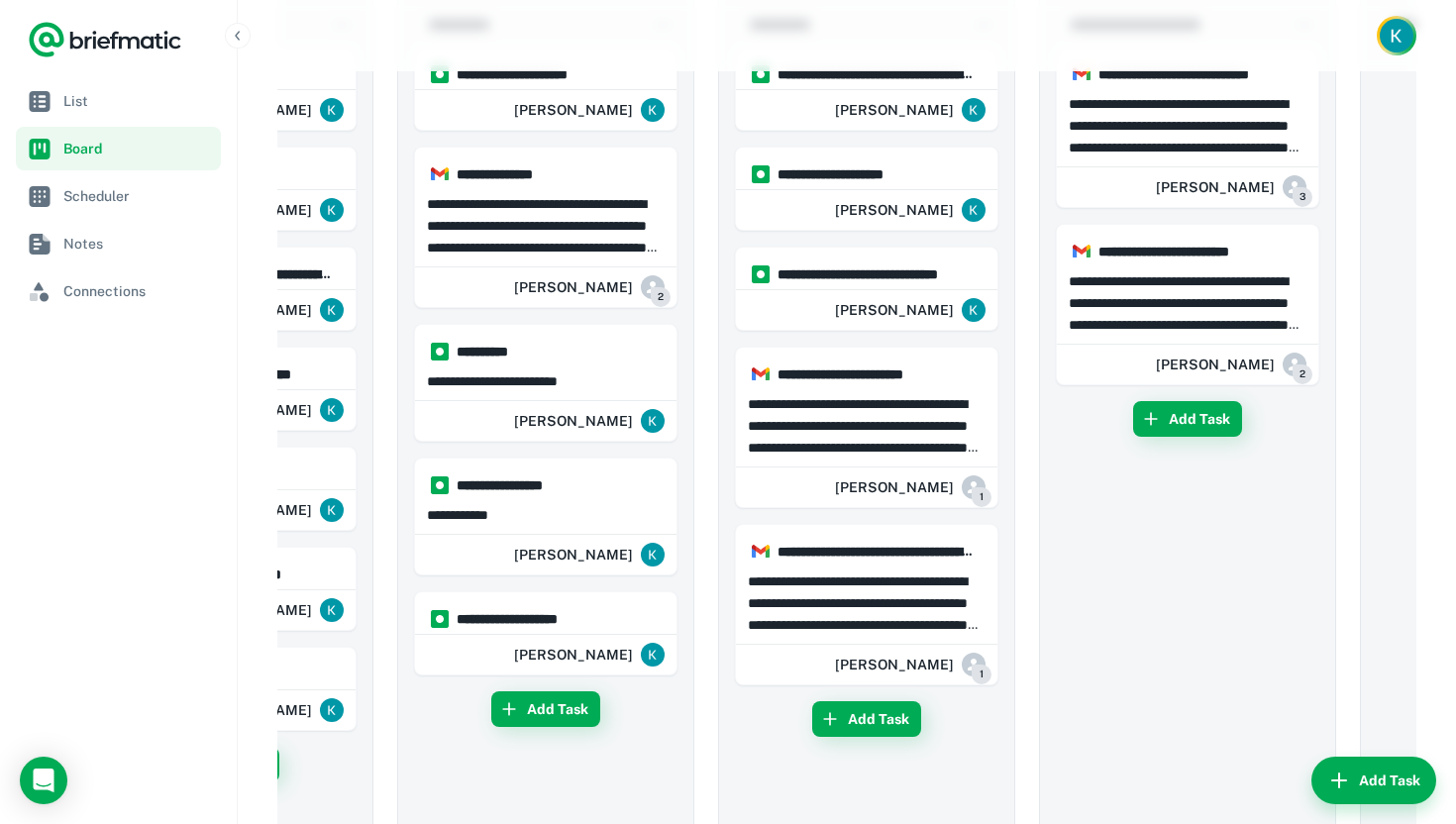 scroll, scrollTop: 94, scrollLeft: 0, axis: vertical 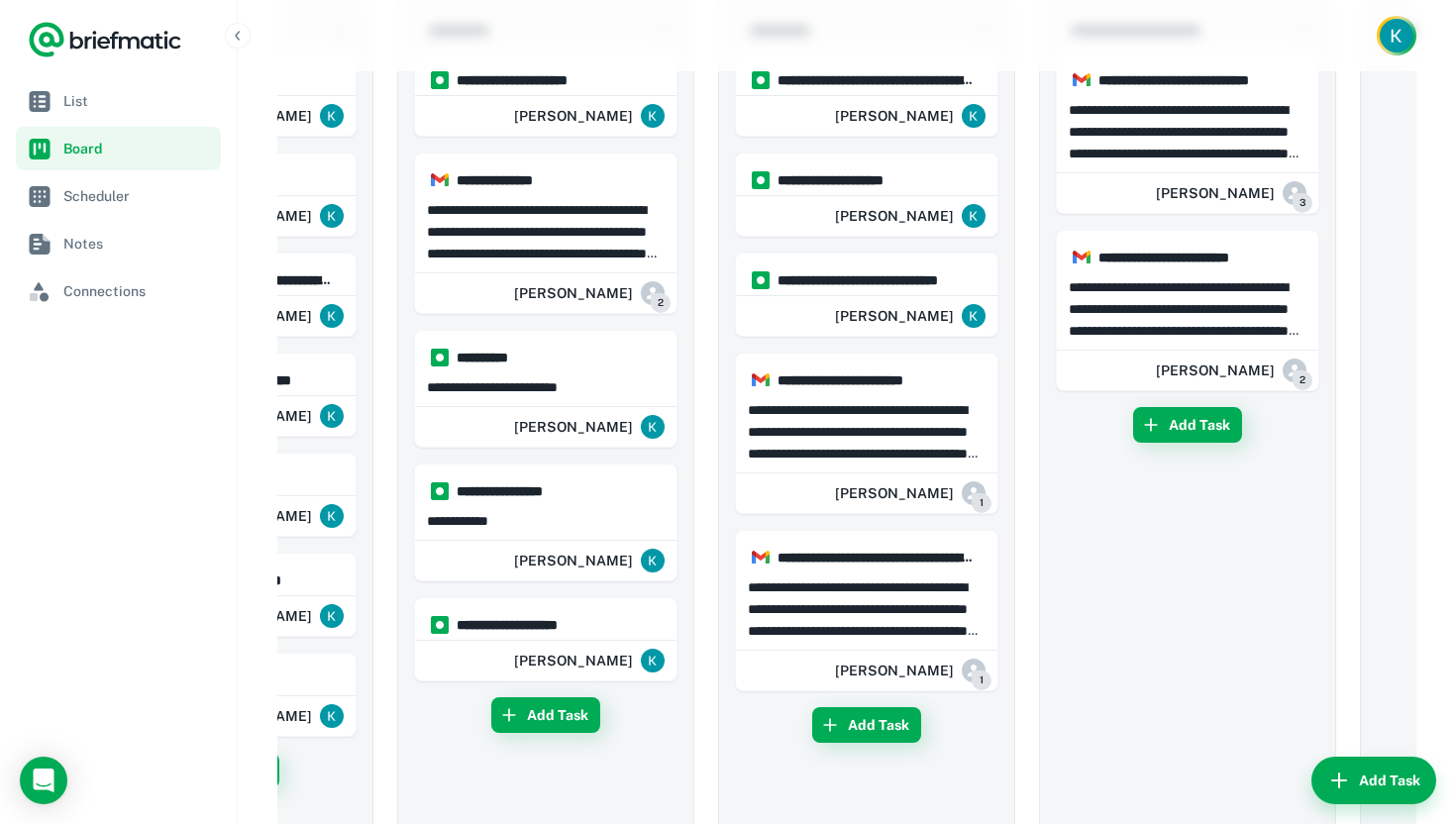 click on "**********" at bounding box center [867, 521] 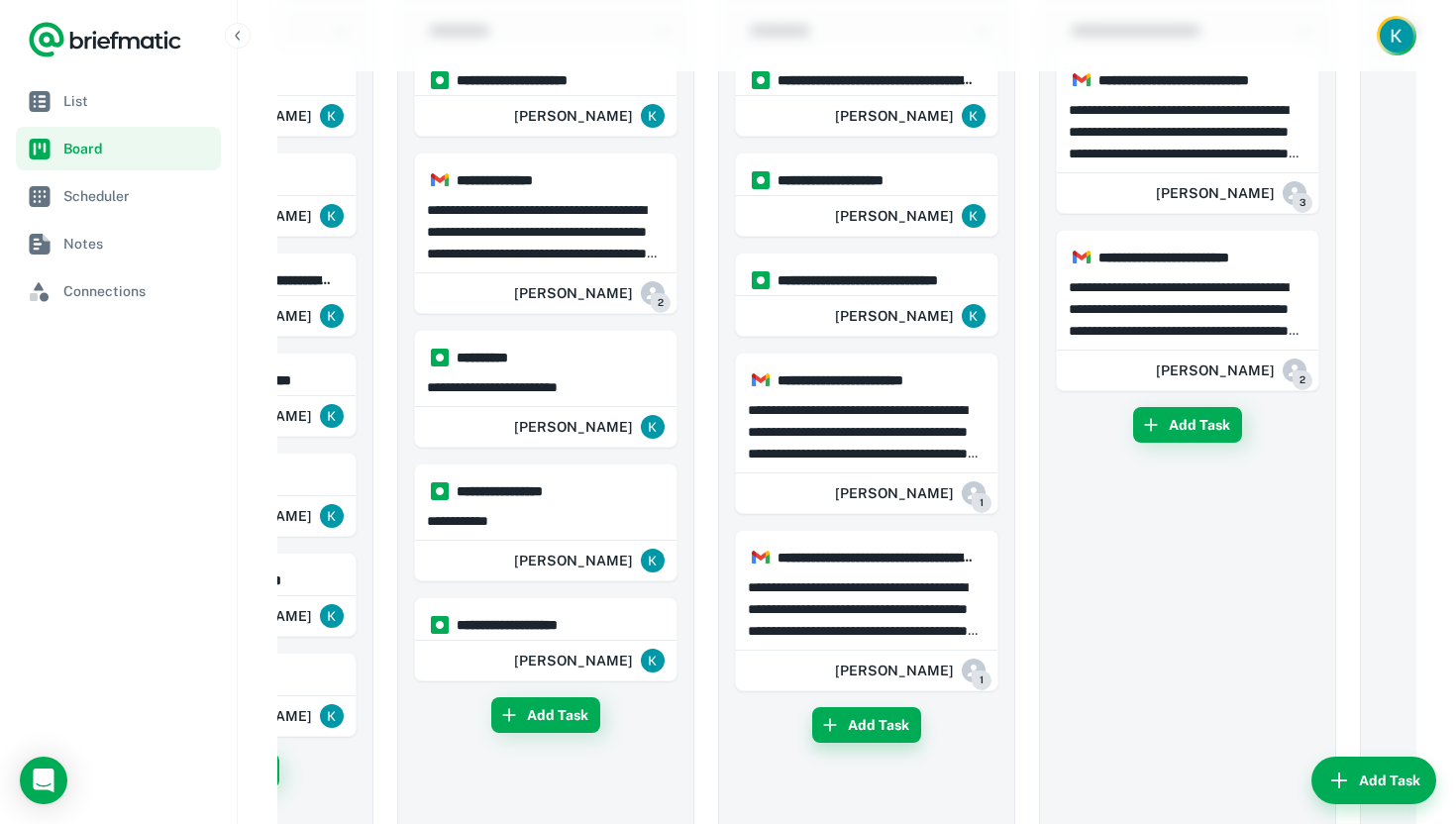 click on "Add Task" at bounding box center [867, 725] 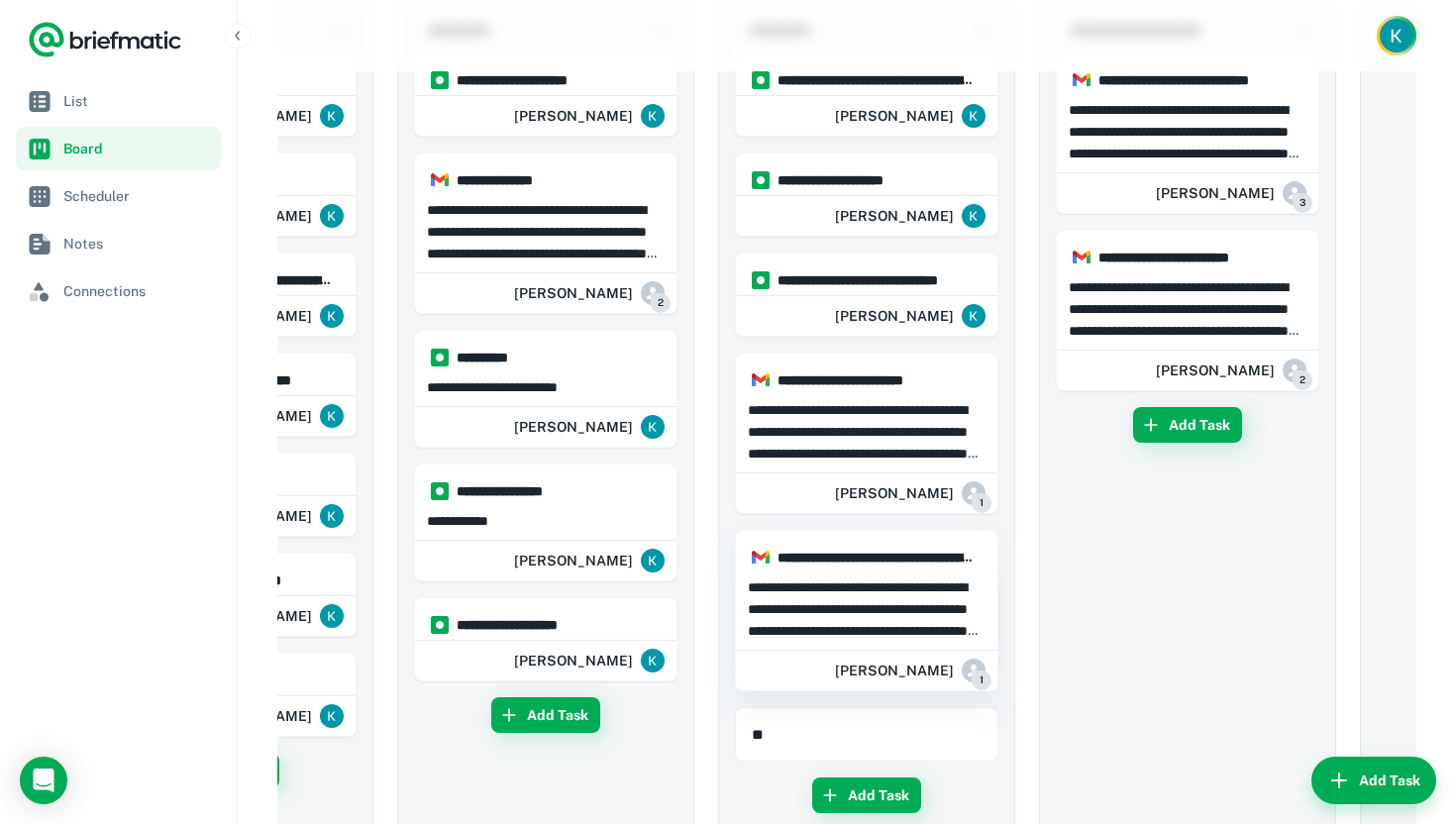 type on "*" 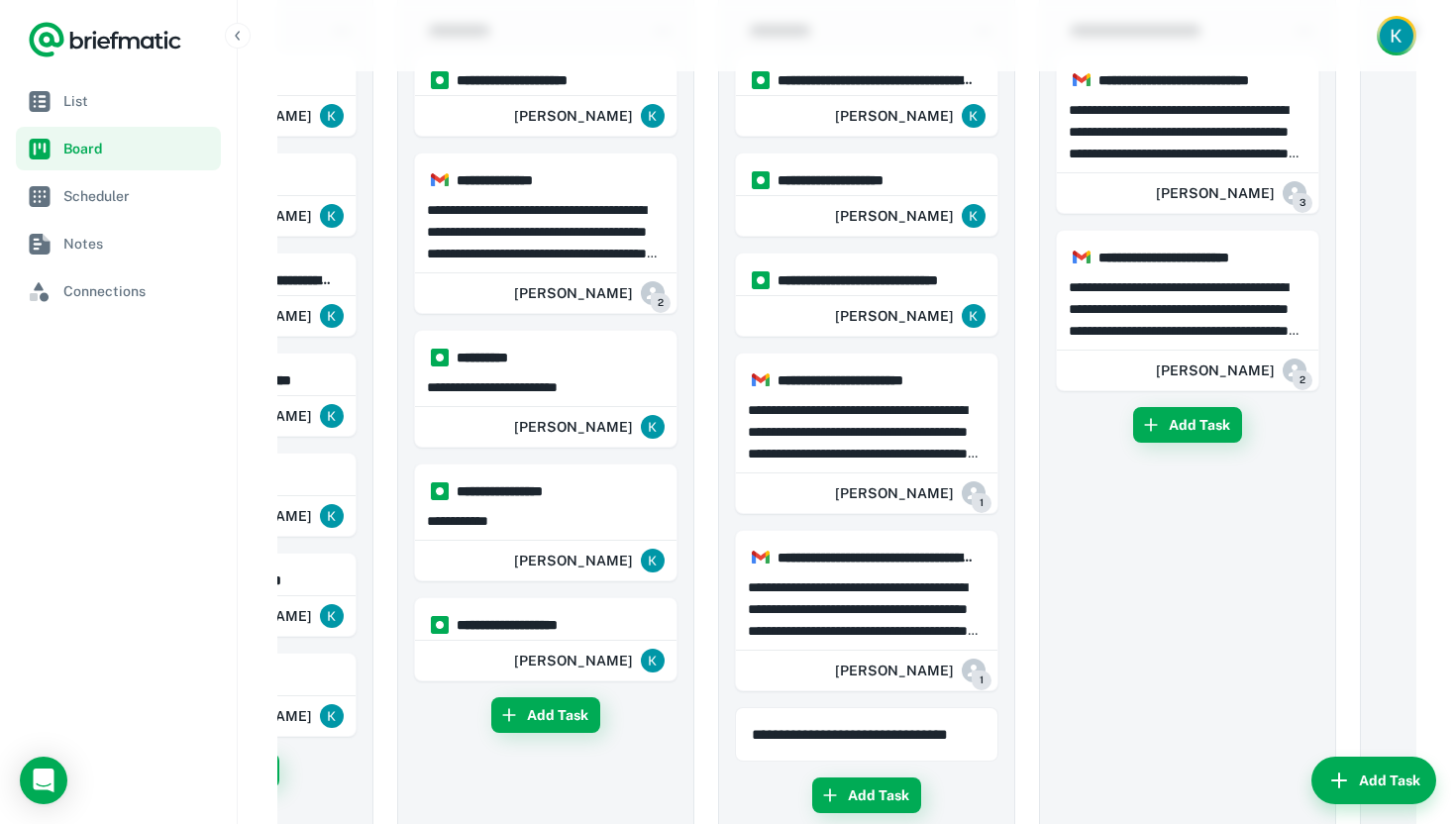 type on "**********" 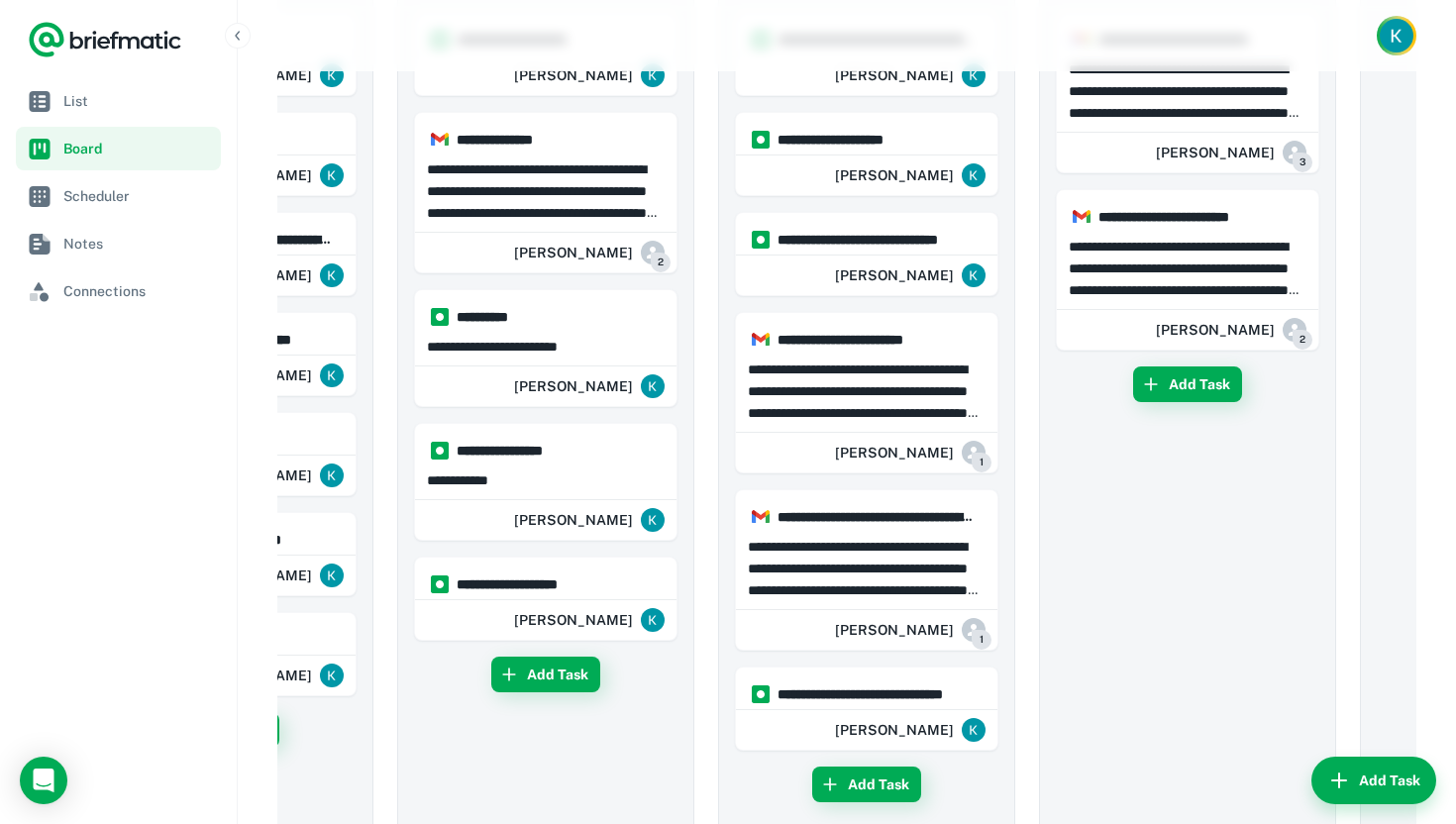 scroll, scrollTop: 154, scrollLeft: 0, axis: vertical 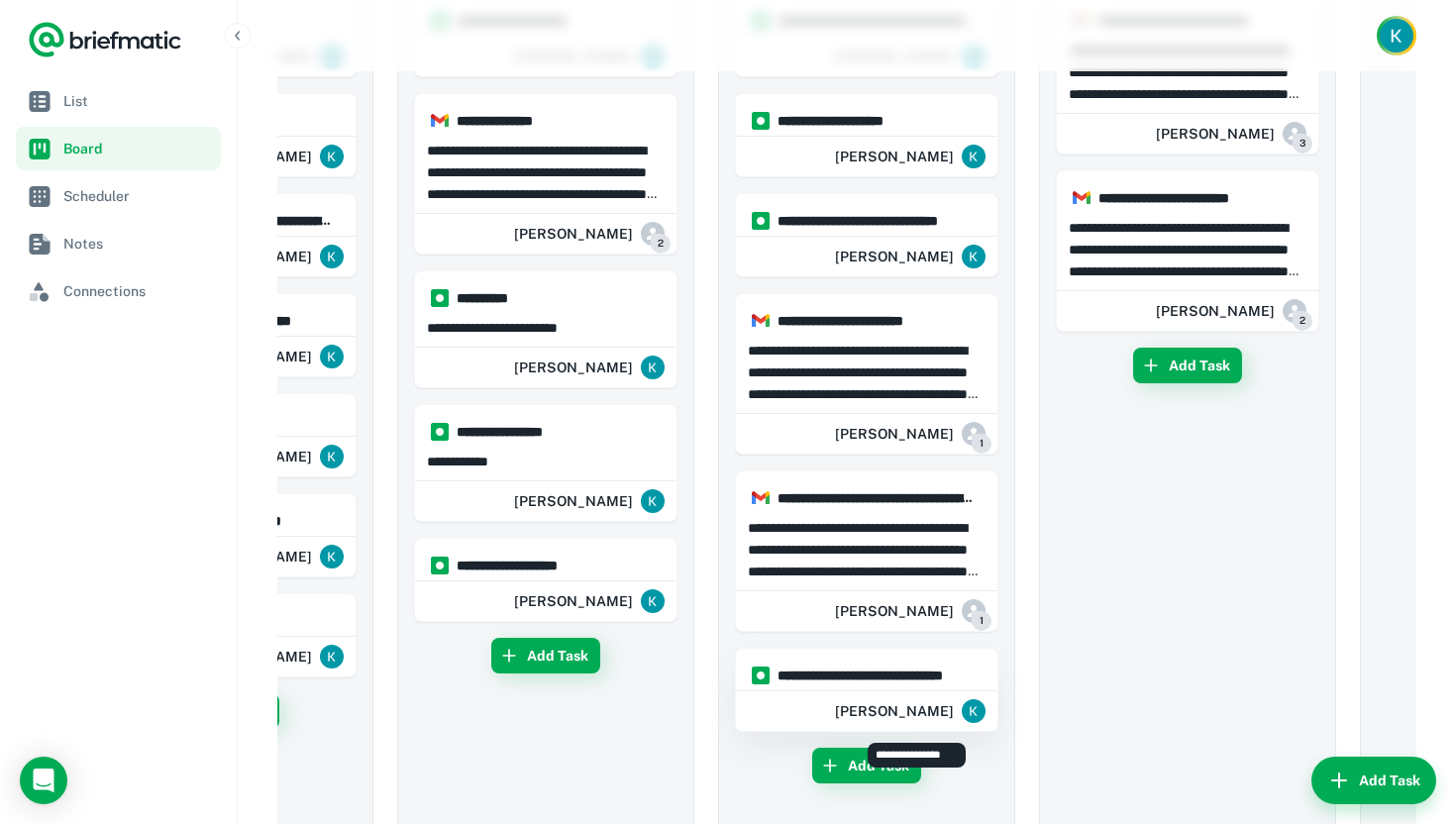 click on "[PERSON_NAME]" at bounding box center (894, 711) 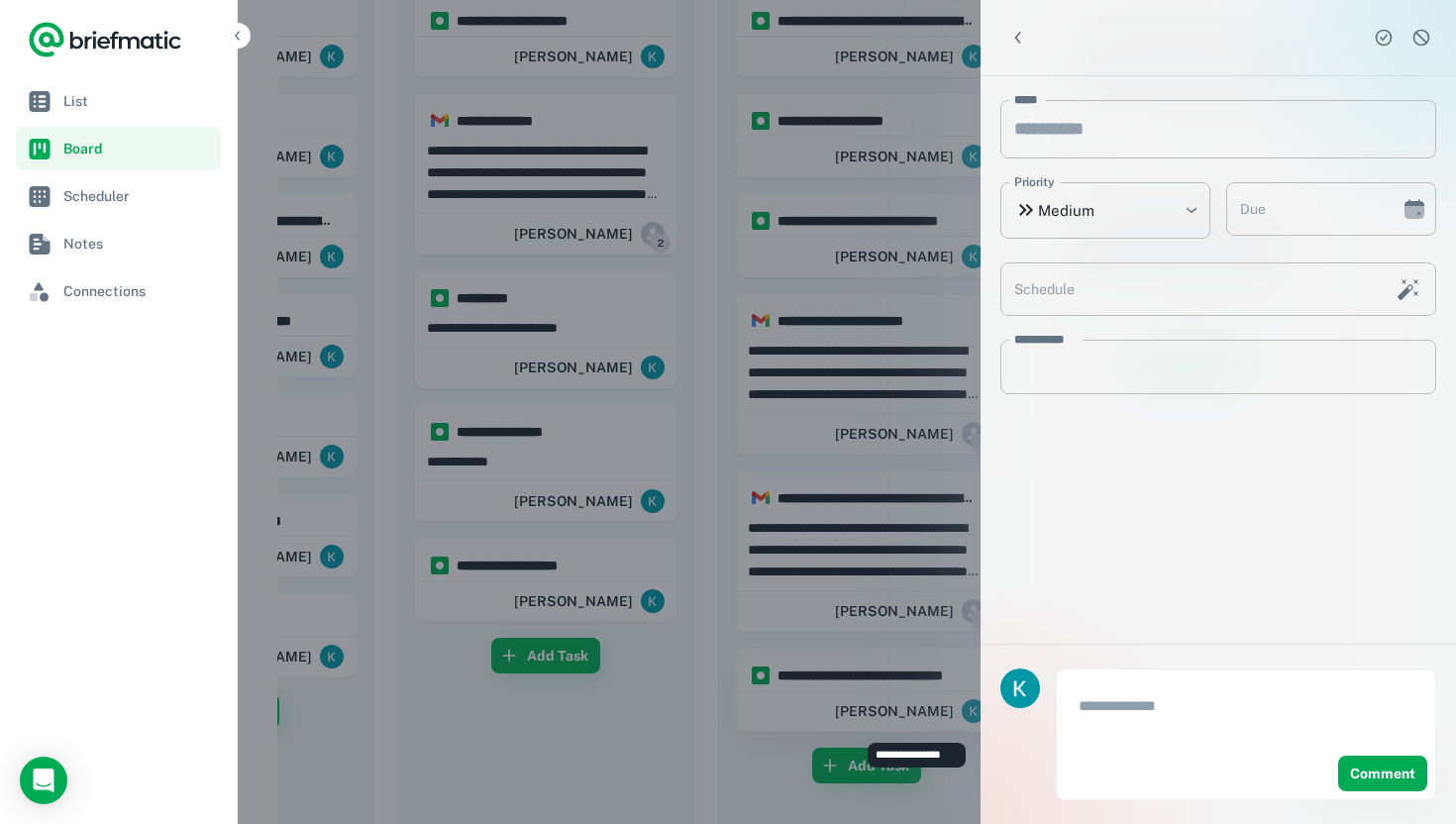 type on "**********" 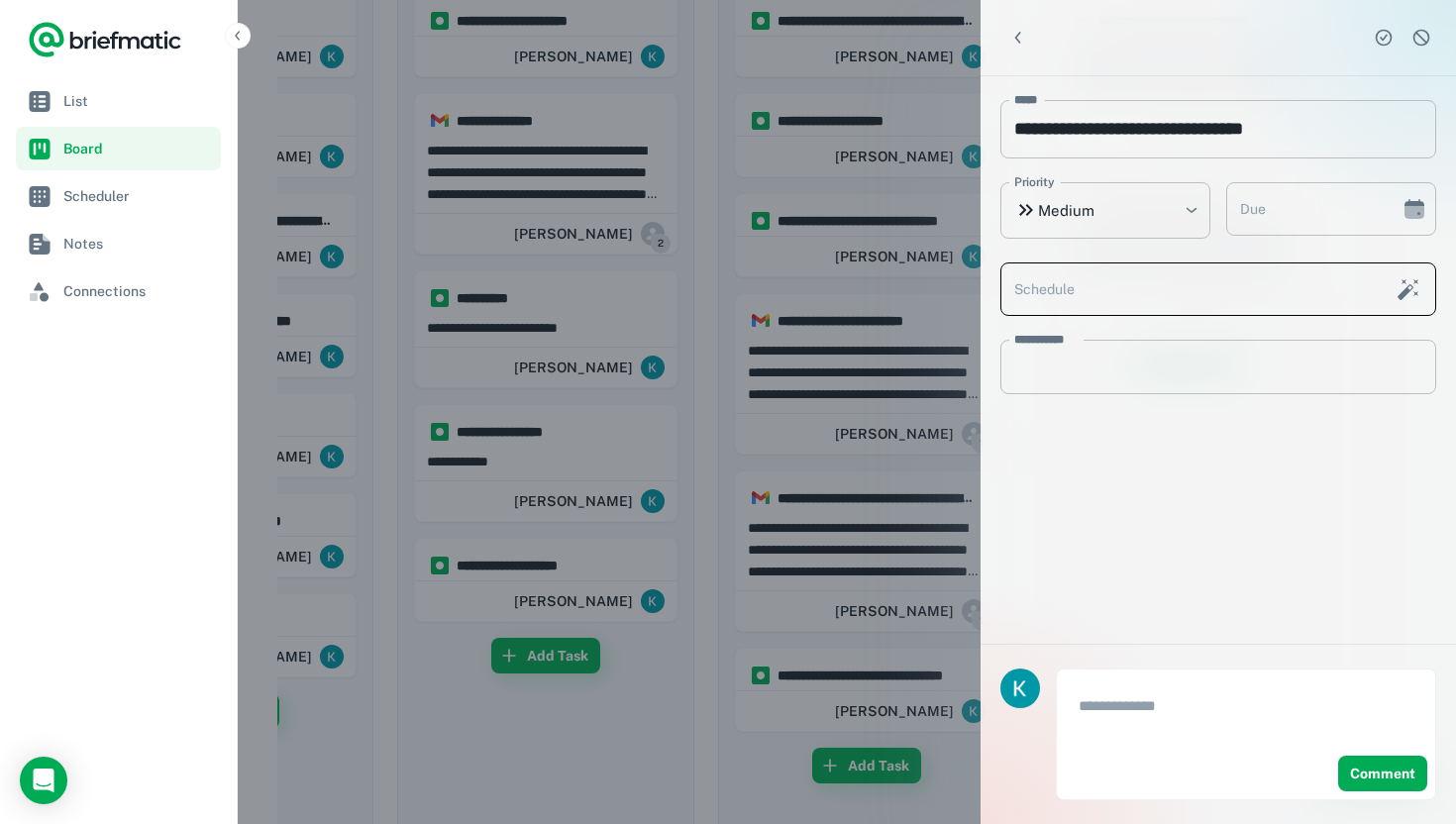 click on "Schedule" at bounding box center (1192, 289) 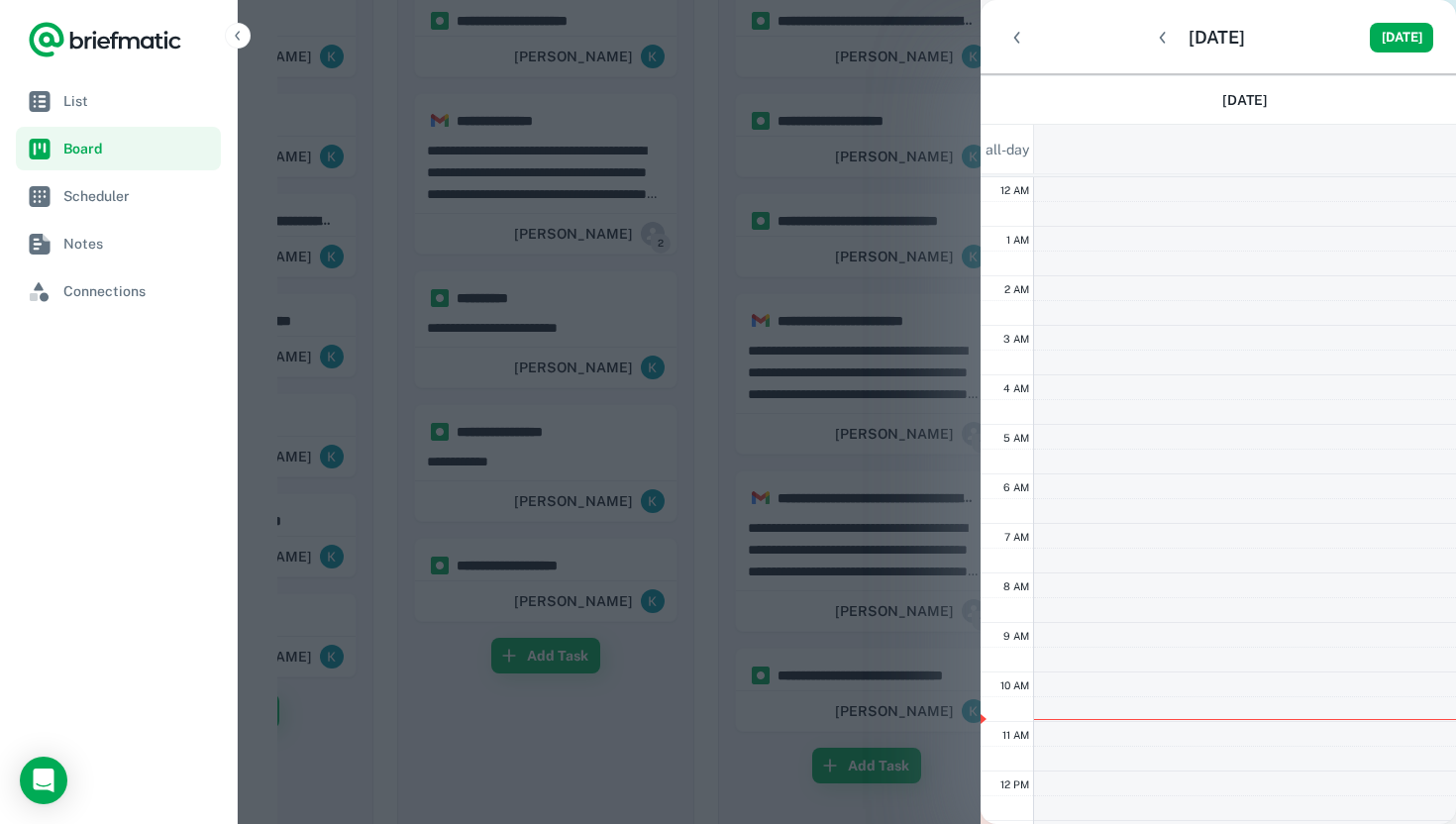scroll, scrollTop: 298, scrollLeft: 0, axis: vertical 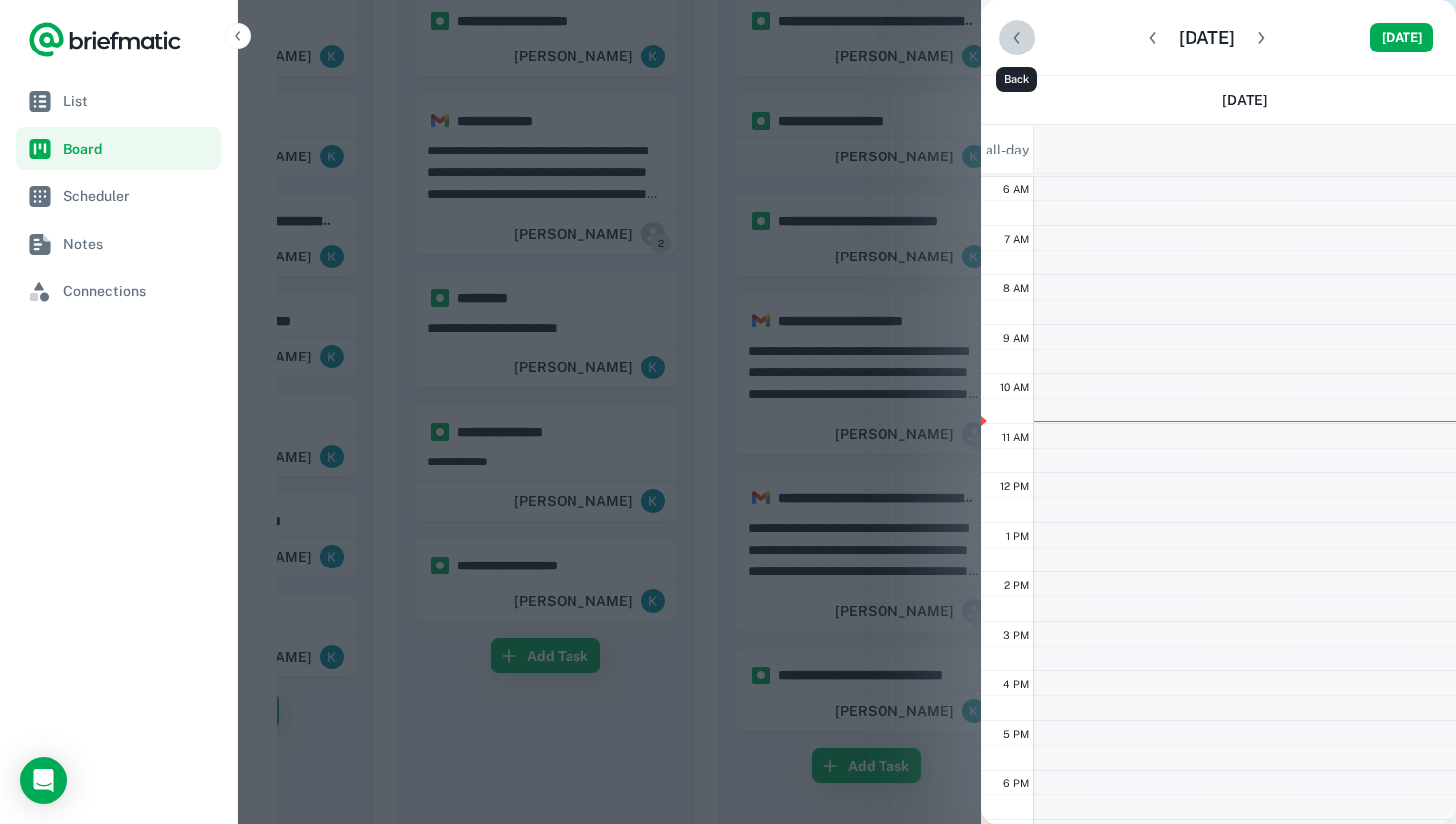 click 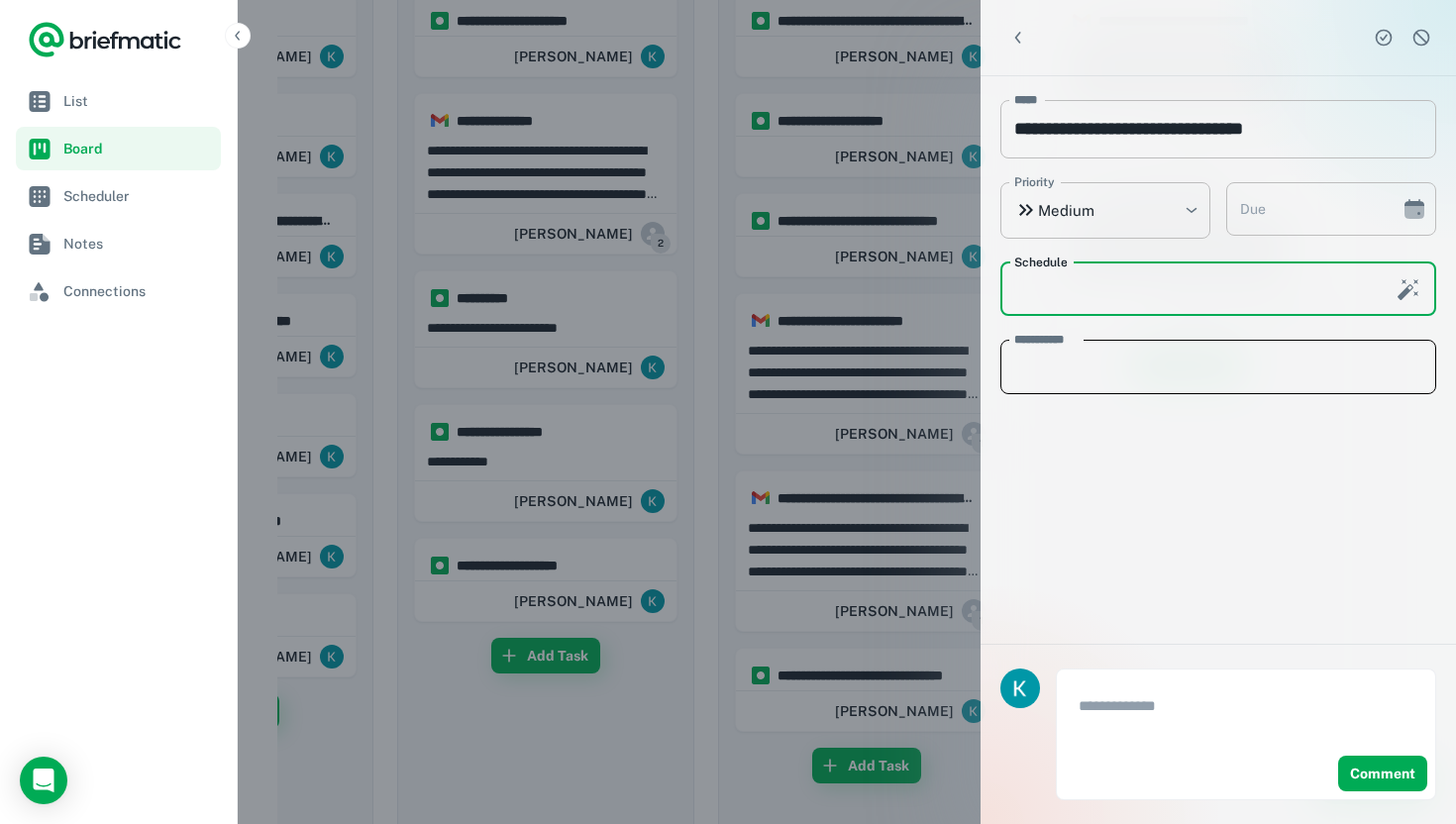 click on "**********" at bounding box center [1218, 367] 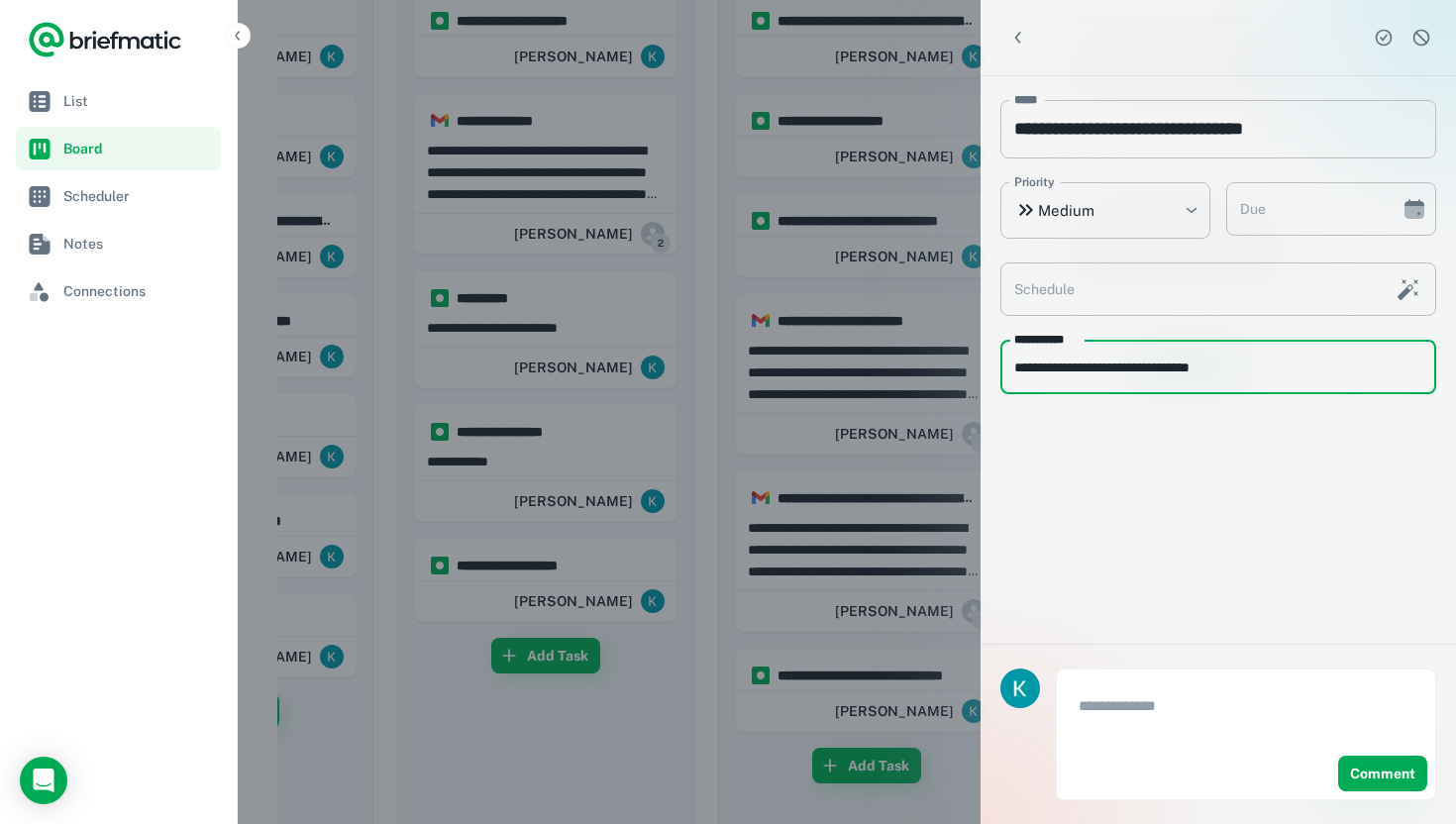 click on "**********" at bounding box center [1218, 367] 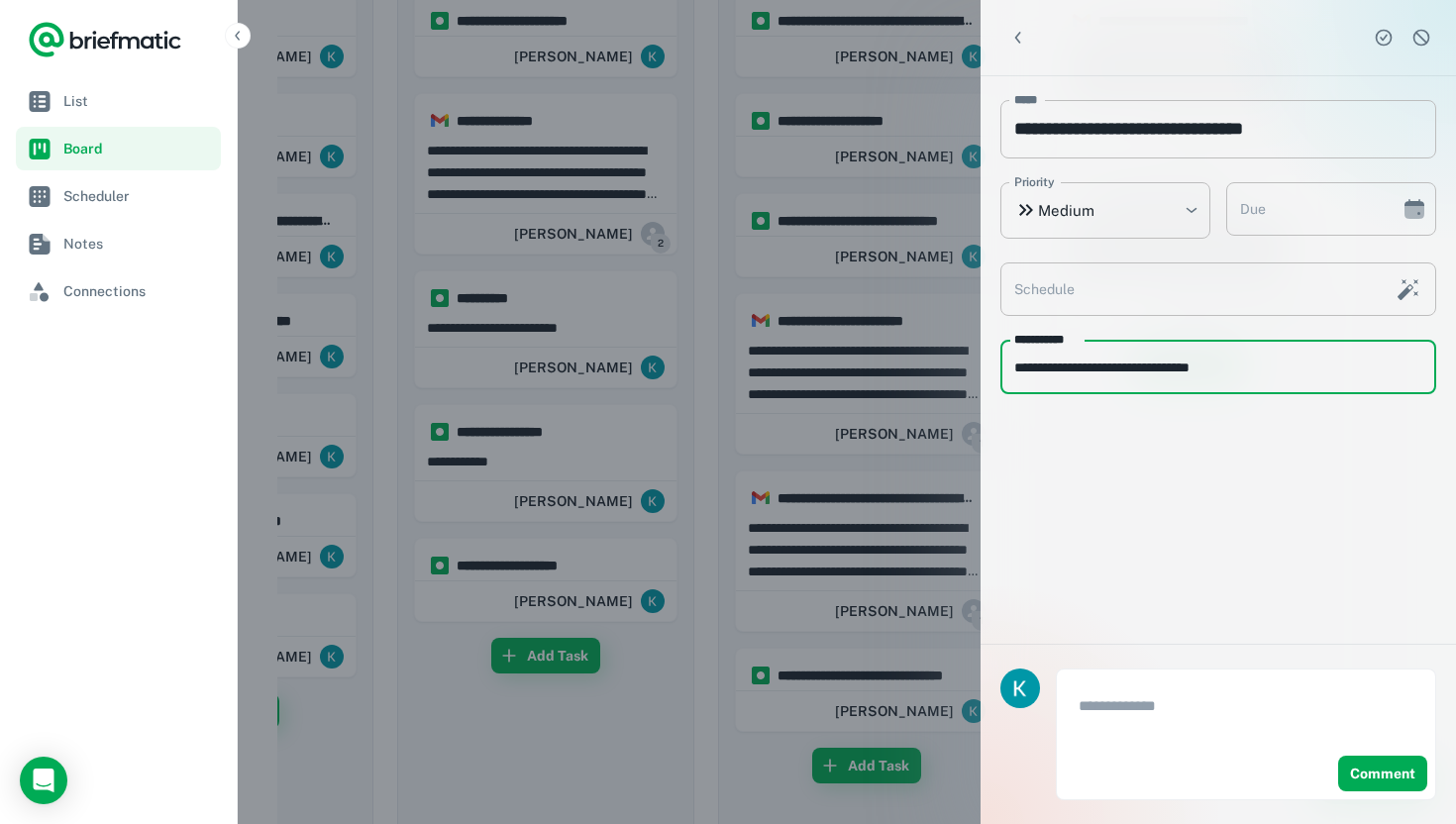 click on "**********" at bounding box center [1218, 367] 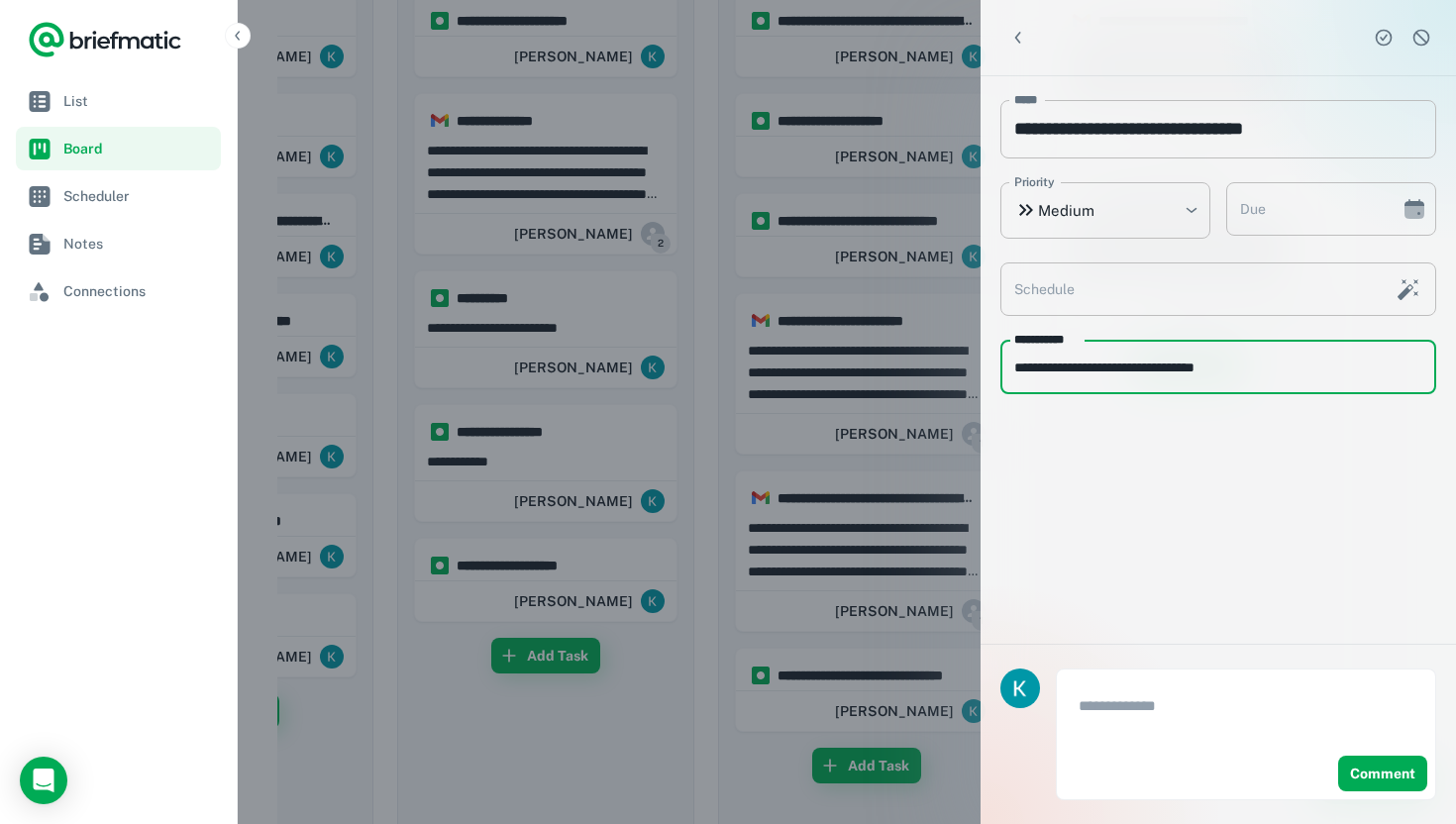 click on "**********" at bounding box center (1218, 367) 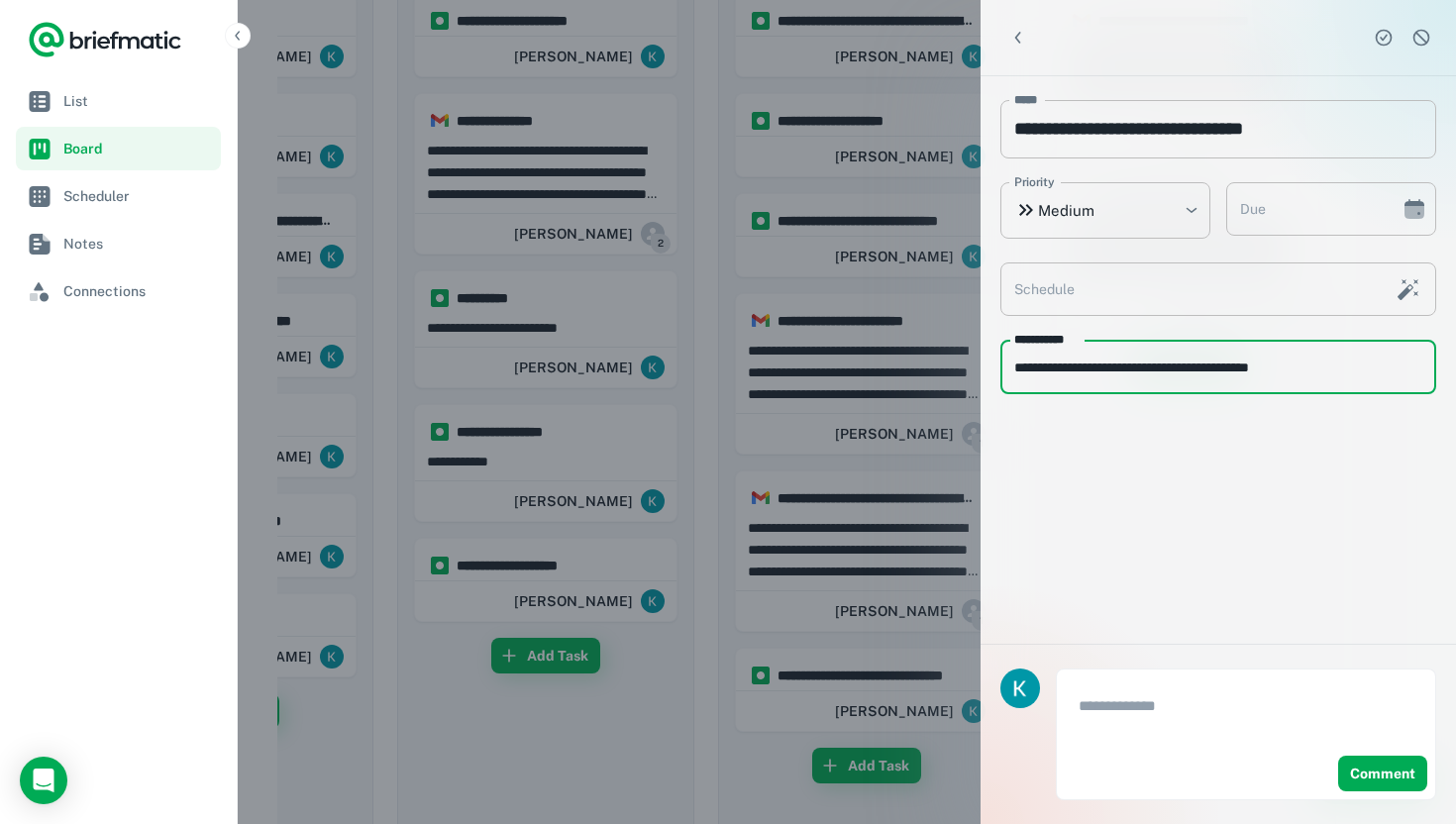 type on "**********" 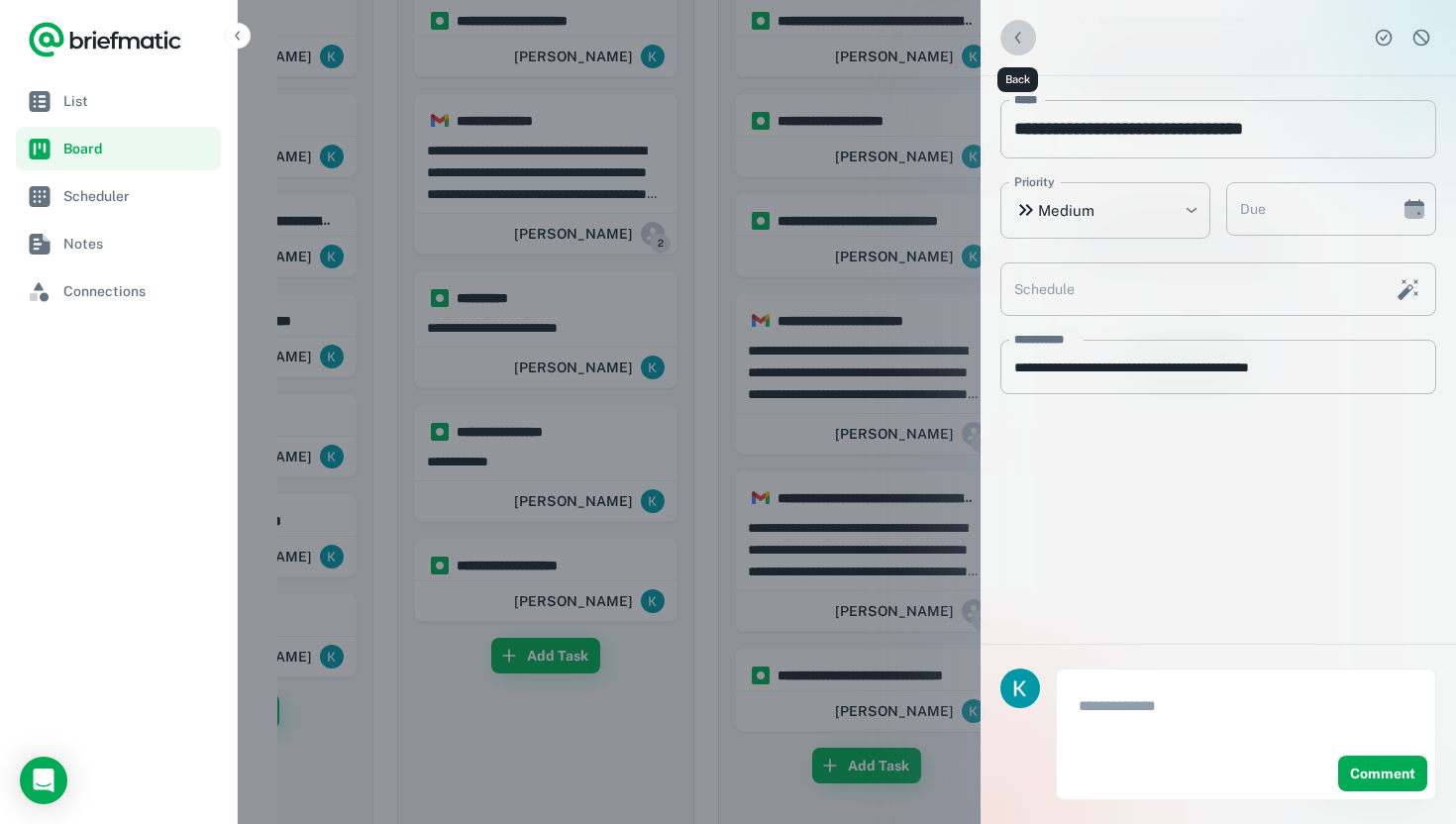 click 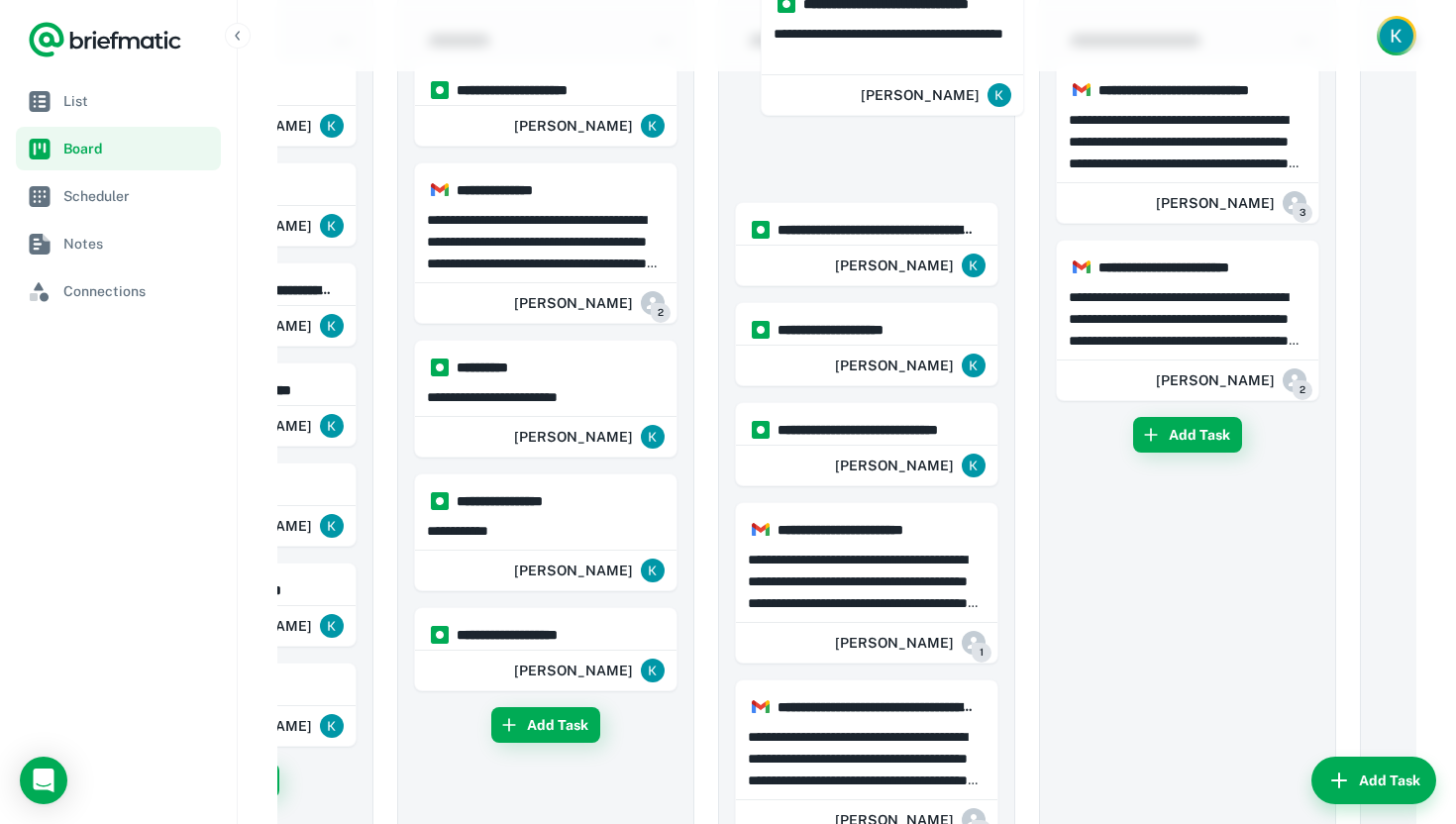 scroll, scrollTop: 0, scrollLeft: 0, axis: both 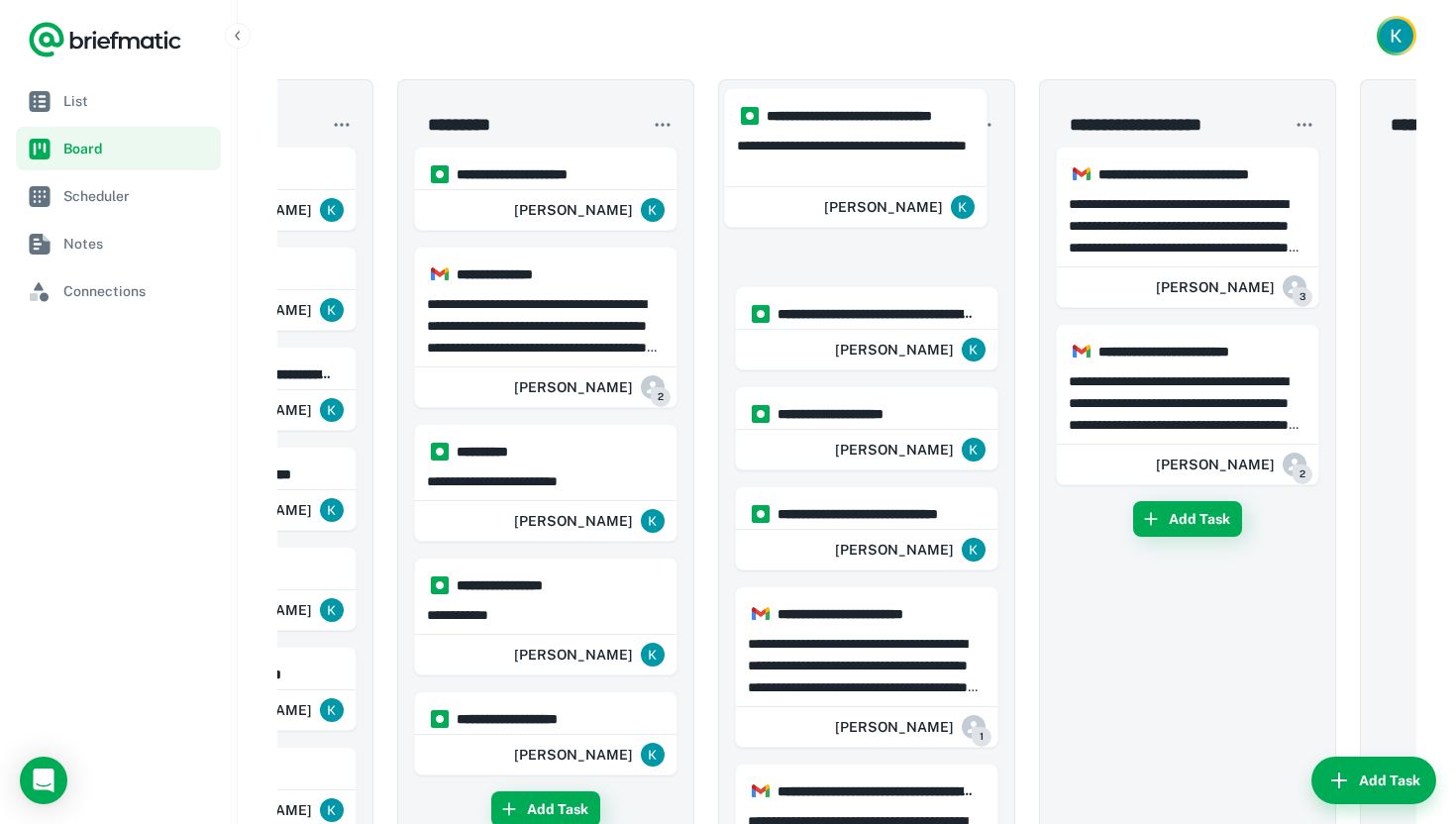 drag, startPoint x: 837, startPoint y: 672, endPoint x: 821, endPoint y: 103, distance: 569.2249 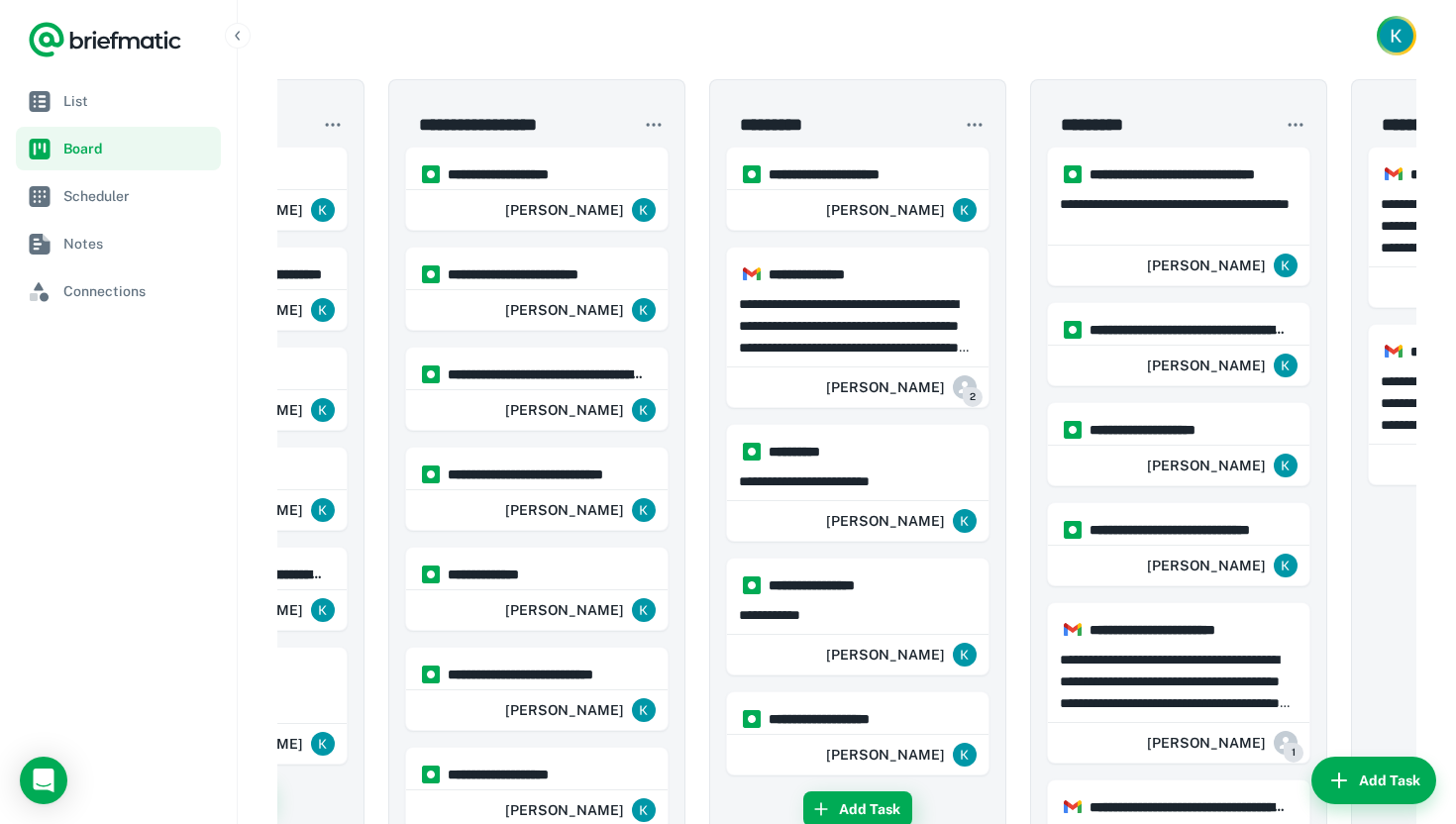 scroll, scrollTop: 0, scrollLeft: 470, axis: horizontal 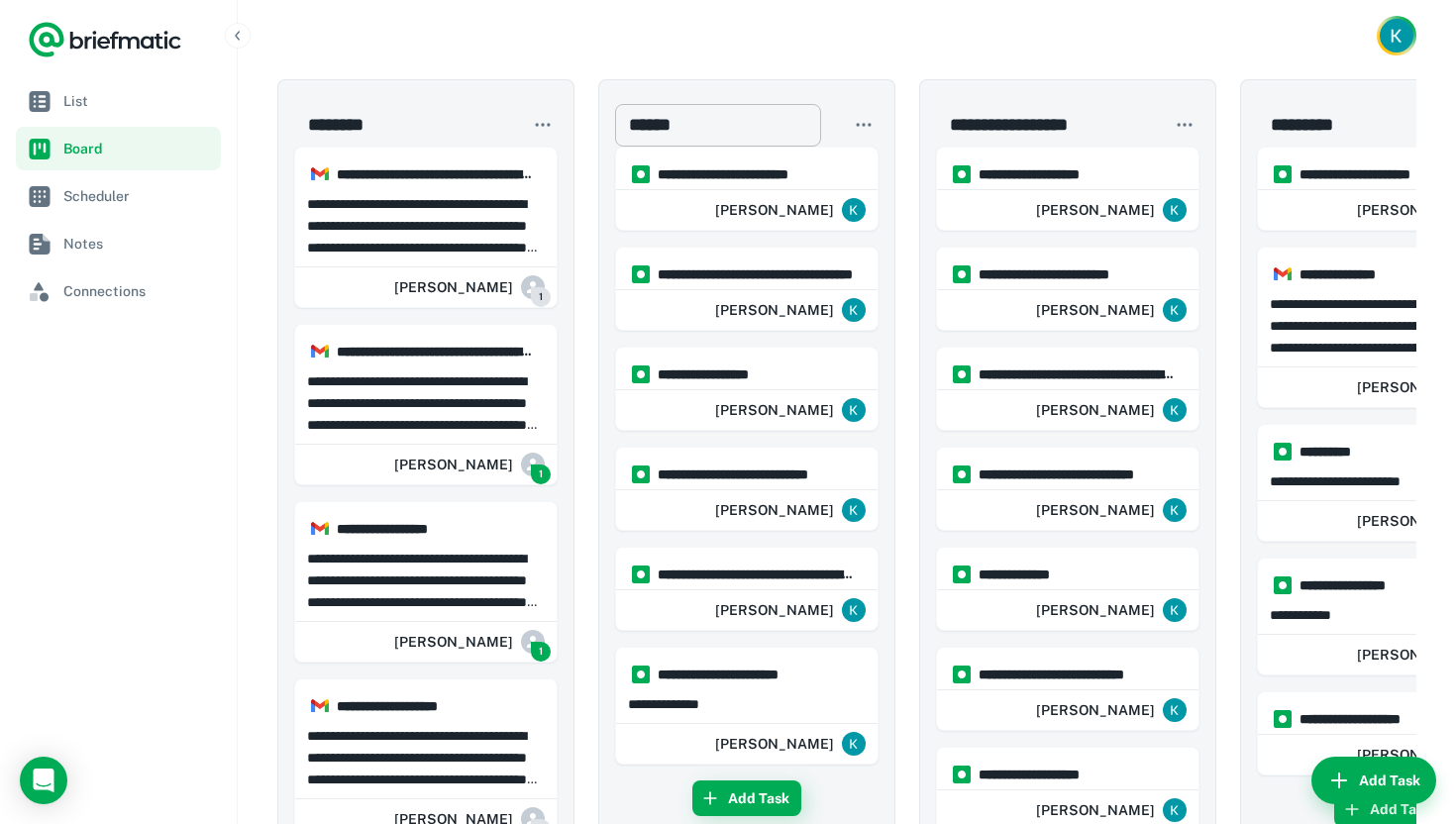 click on "******" at bounding box center [718, 125] 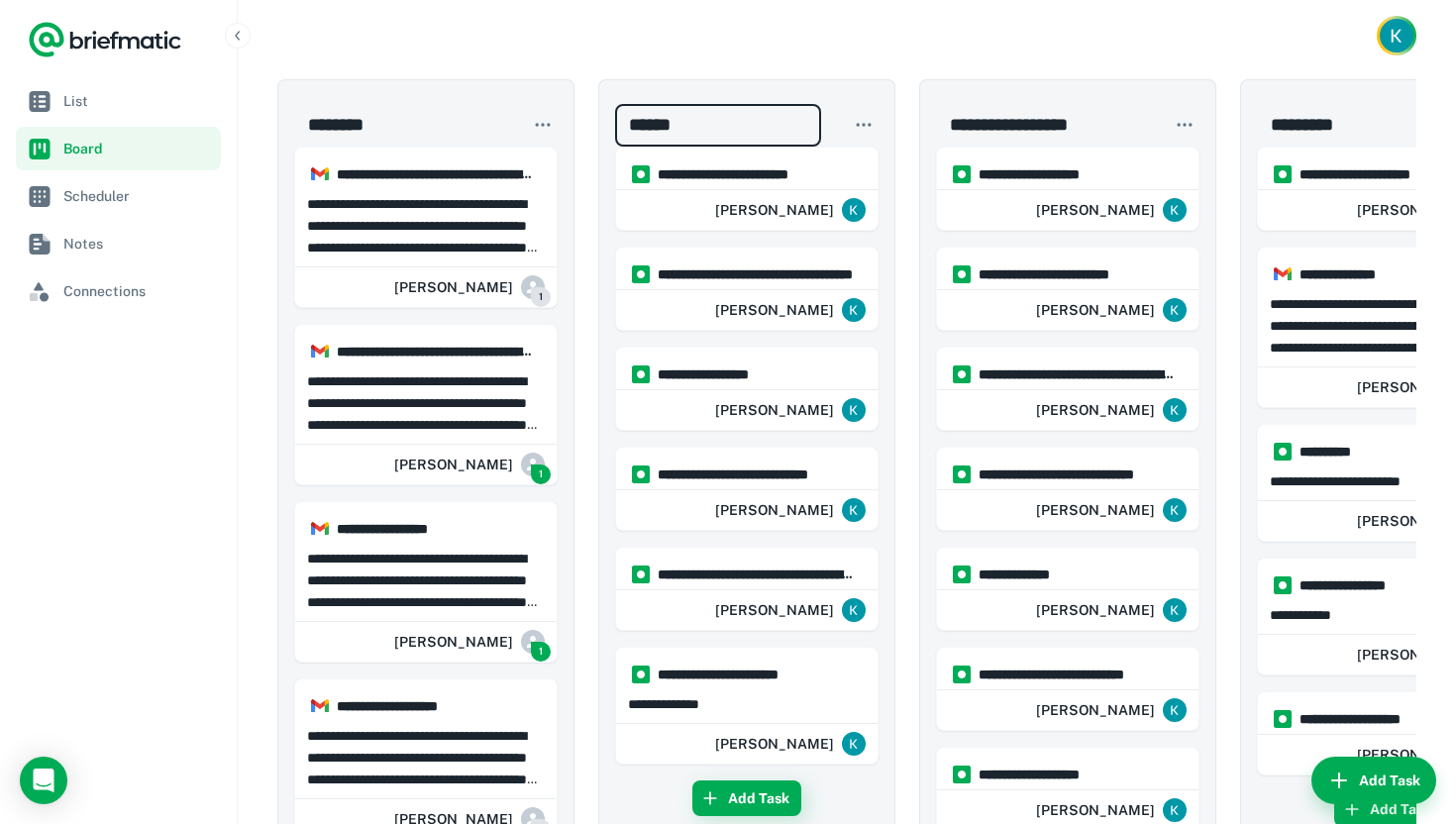 click at bounding box center (847, 36) 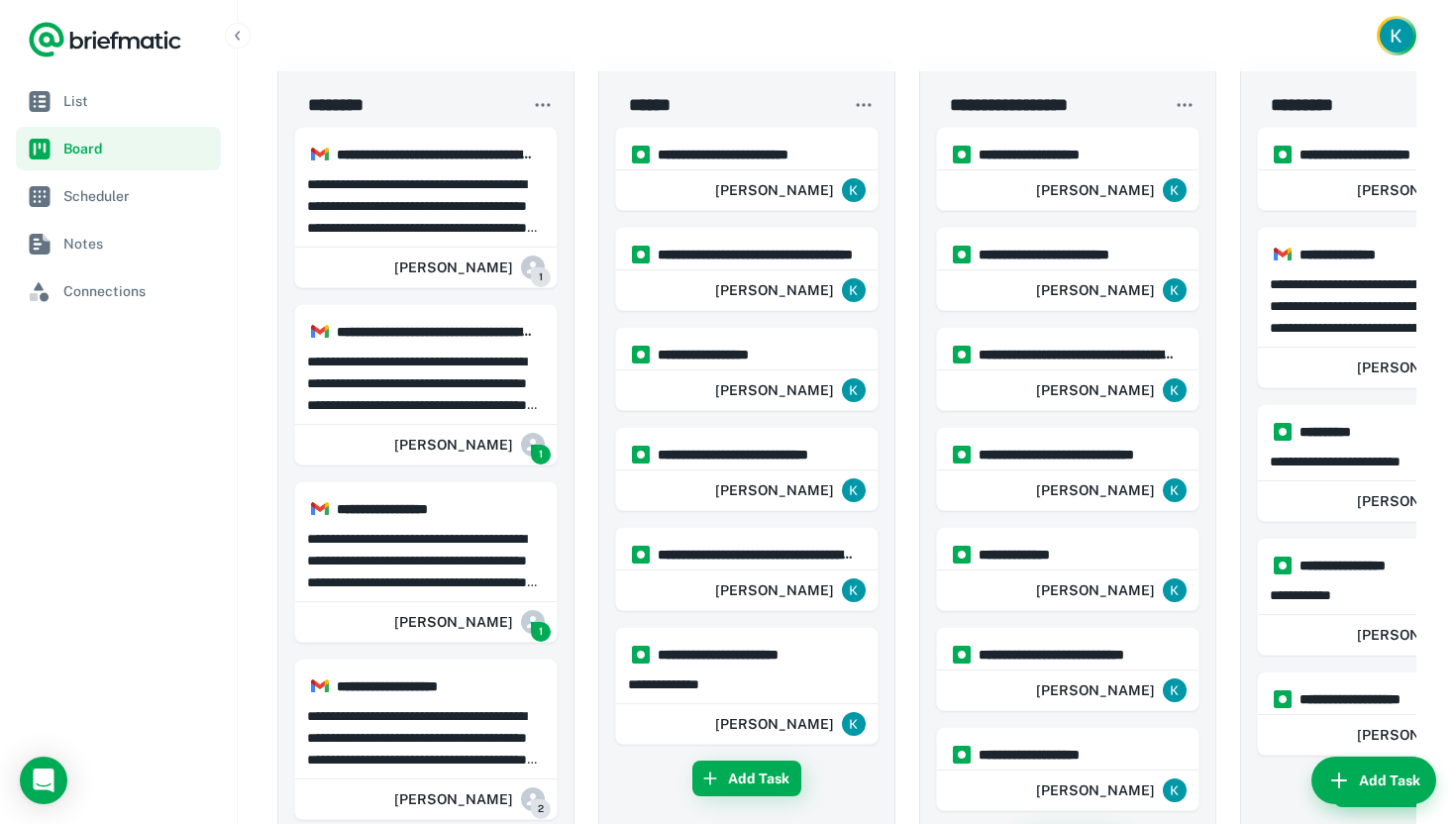 scroll, scrollTop: 25, scrollLeft: 0, axis: vertical 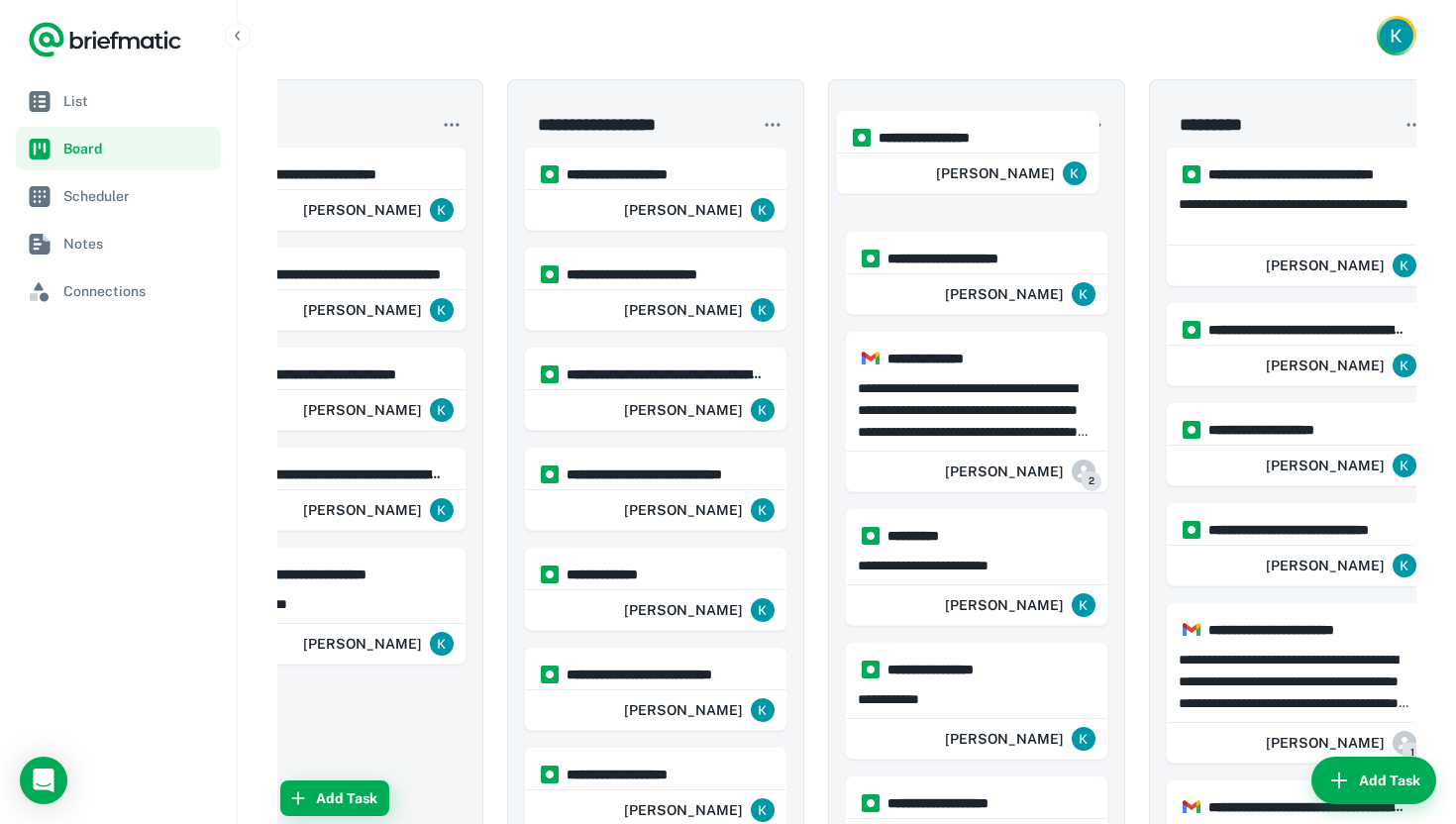 drag, startPoint x: 771, startPoint y: 364, endPoint x: 1006, endPoint y: 165, distance: 307.93831 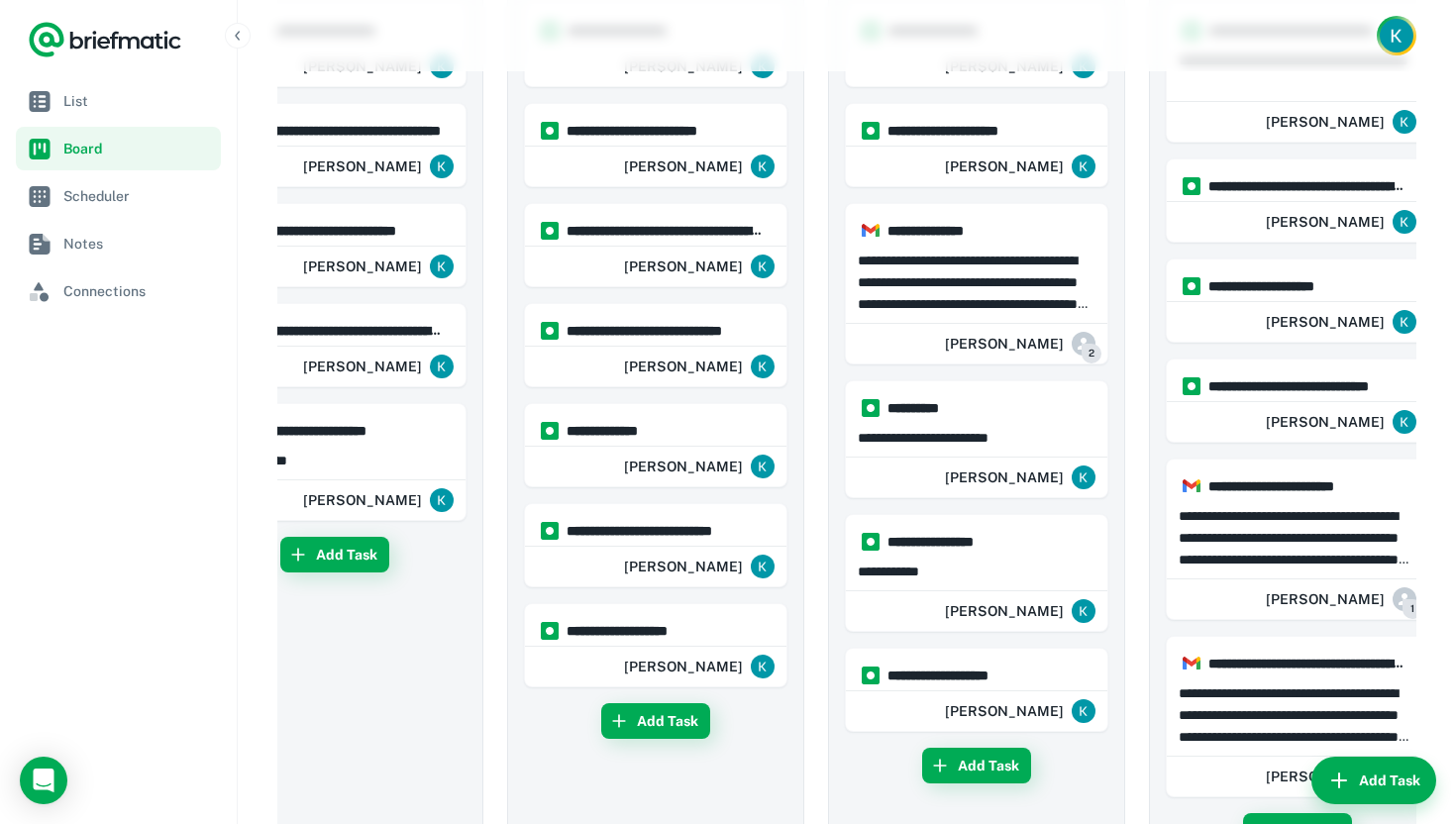 scroll, scrollTop: 26, scrollLeft: 0, axis: vertical 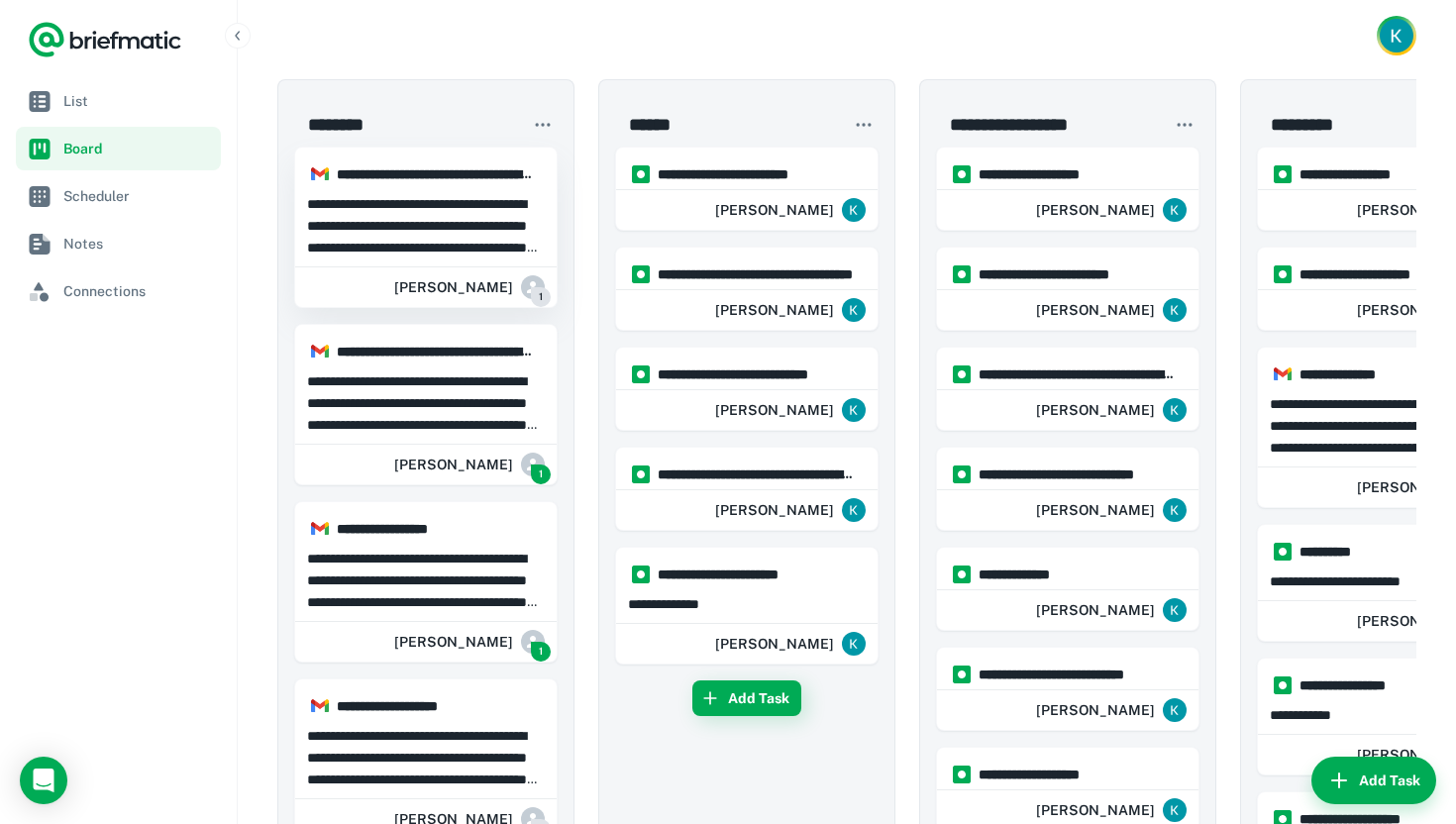 click on "**********" at bounding box center [426, 224] 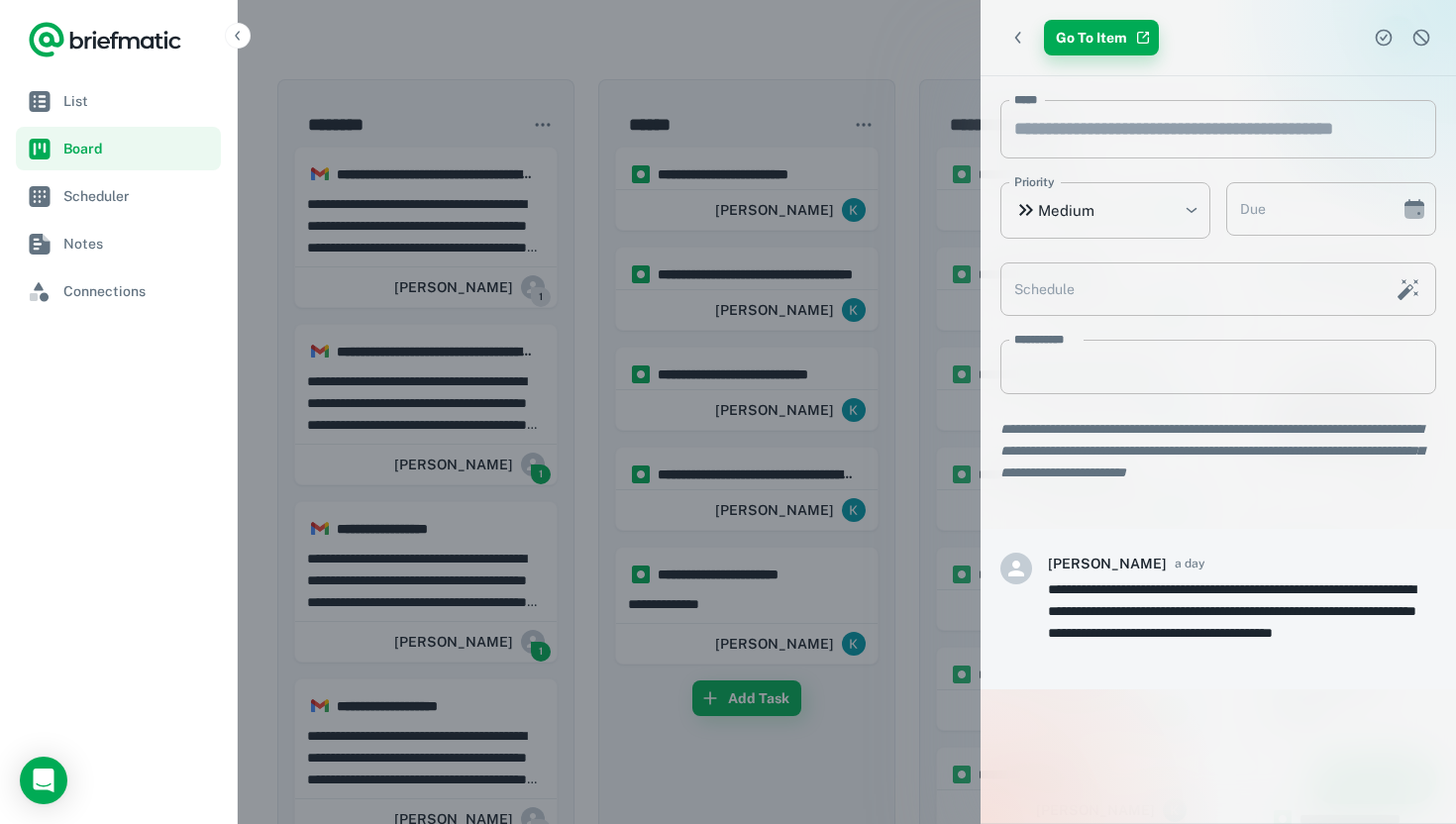 click on "Go To Item" at bounding box center [1101, 38] 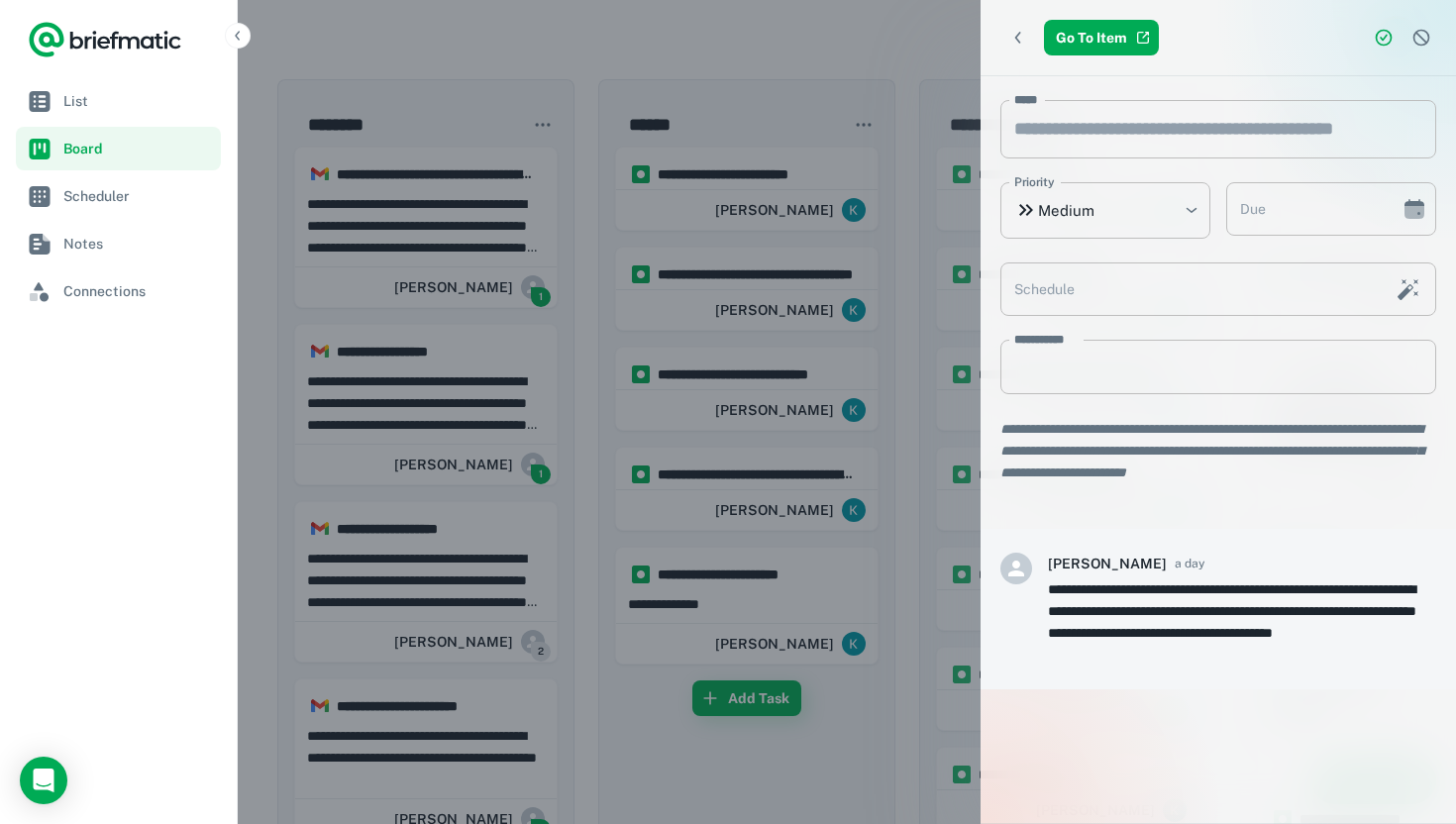 click at bounding box center (728, 412) 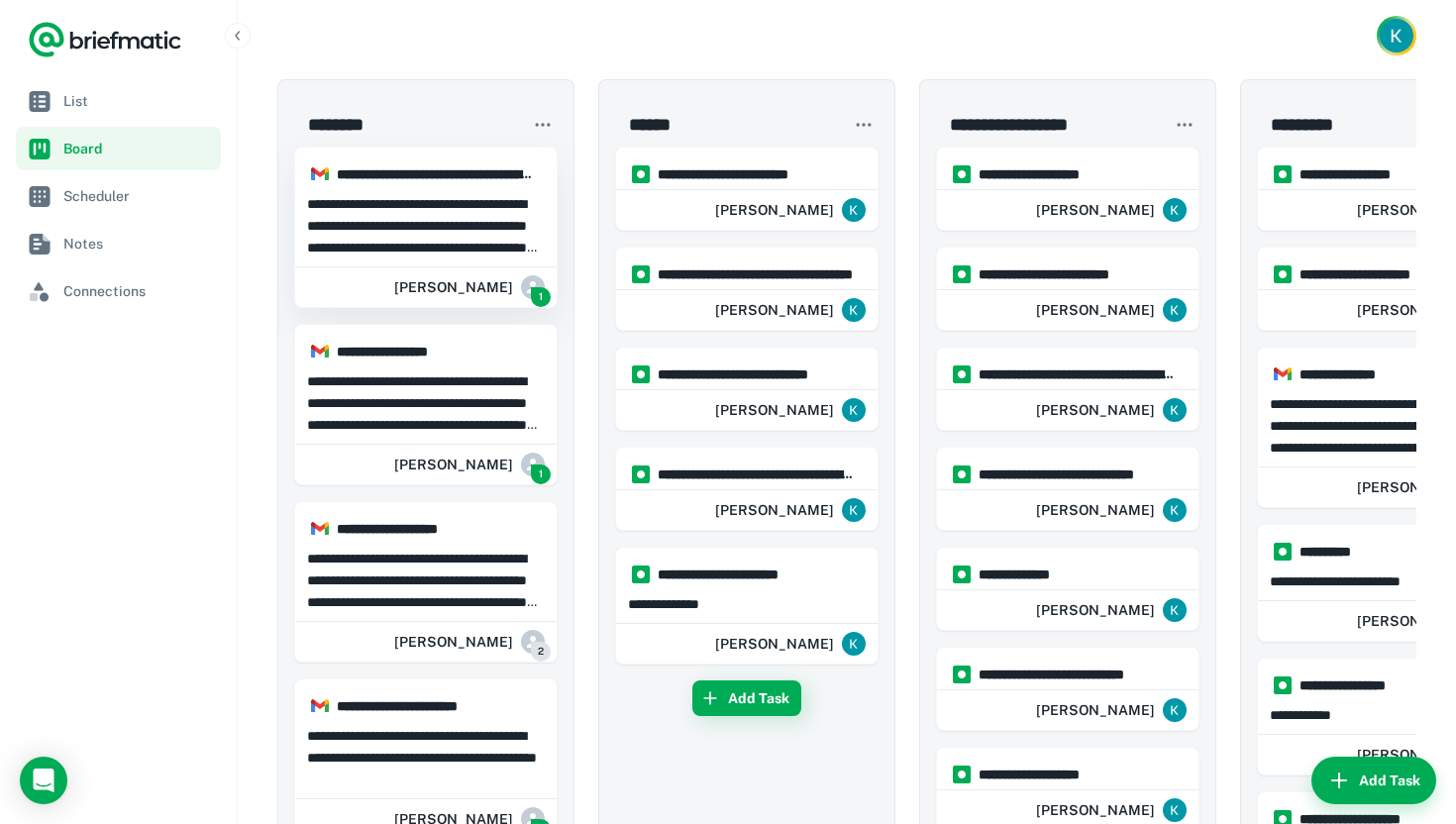 click on "**********" at bounding box center (426, 226) 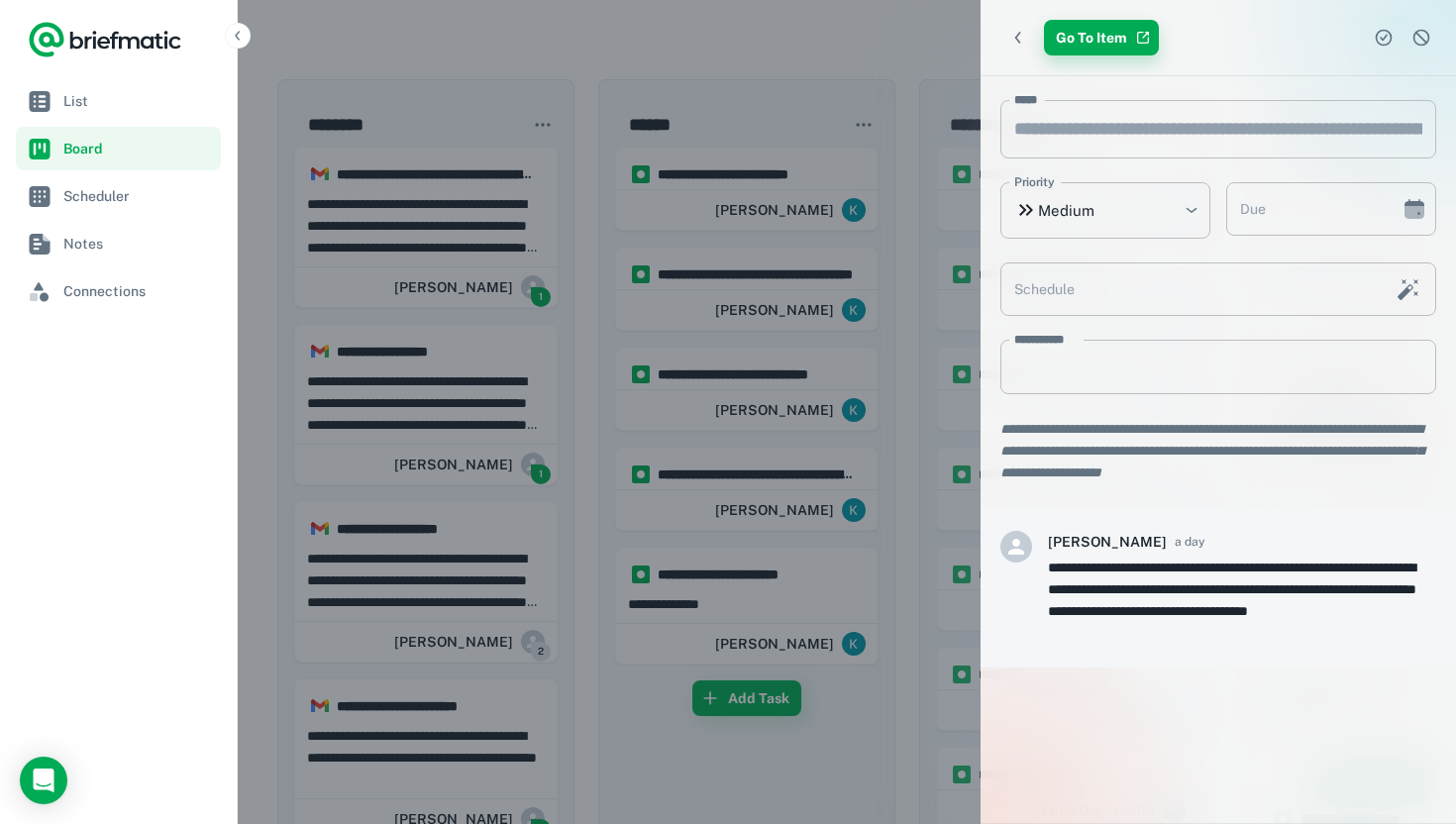 click on "Go To Item" at bounding box center [1101, 38] 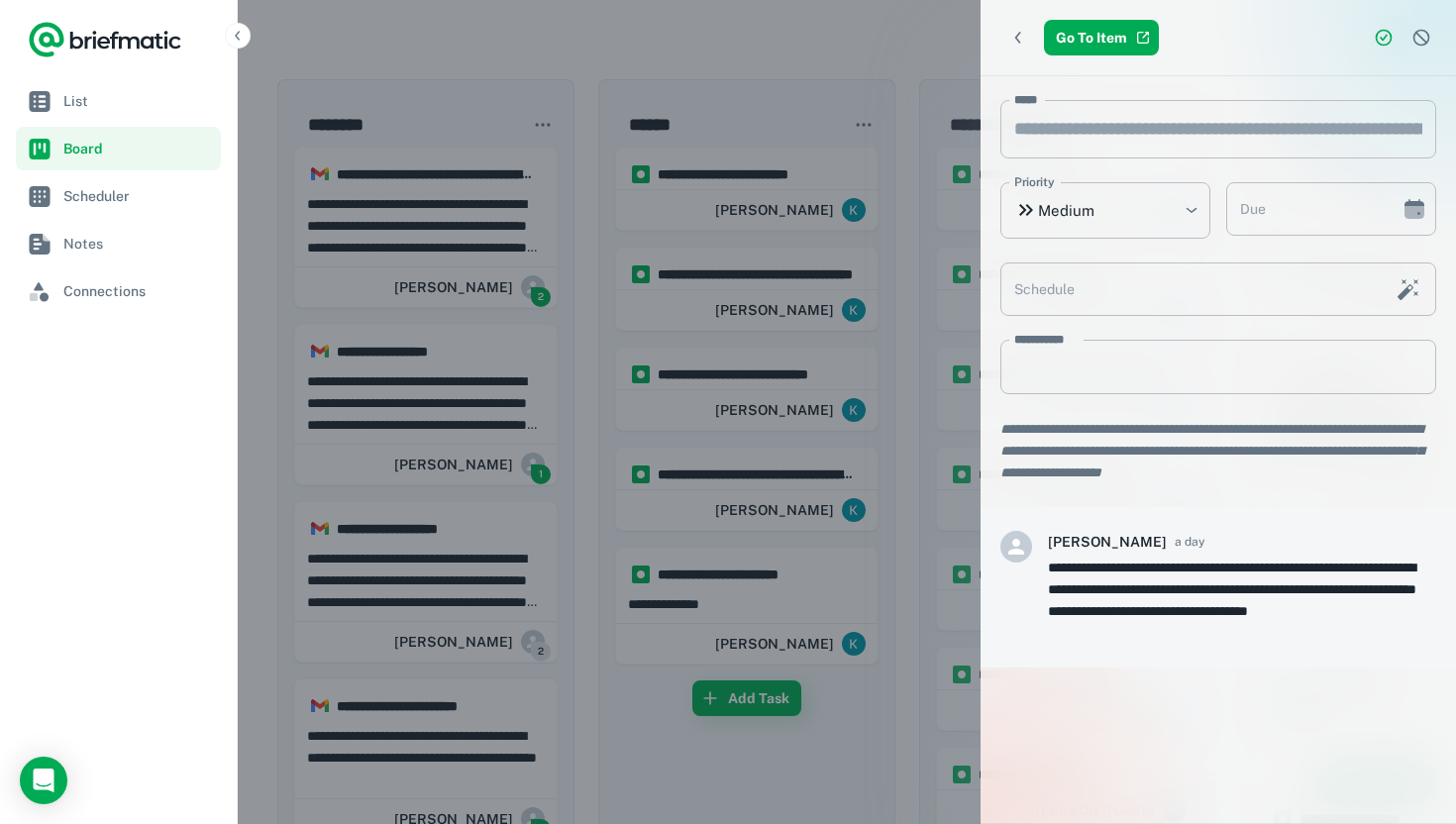 click at bounding box center (728, 412) 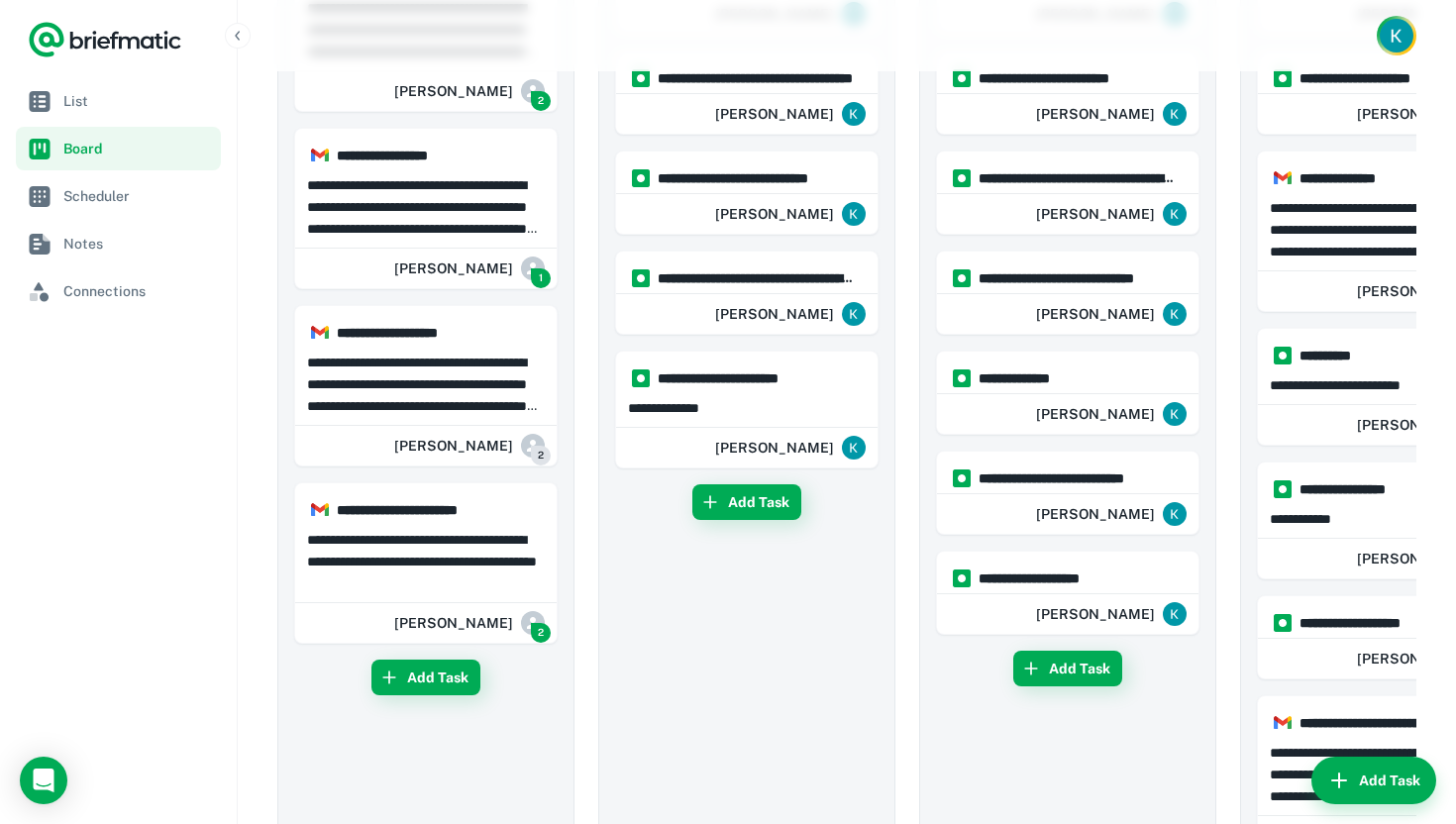 scroll, scrollTop: 170, scrollLeft: 0, axis: vertical 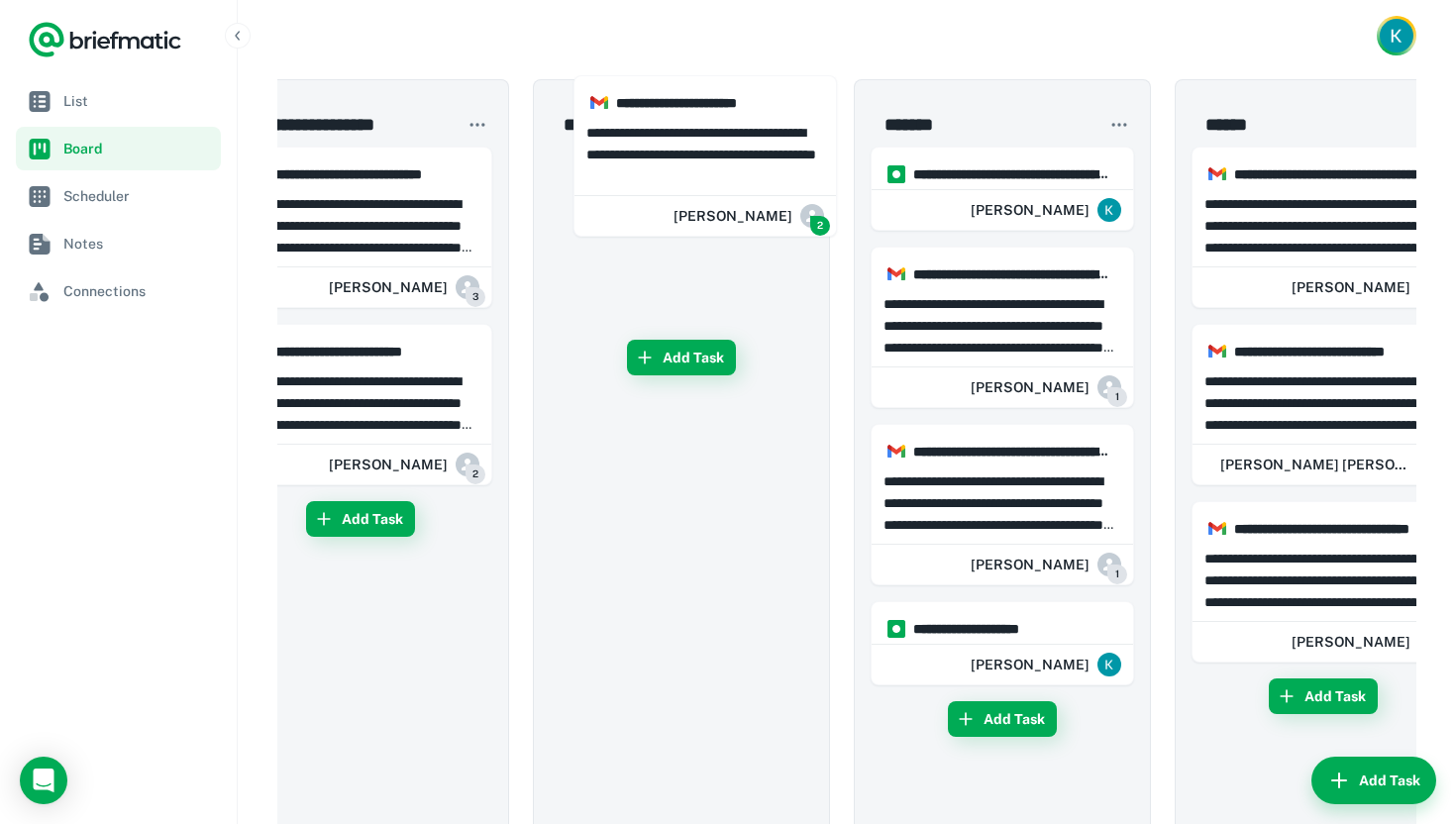 drag, startPoint x: 444, startPoint y: 566, endPoint x: 737, endPoint y: 173, distance: 490.202 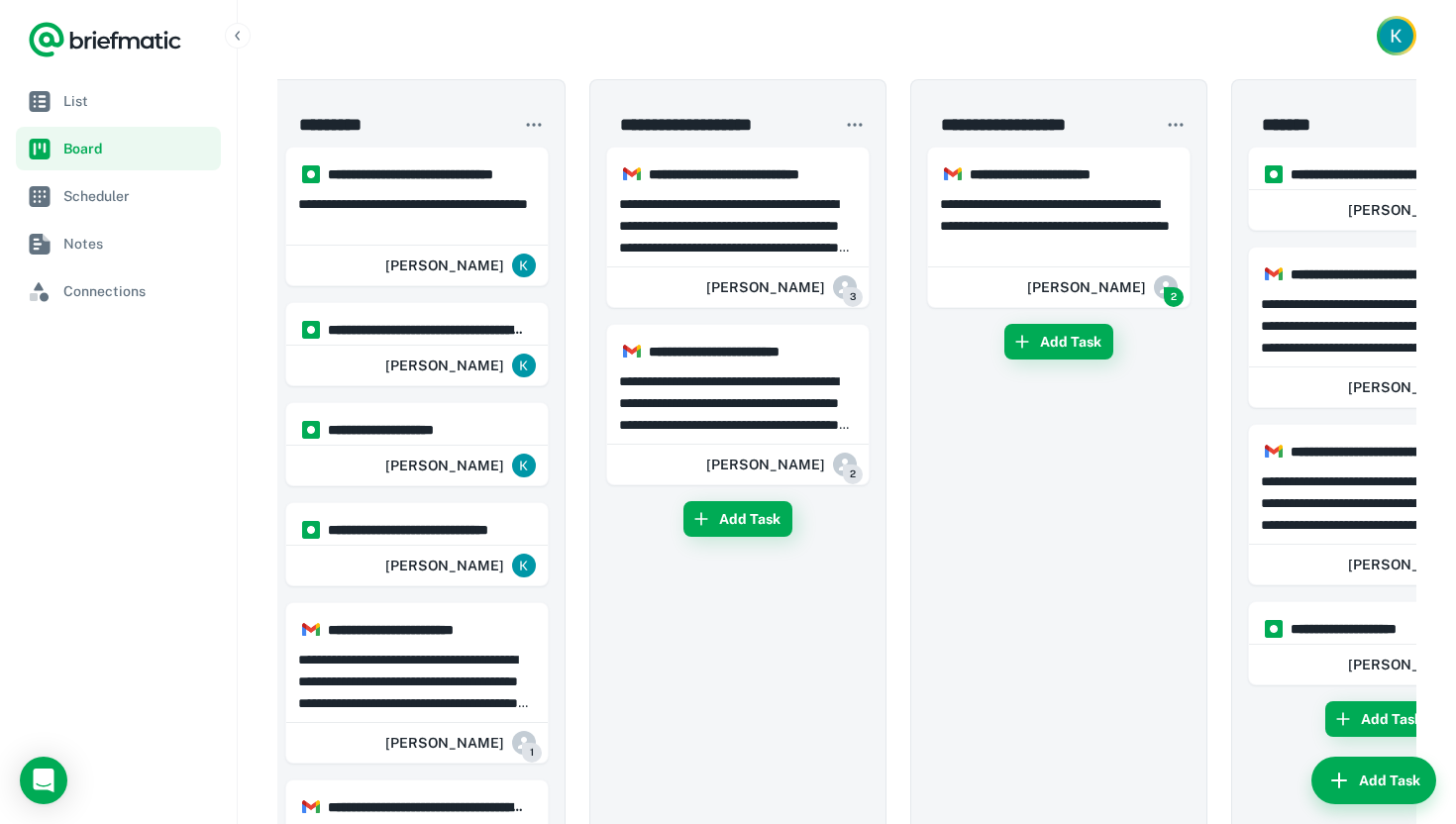 scroll, scrollTop: 0, scrollLeft: 949, axis: horizontal 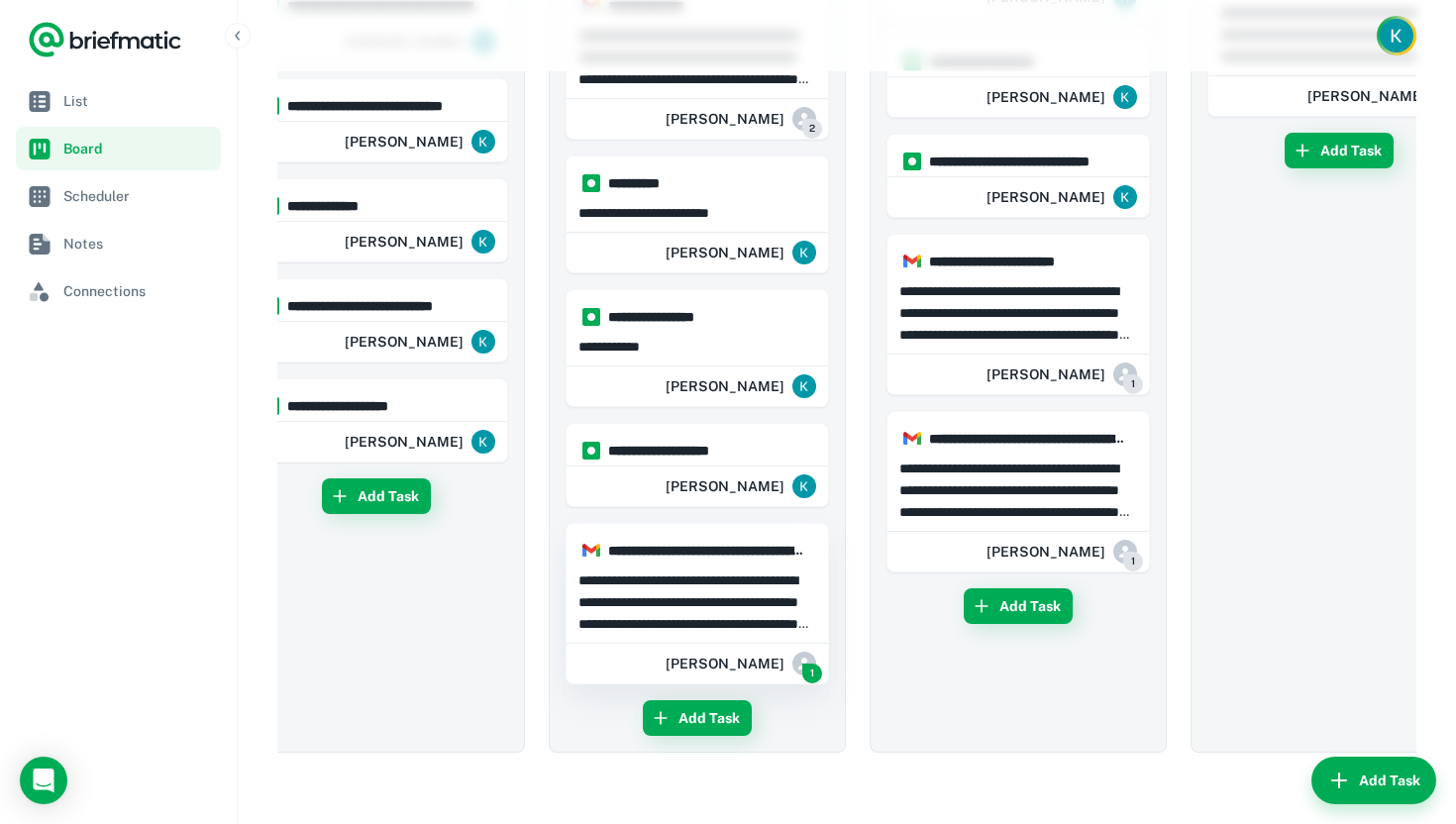 click on "**********" at bounding box center (697, 602) 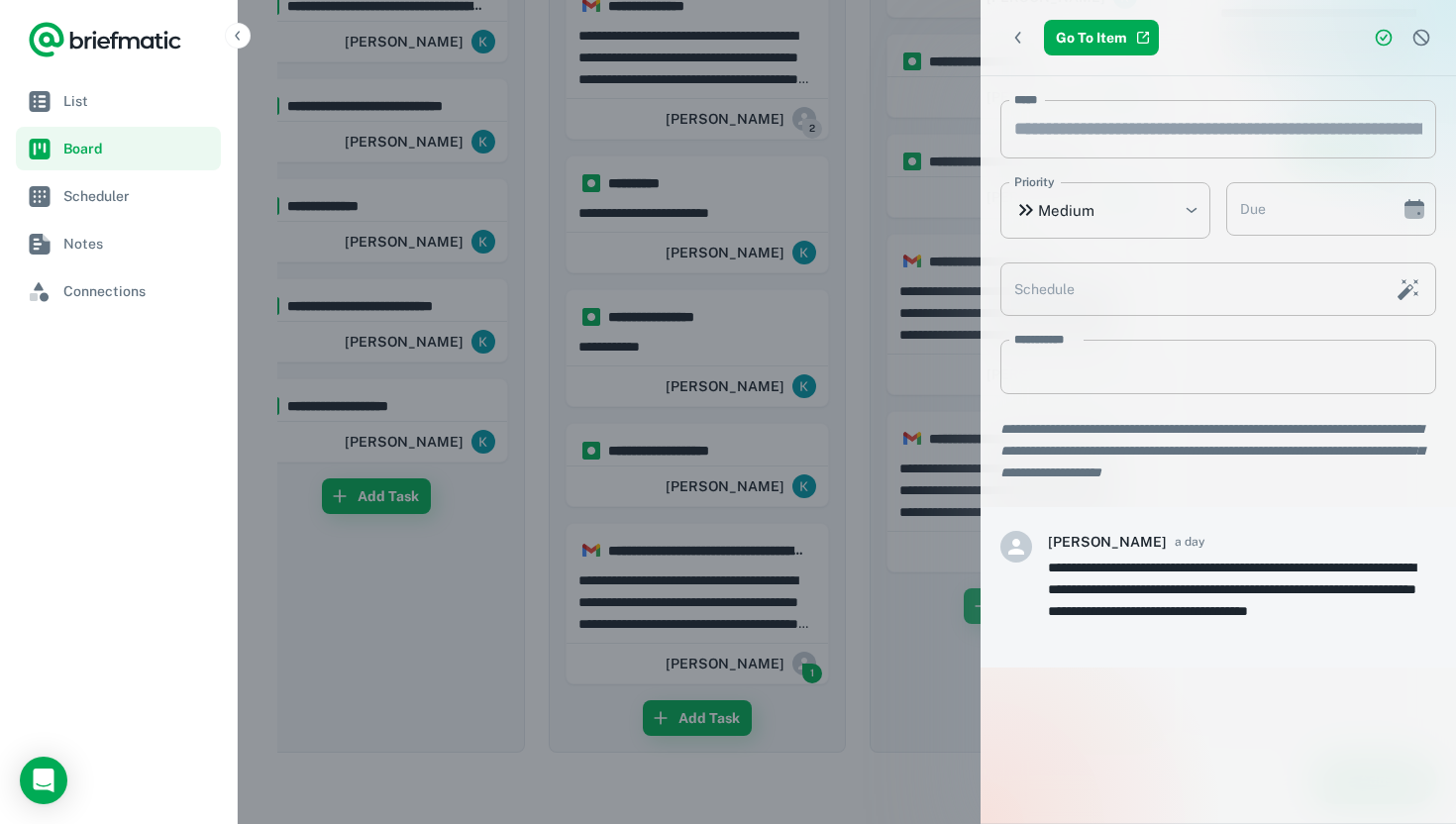 click at bounding box center (1421, 38) 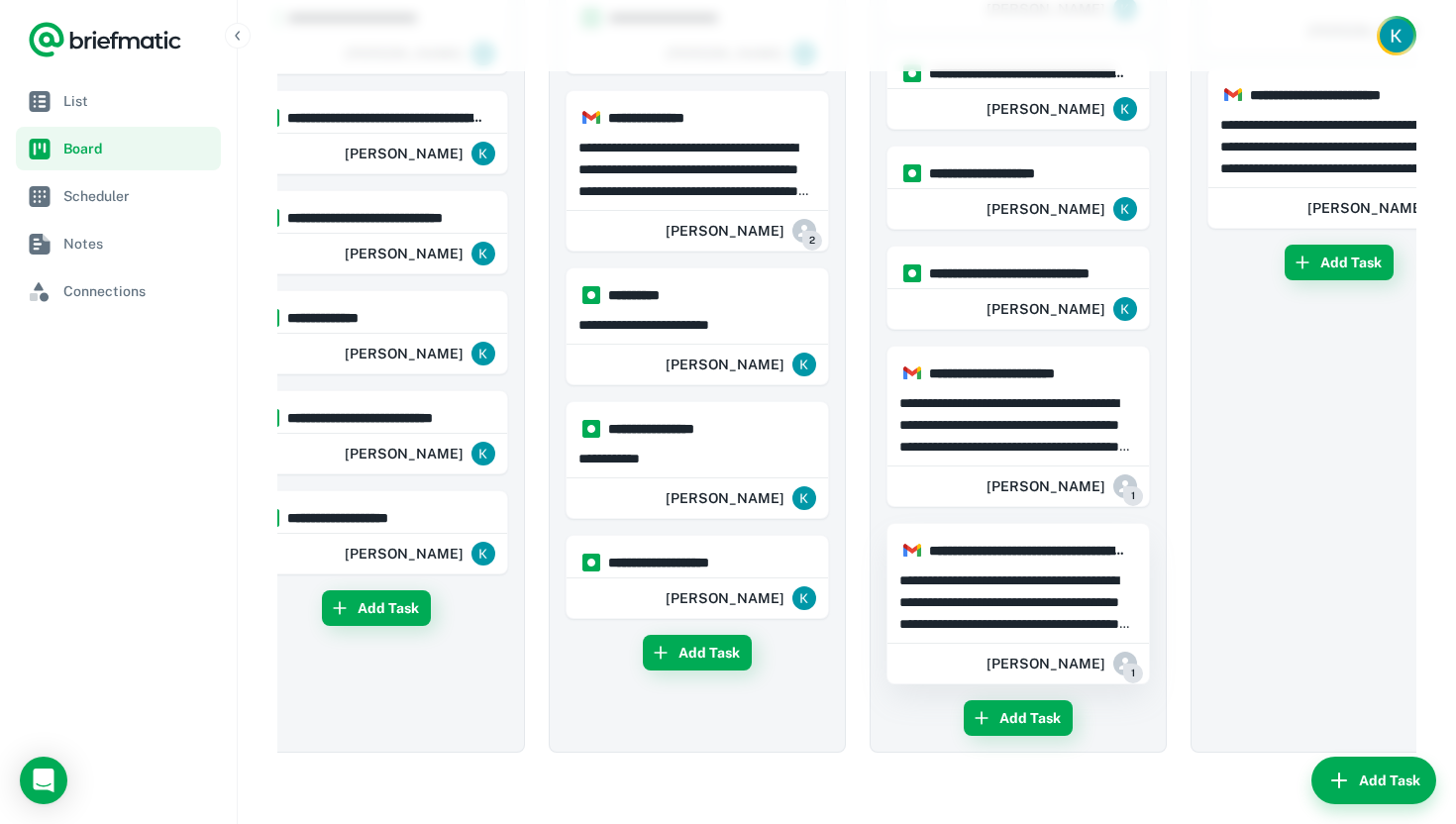 scroll, scrollTop: 99, scrollLeft: 0, axis: vertical 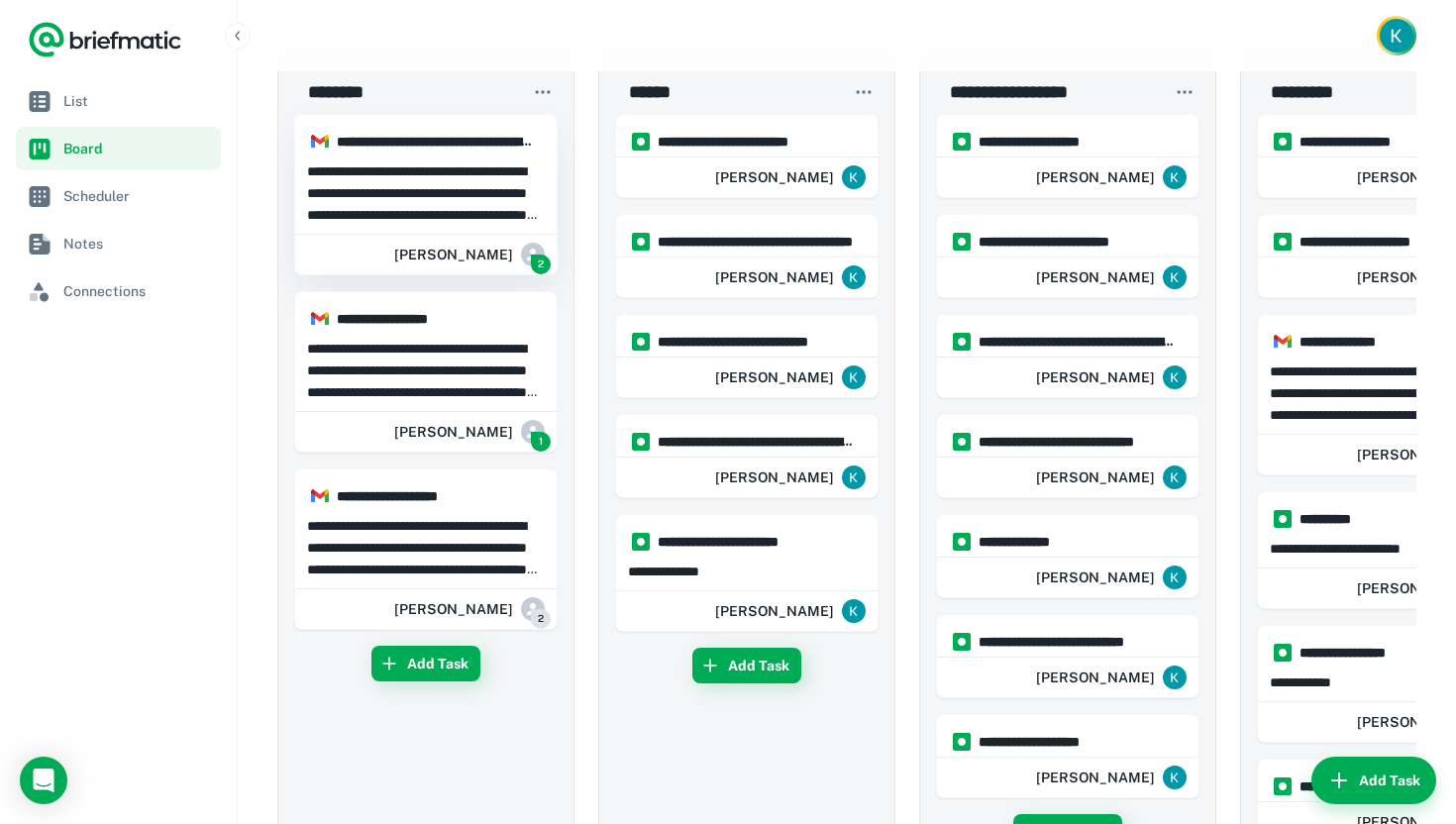 click on "**********" at bounding box center (426, 193) 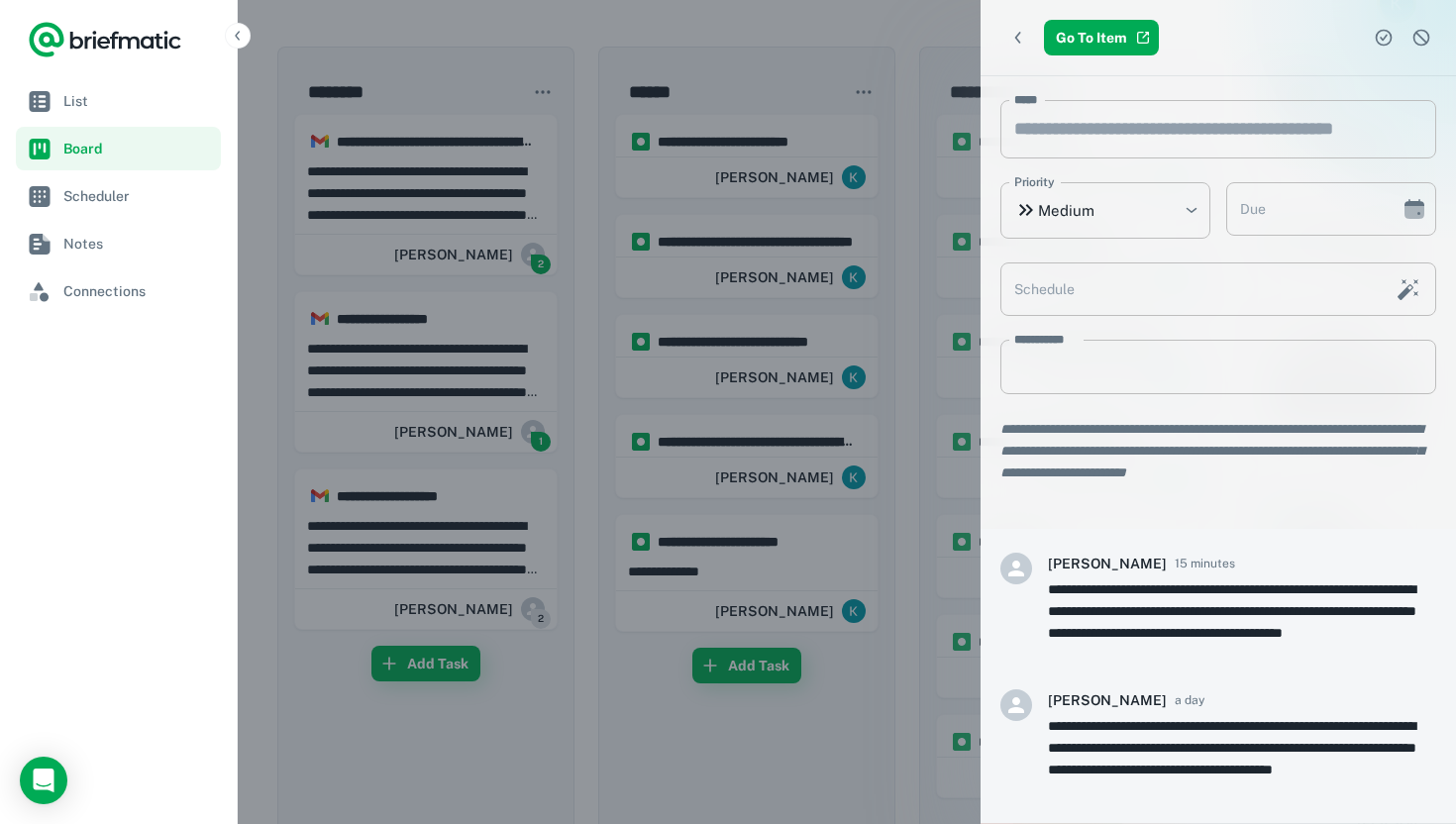 click at bounding box center [1421, 38] 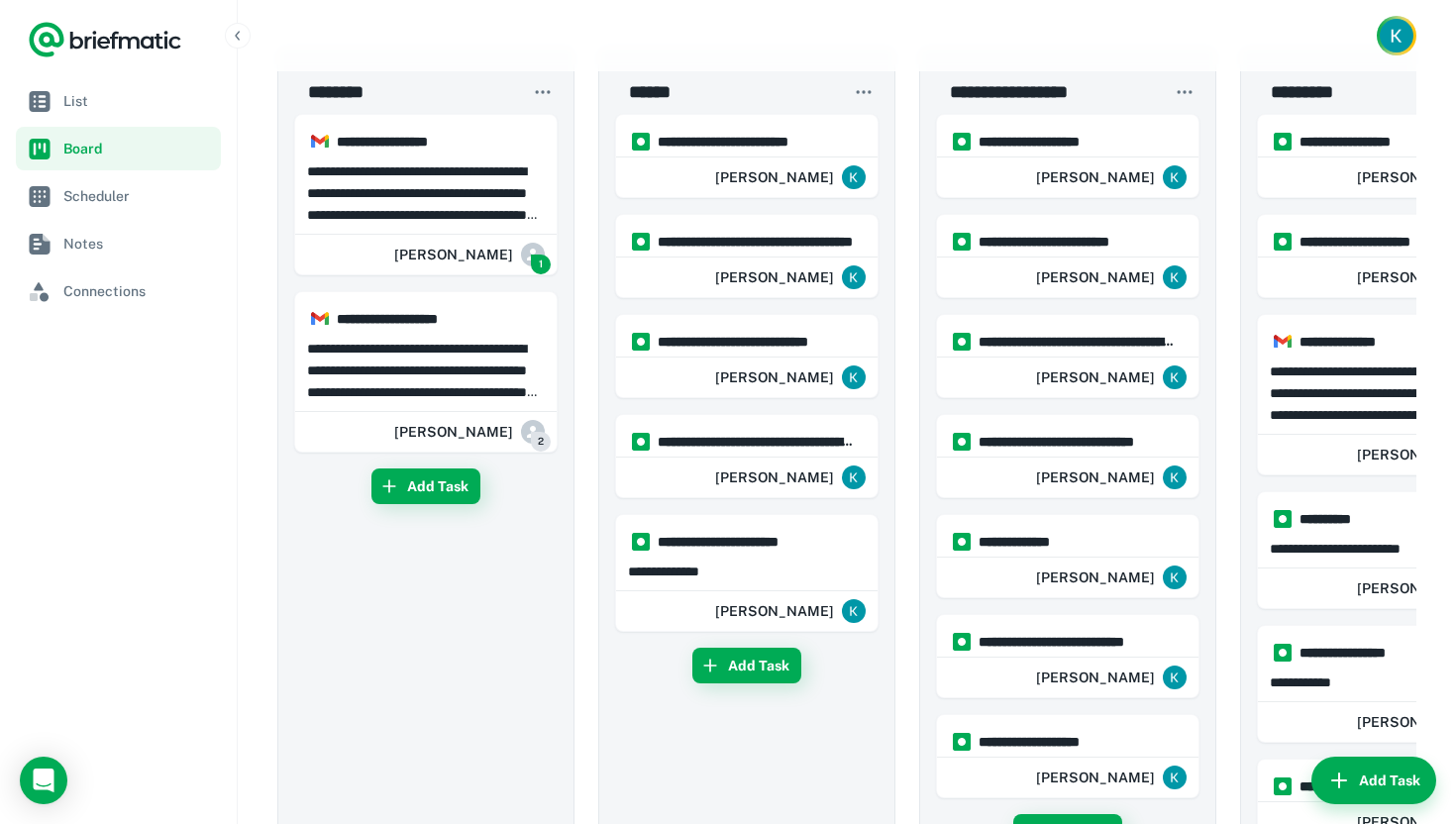click on "Add Task" at bounding box center [426, 722] 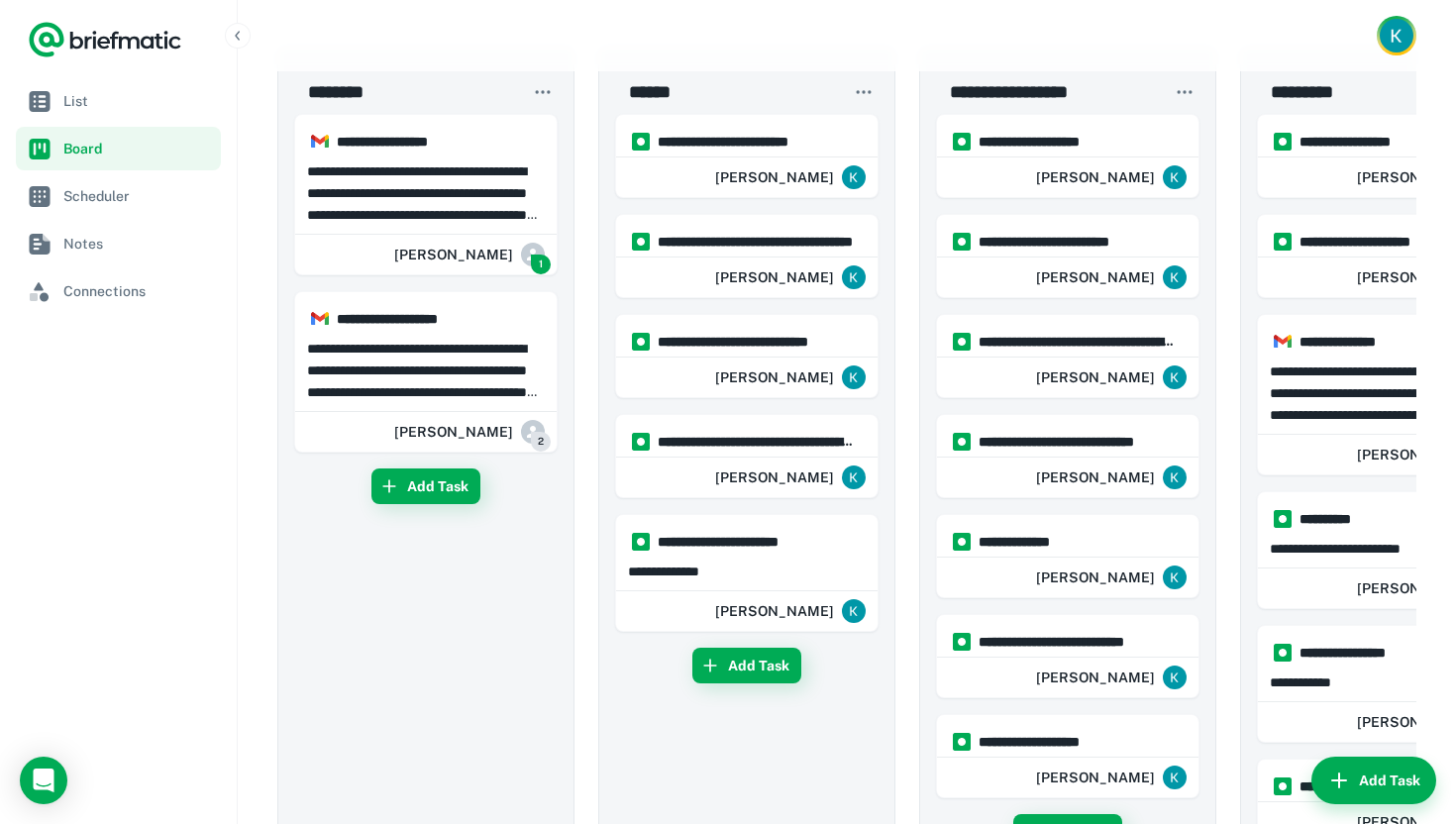 click at bounding box center [847, 36] 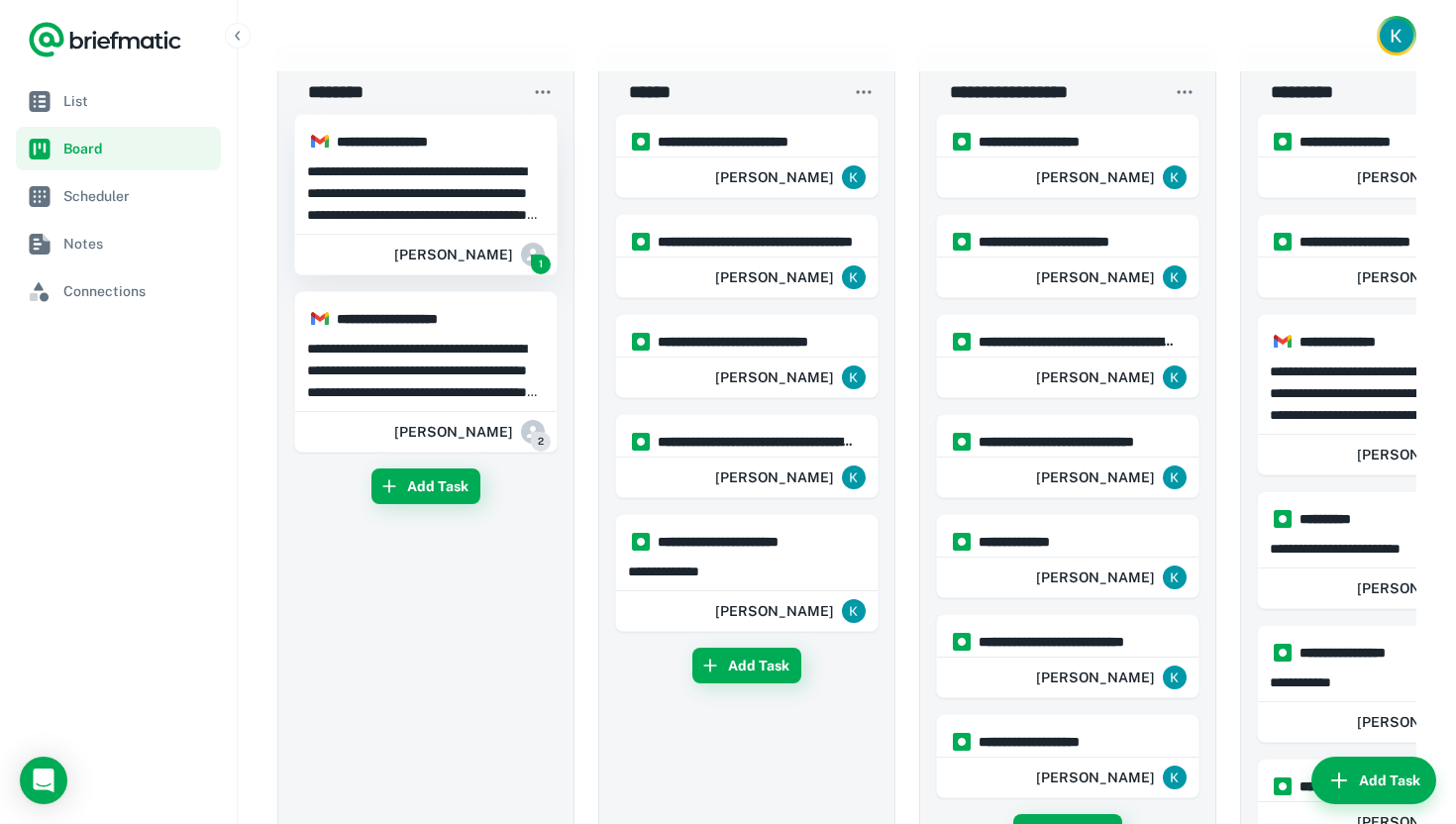 click on "**********" at bounding box center (435, 142) 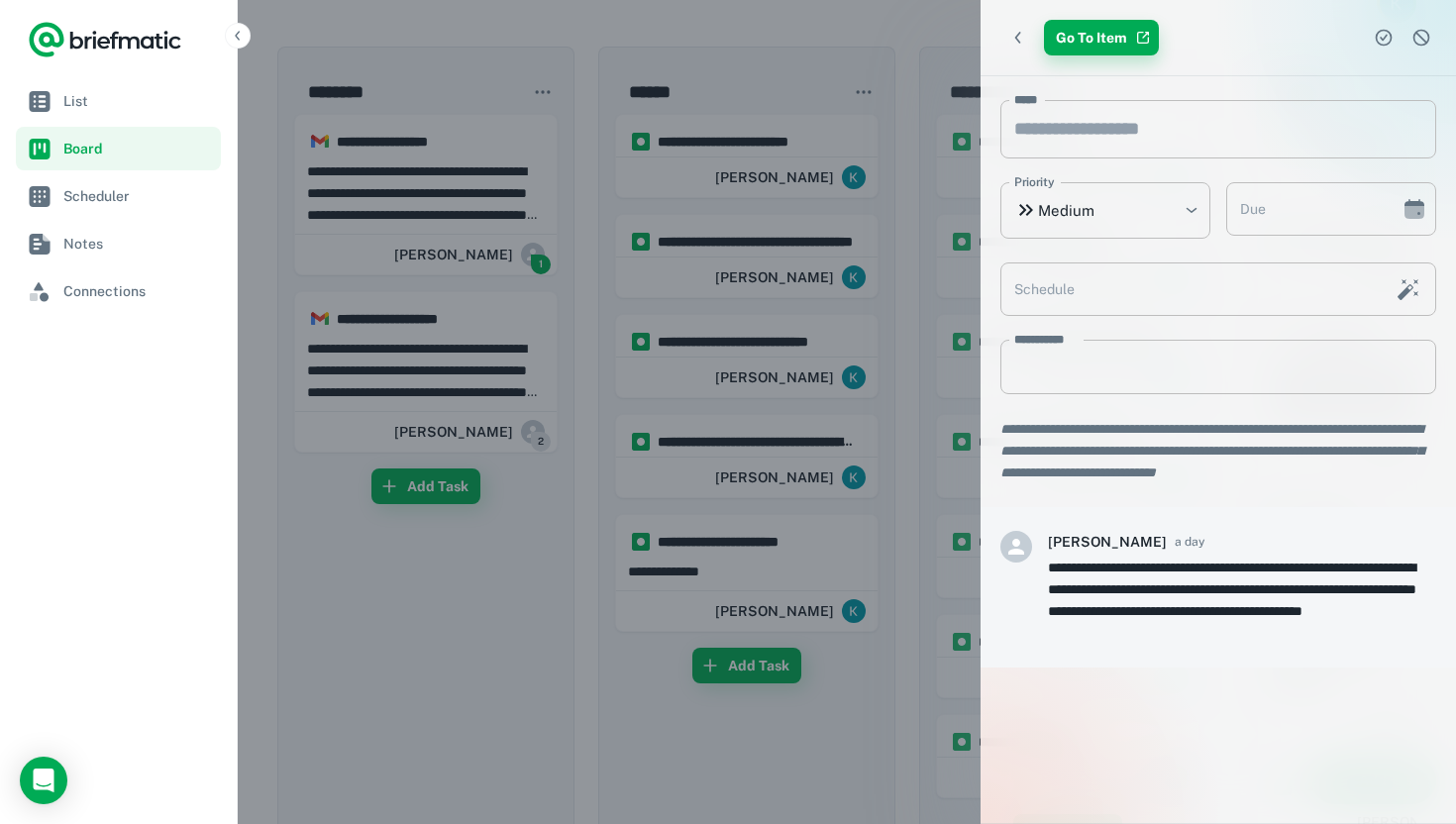click on "Go To Item" at bounding box center (1101, 38) 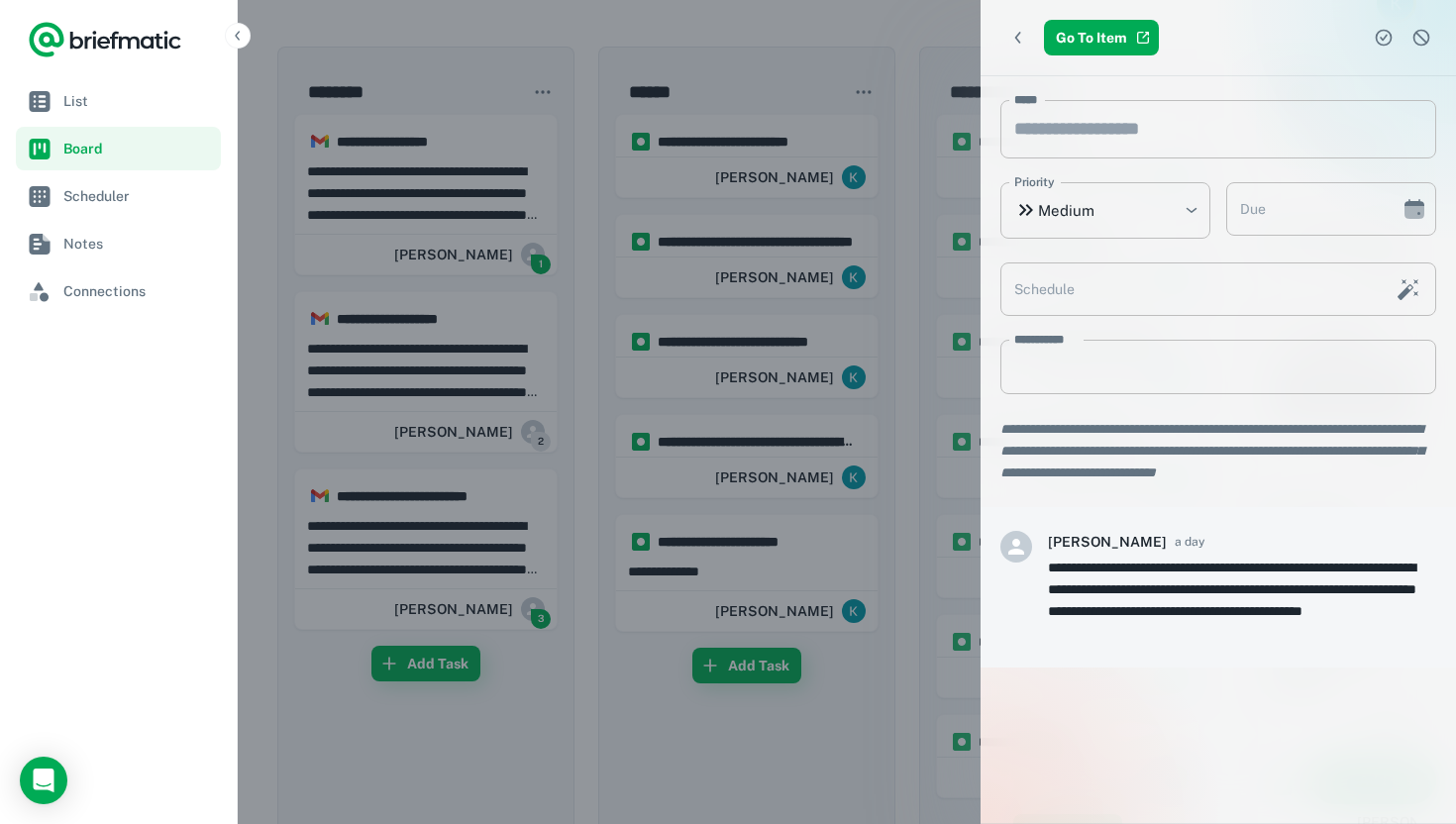 click at bounding box center (728, 412) 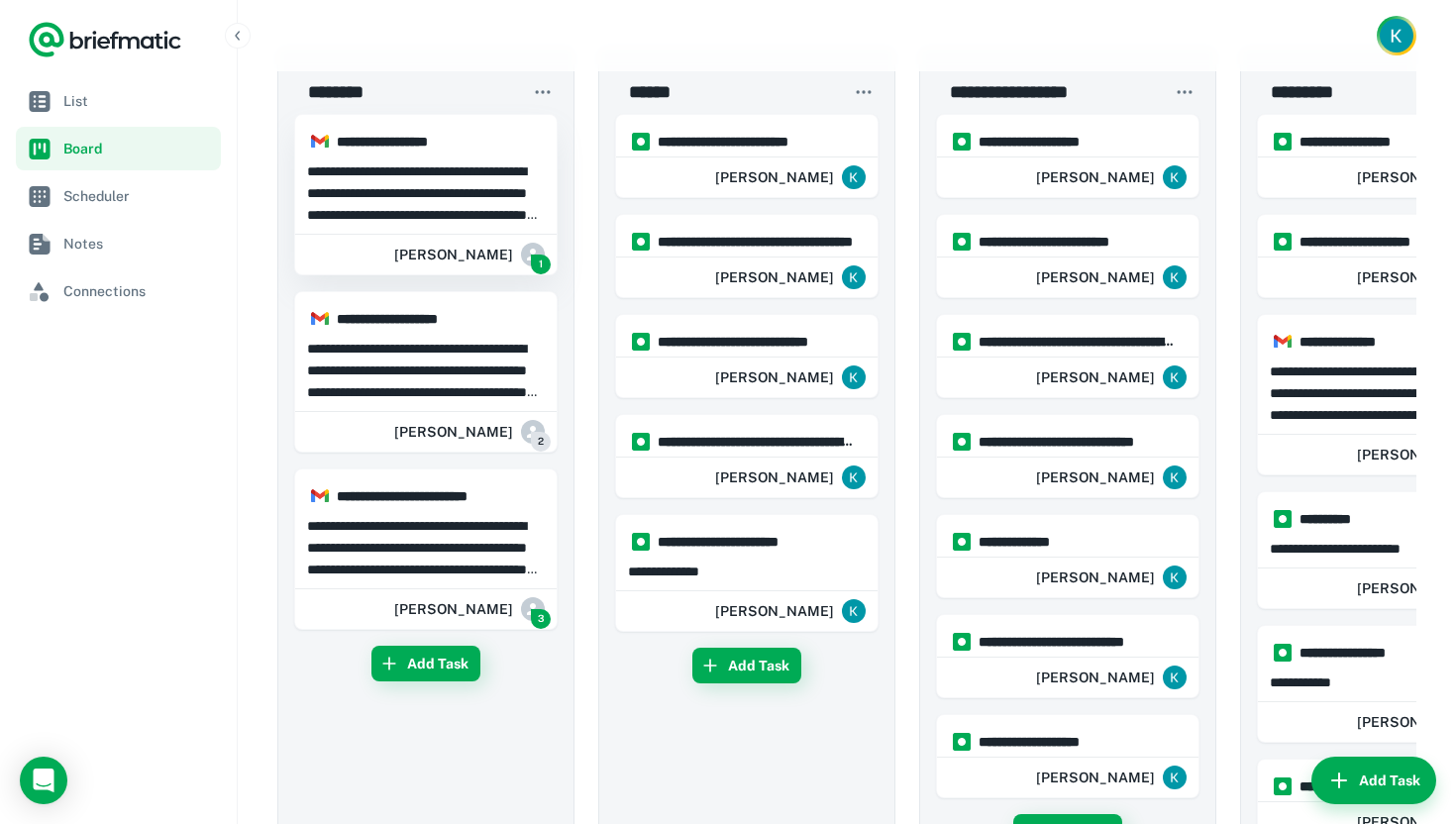 click on "**********" at bounding box center (426, 193) 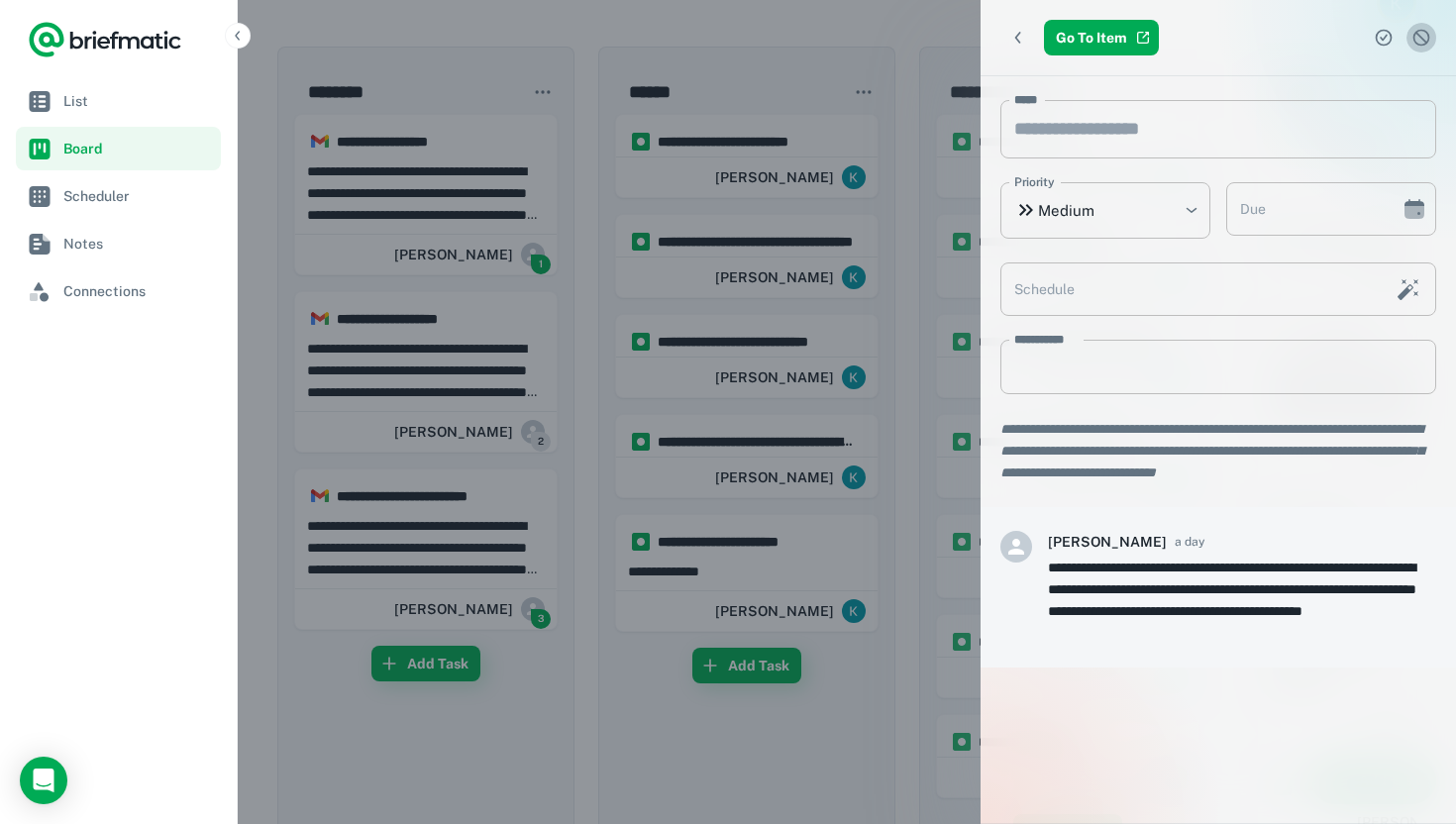 click 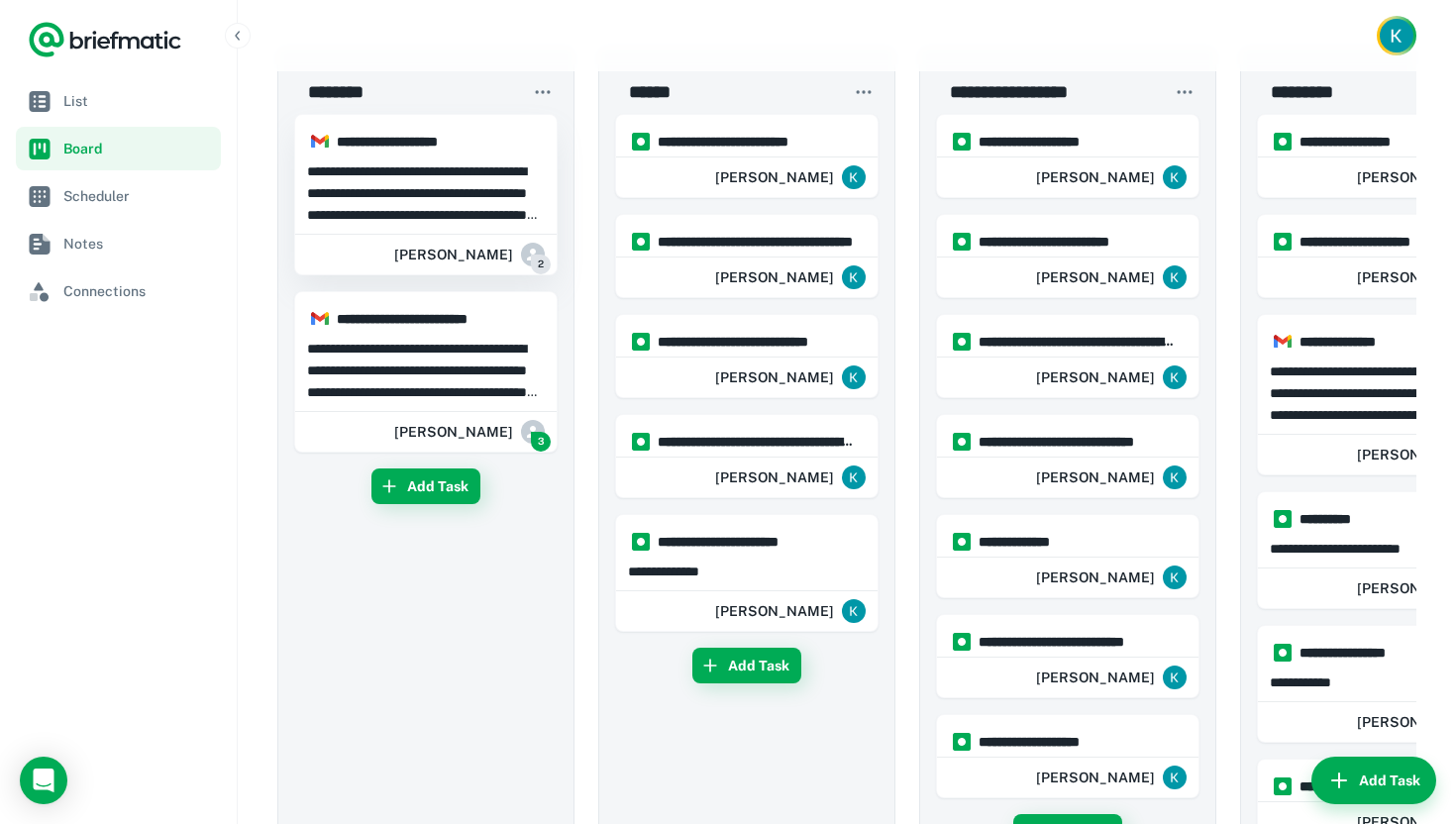 click on "**********" at bounding box center (426, 193) 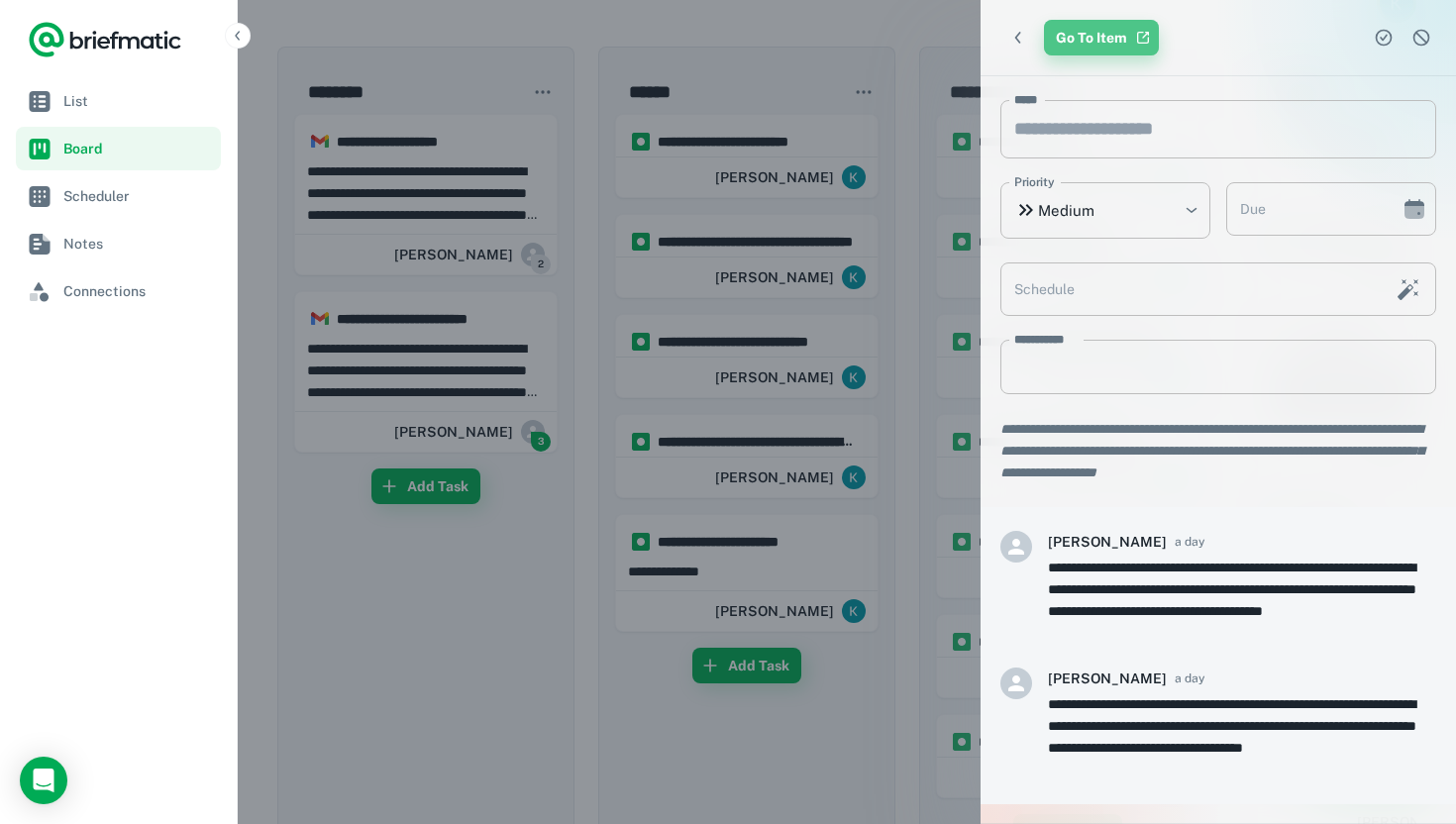 click on "Go To Item" at bounding box center (1101, 38) 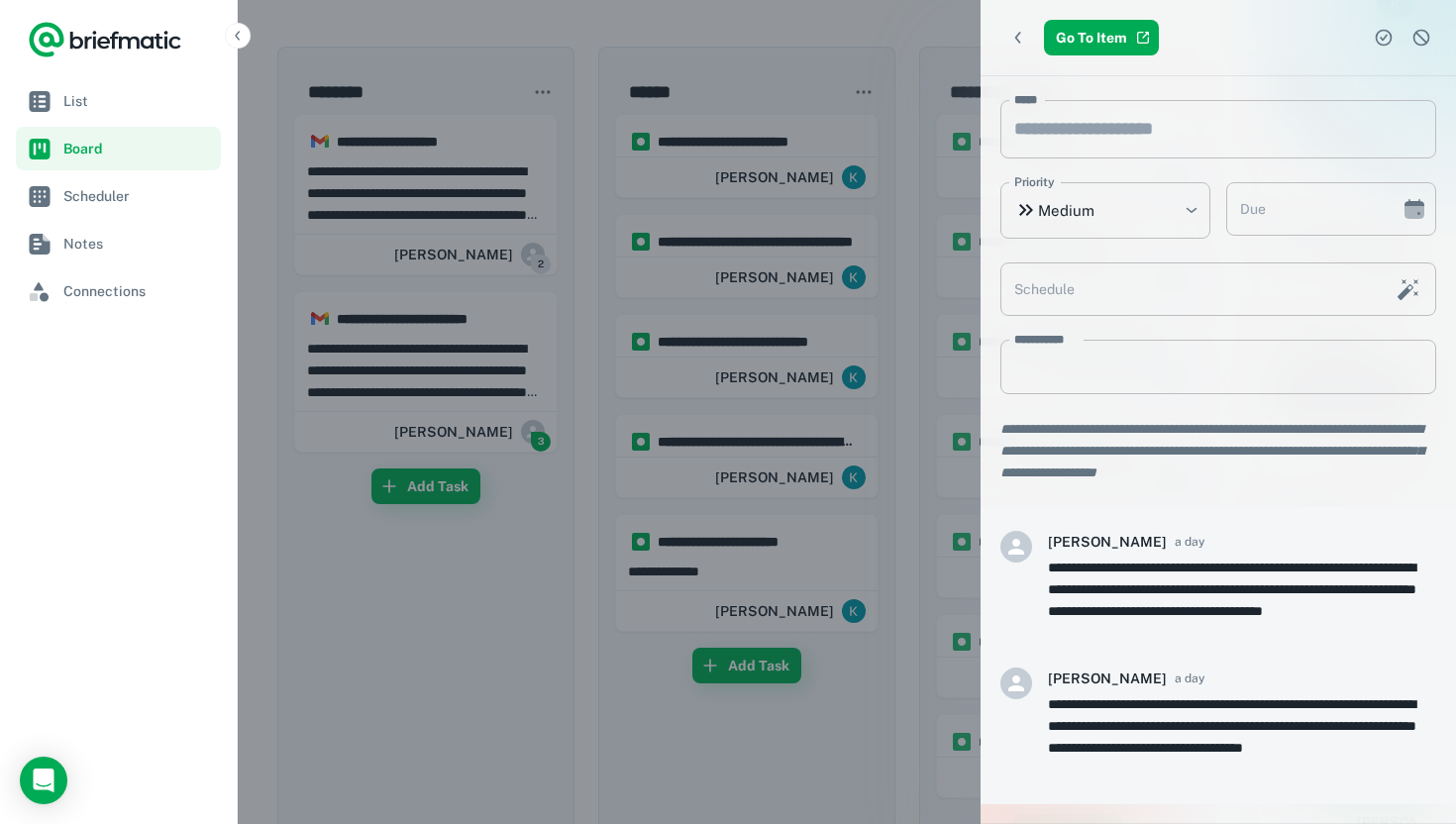 click at bounding box center [728, 412] 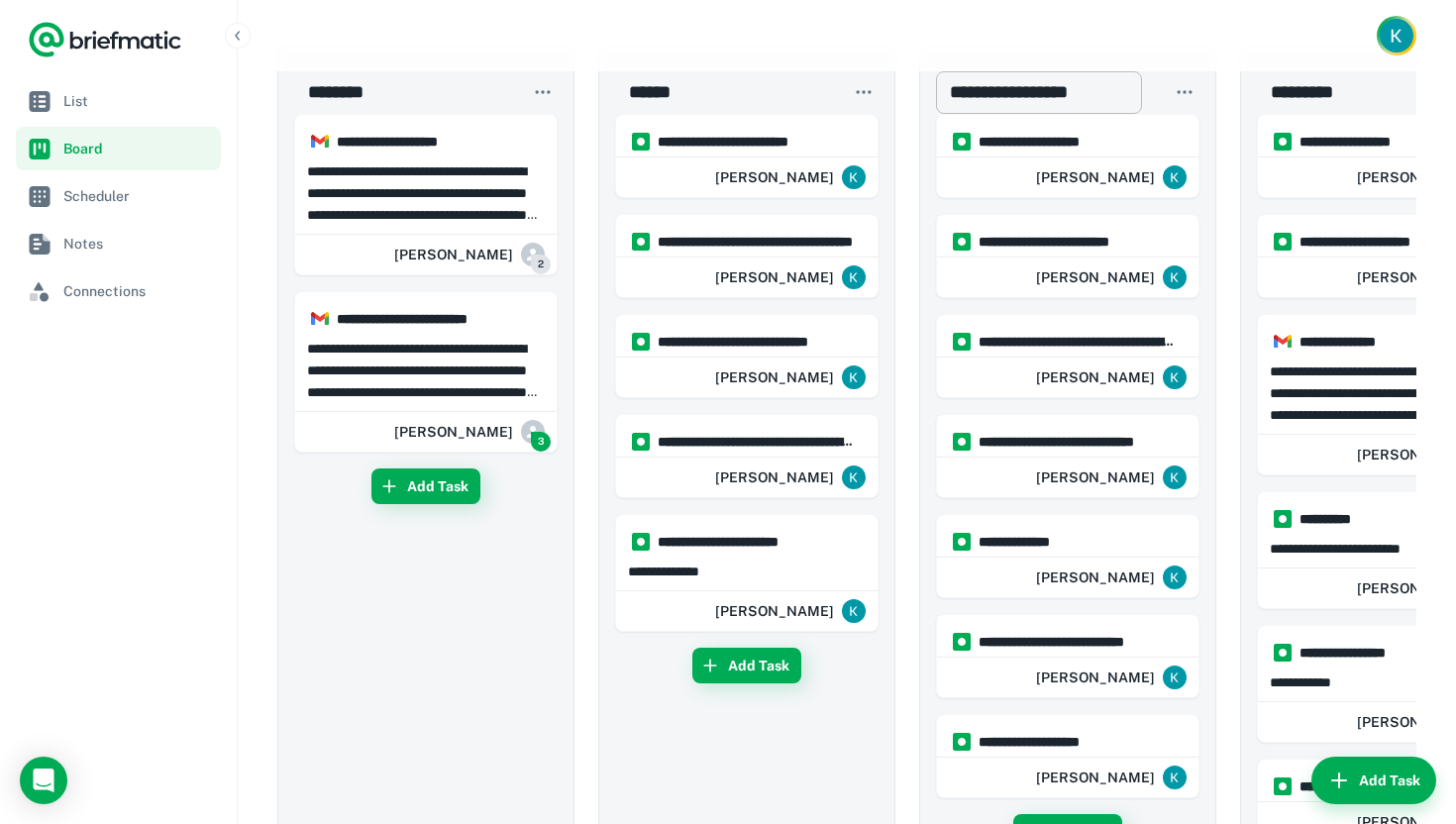 scroll, scrollTop: 30, scrollLeft: 0, axis: vertical 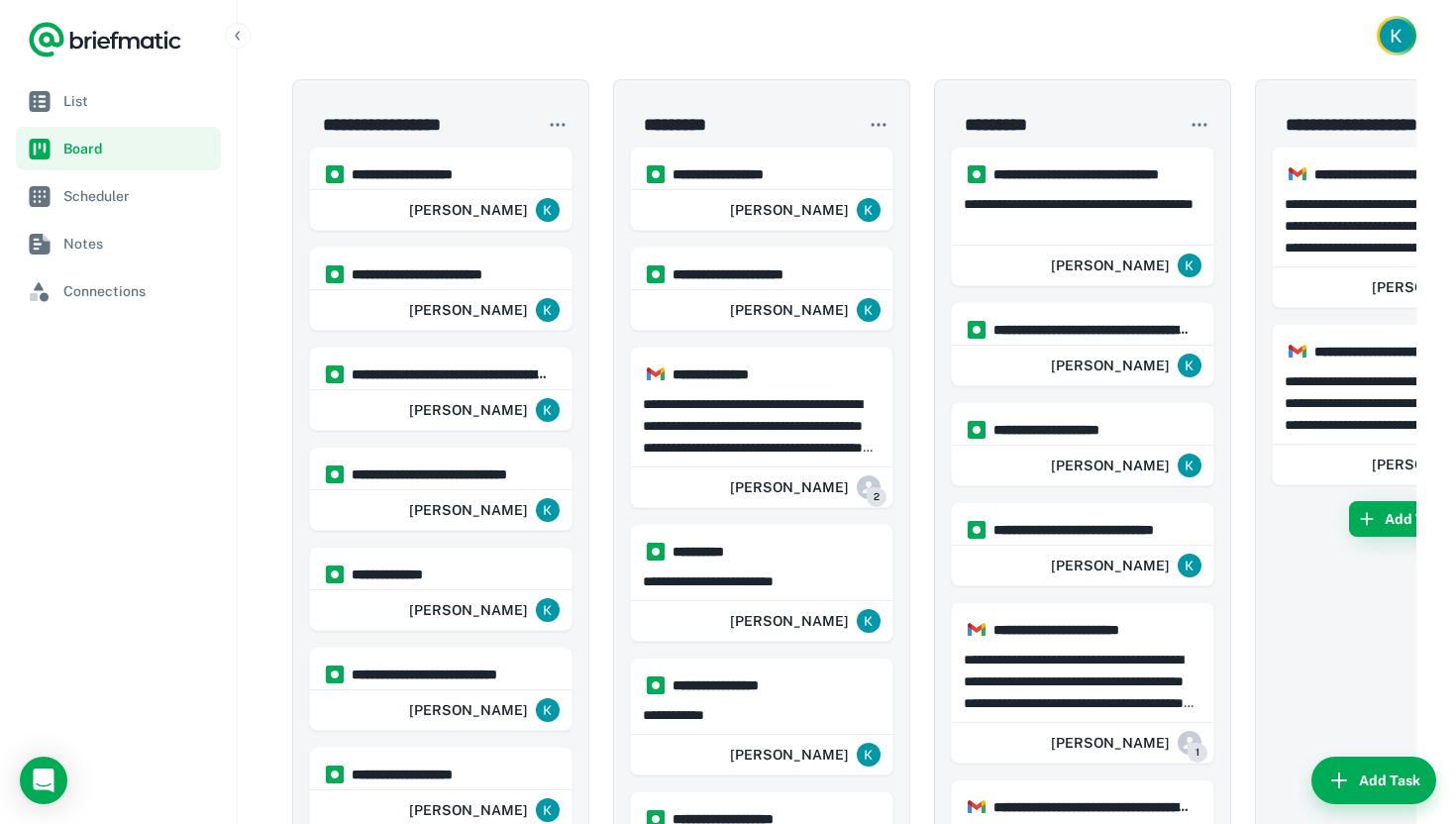 click at bounding box center [847, 36] 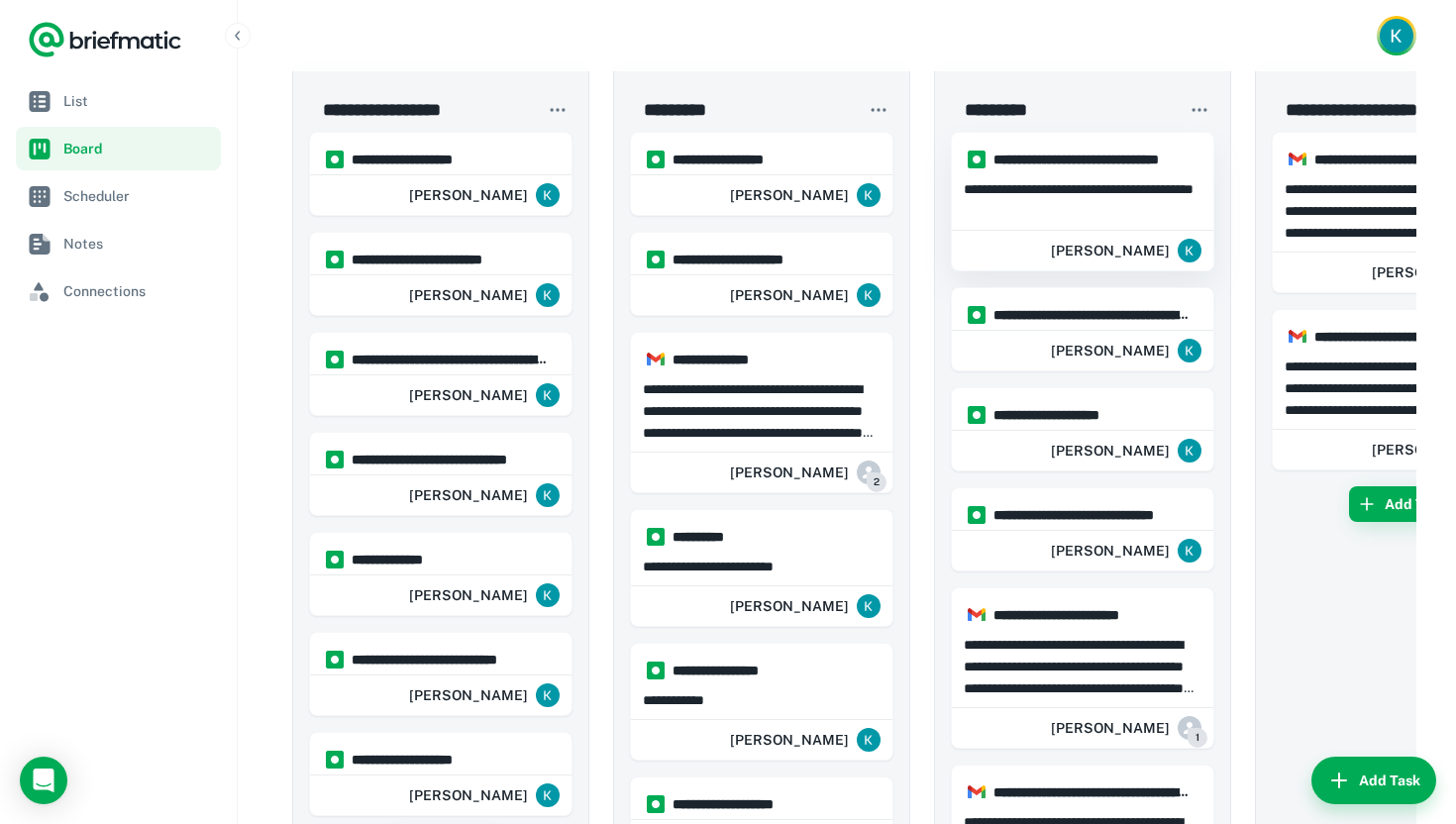 scroll, scrollTop: 0, scrollLeft: 0, axis: both 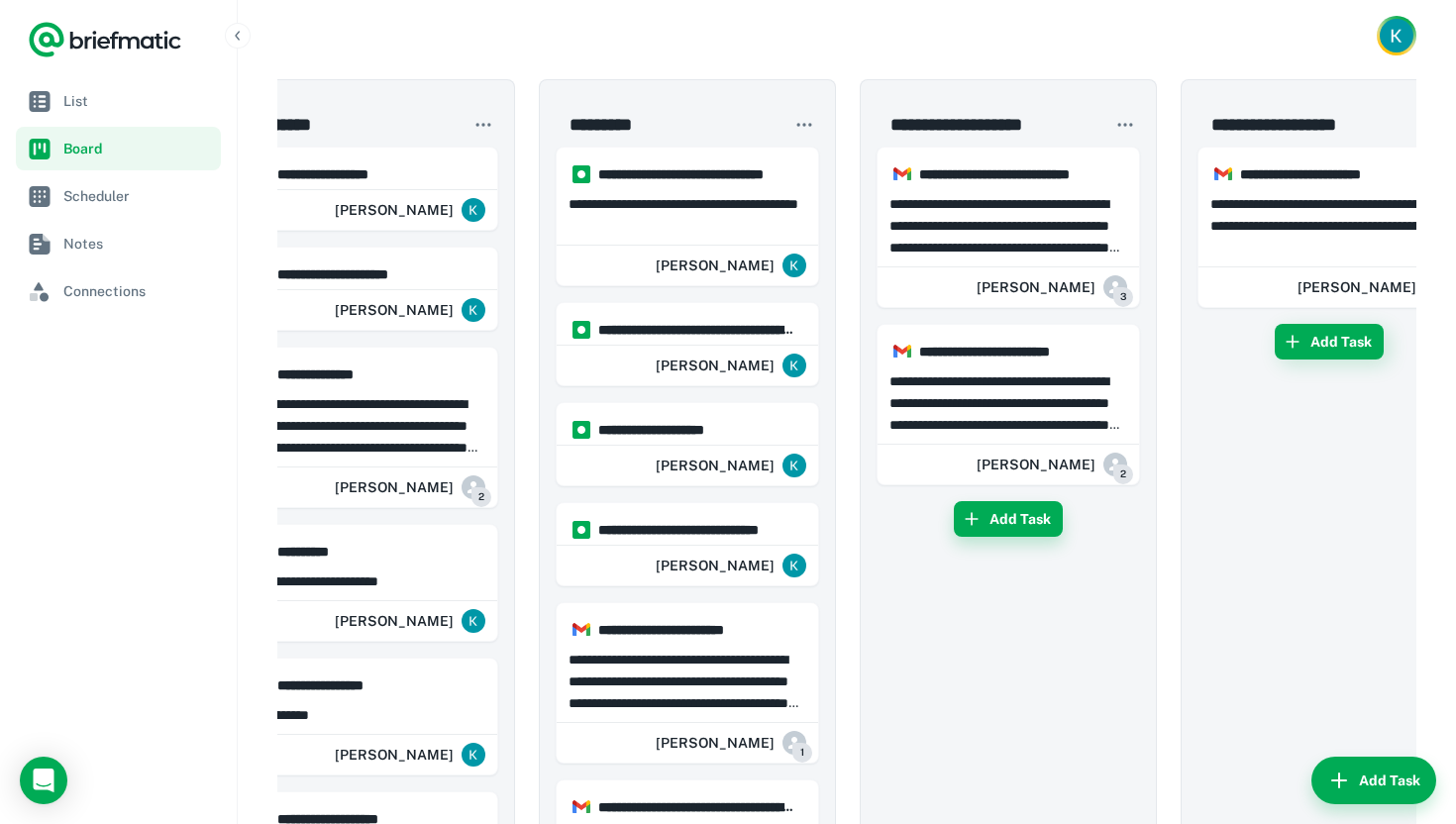 click on "Add Task" at bounding box center [1008, 519] 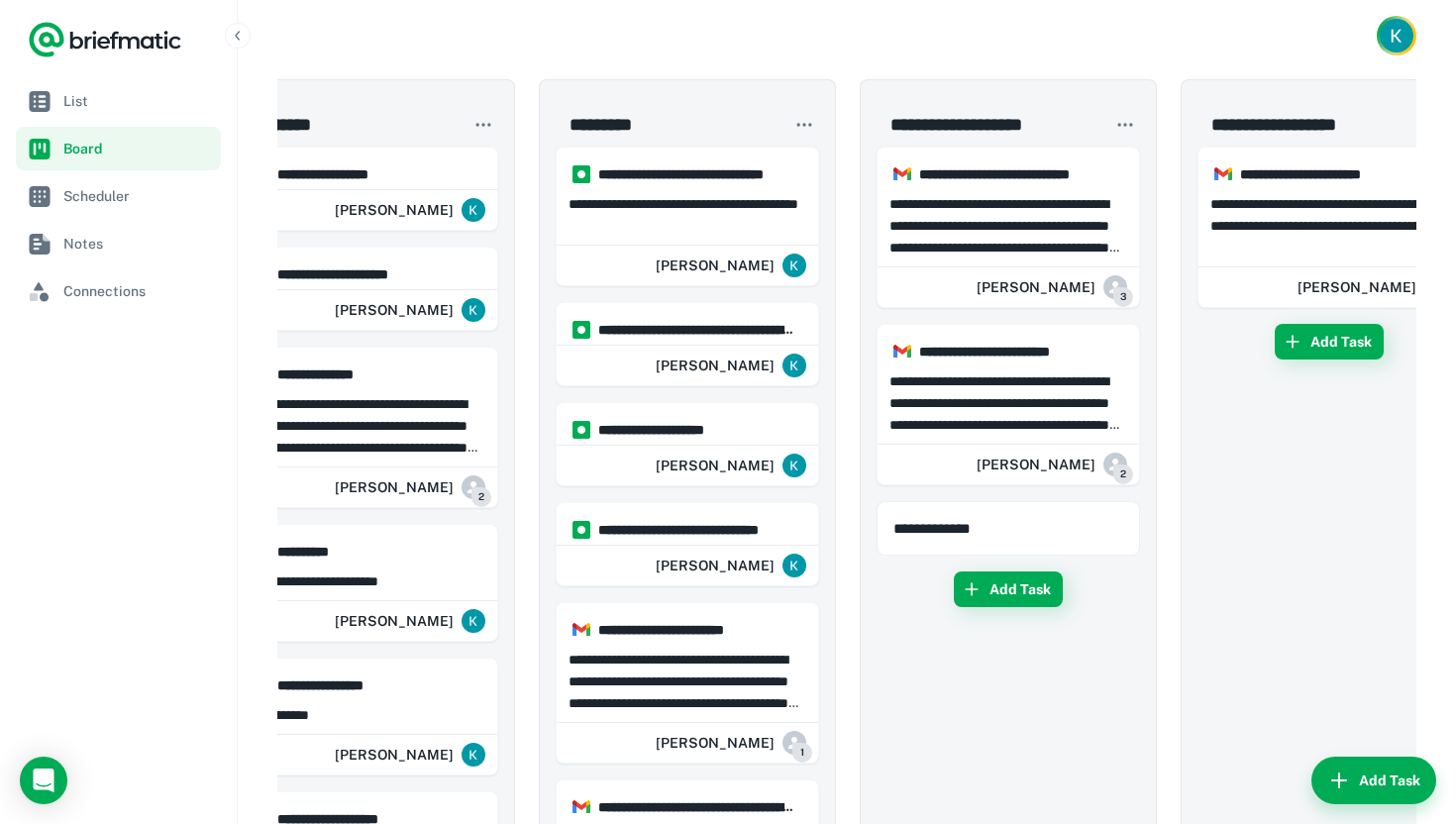 type on "**********" 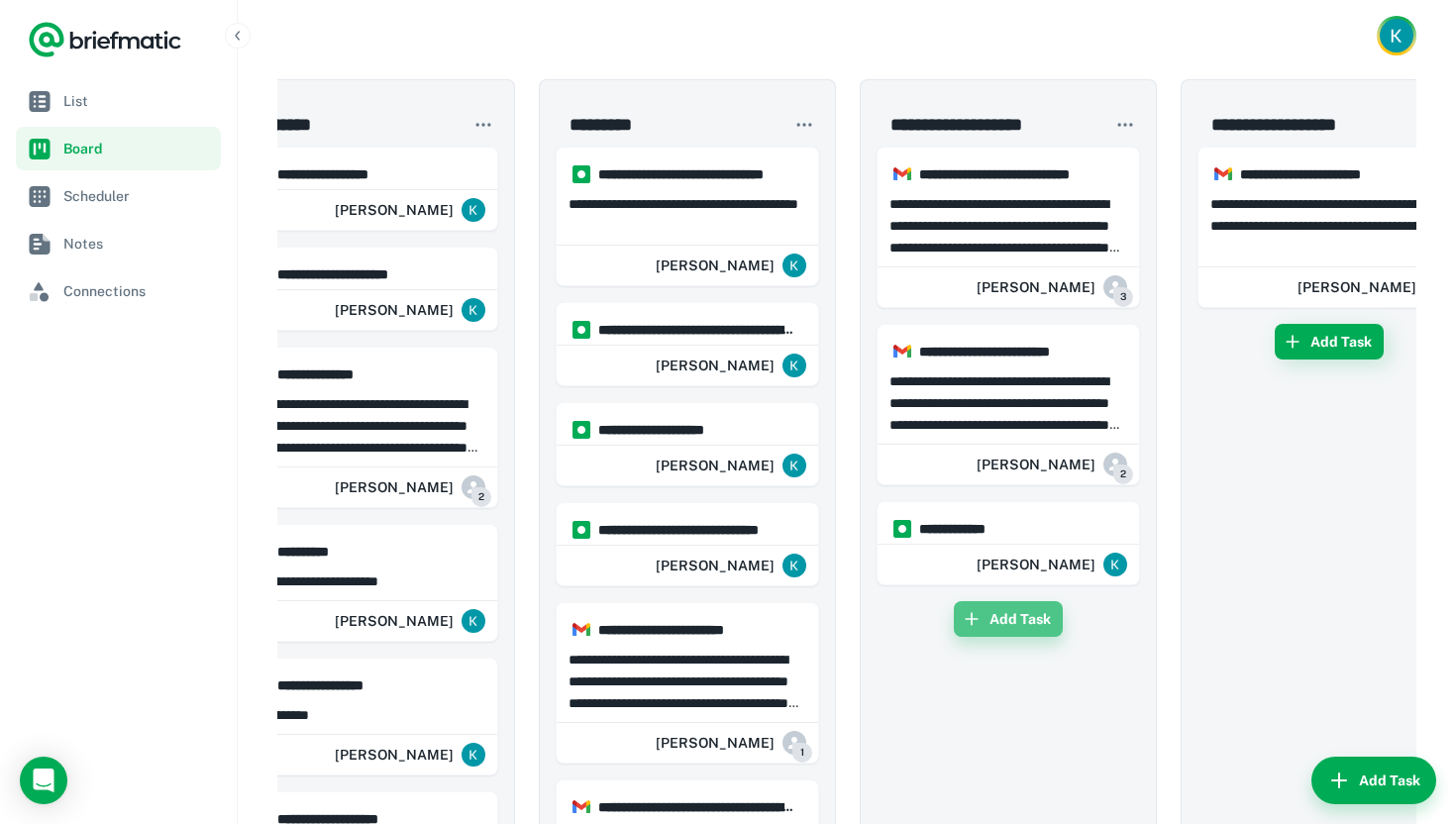 click on "Add Task" at bounding box center [1008, 619] 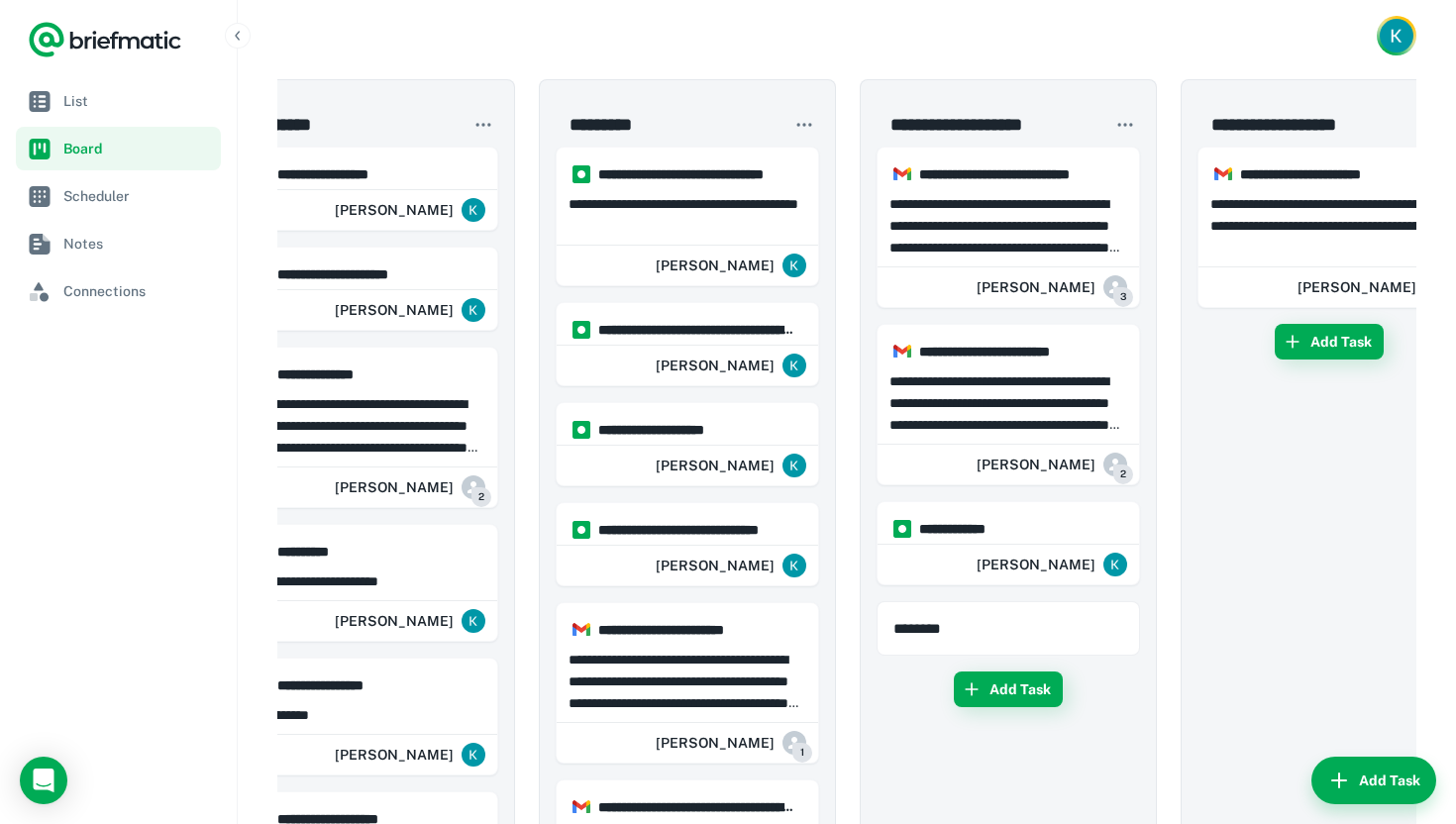 click on "********" at bounding box center (1008, 629) 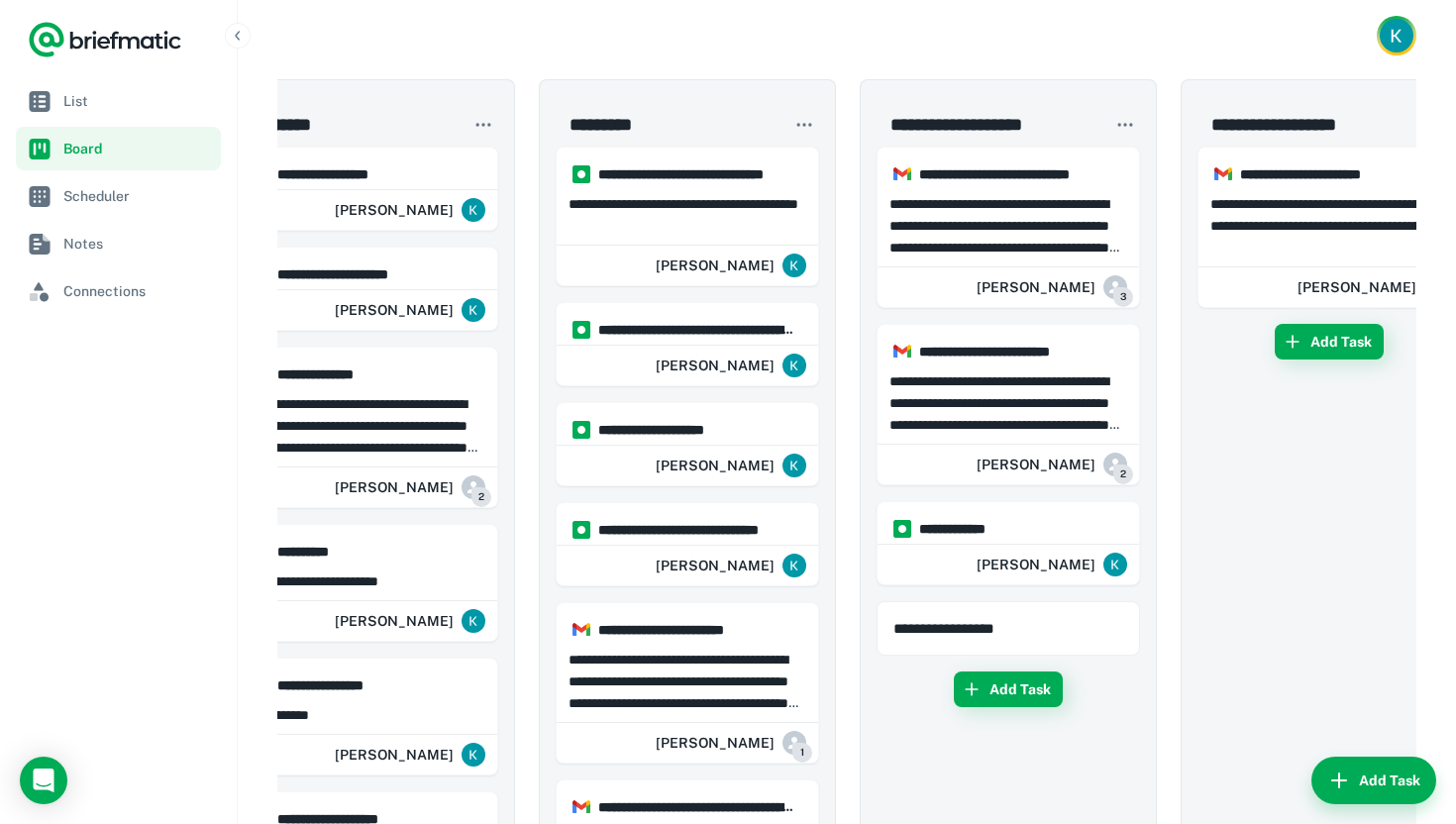 type on "**********" 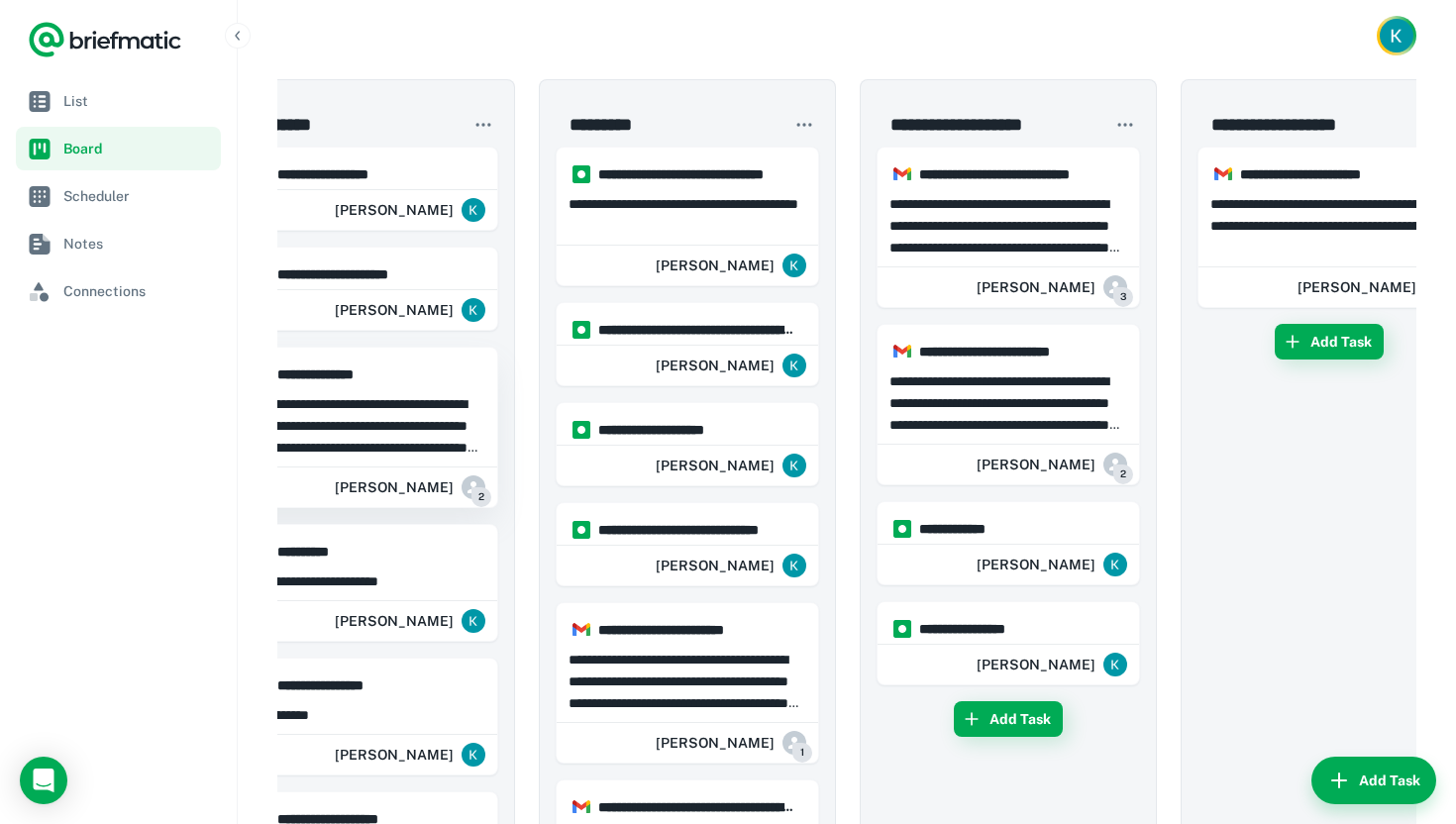 scroll, scrollTop: 0, scrollLeft: 0, axis: both 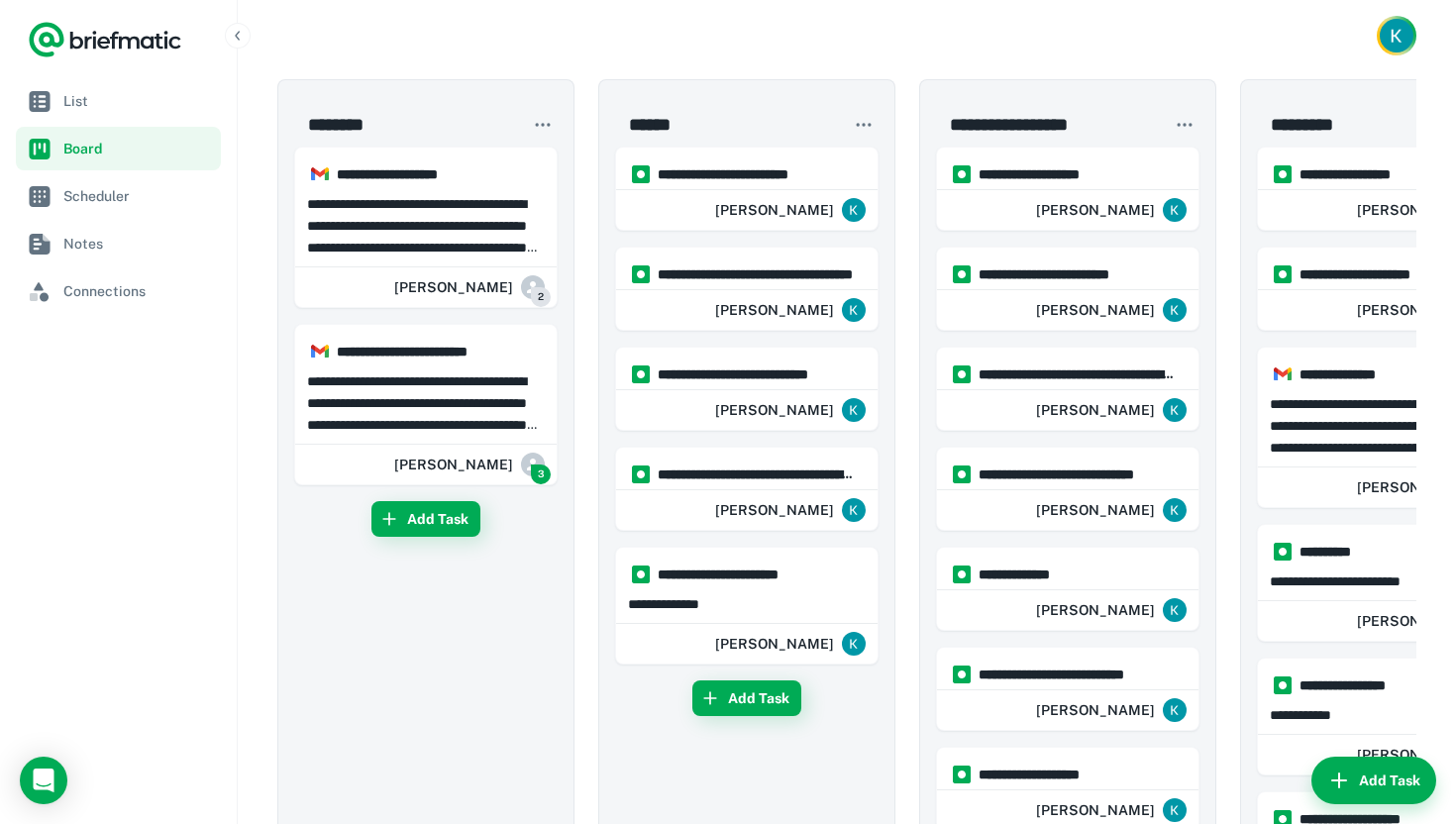 click on "****** ​" at bounding box center [747, 113] 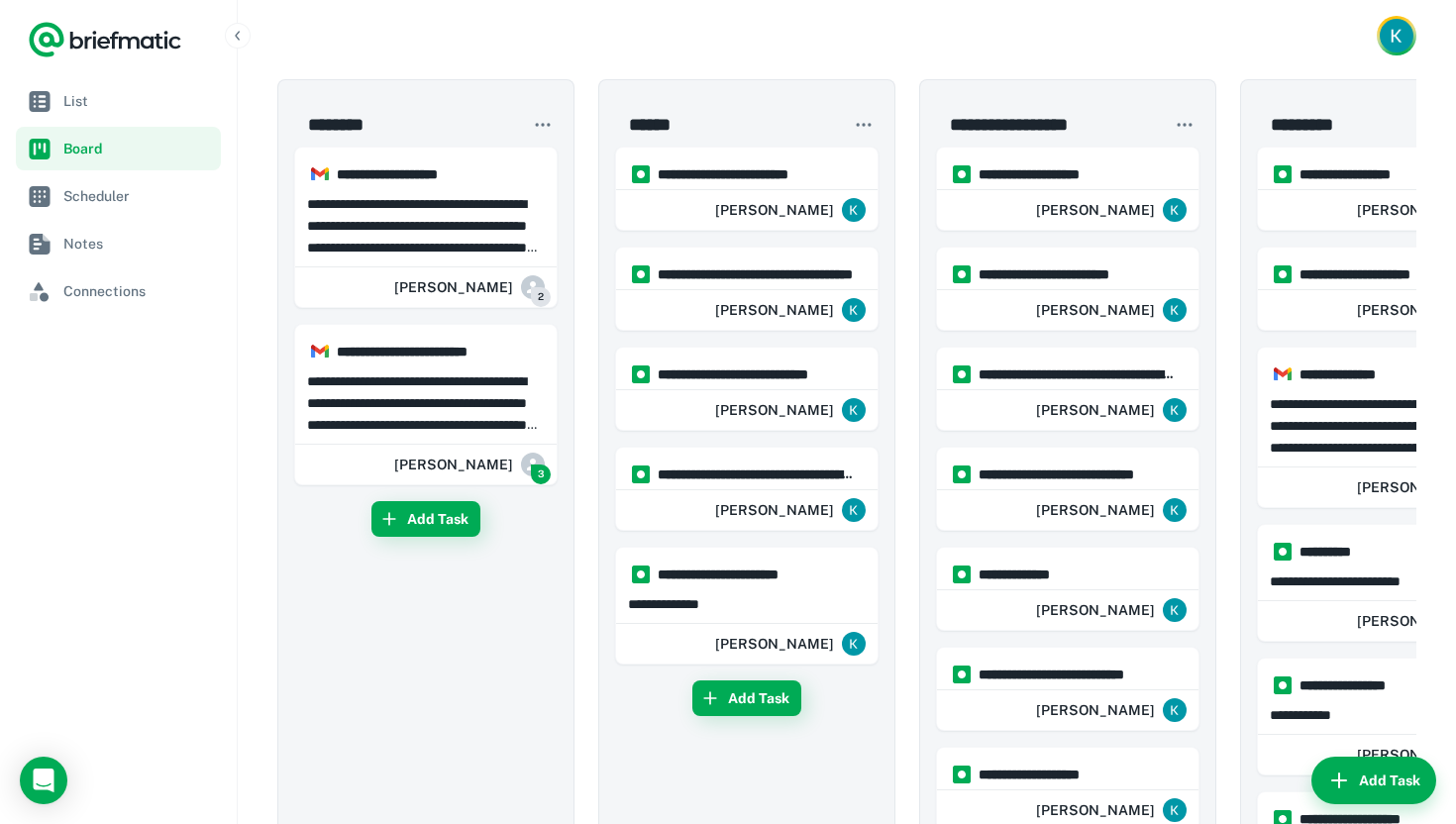 click on "****** ​" at bounding box center [747, 113] 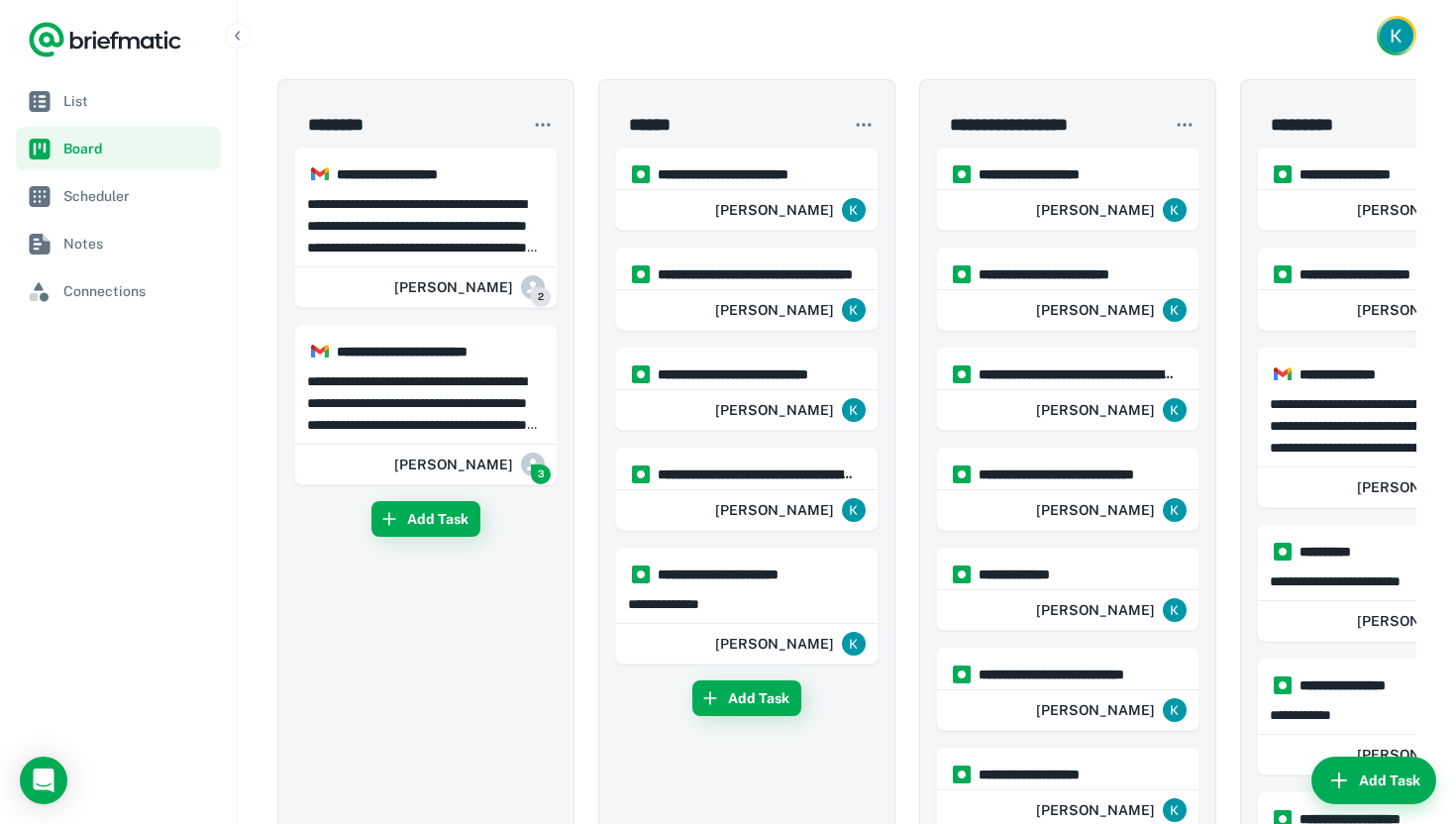 click at bounding box center (847, 36) 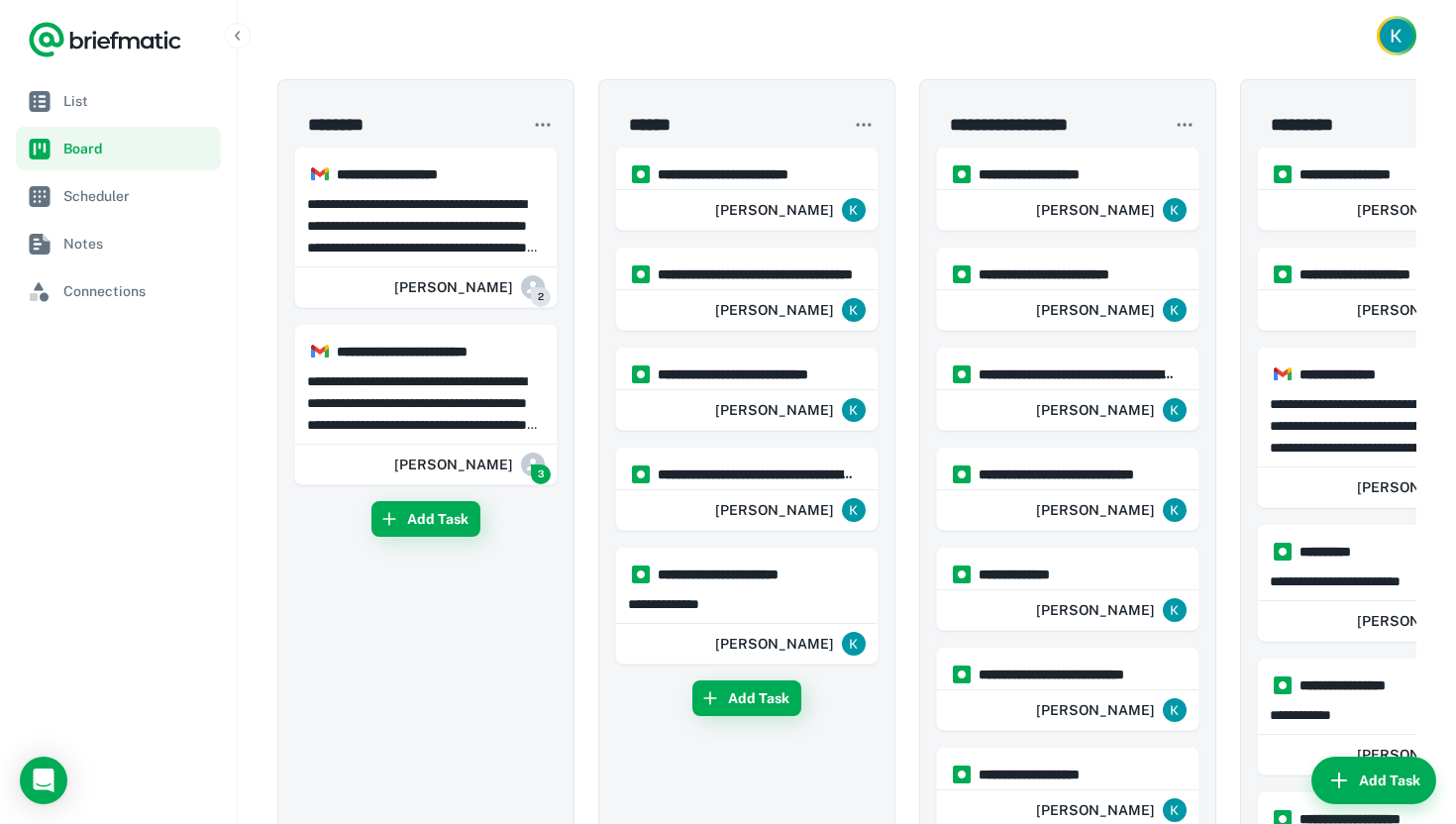 click at bounding box center (847, 36) 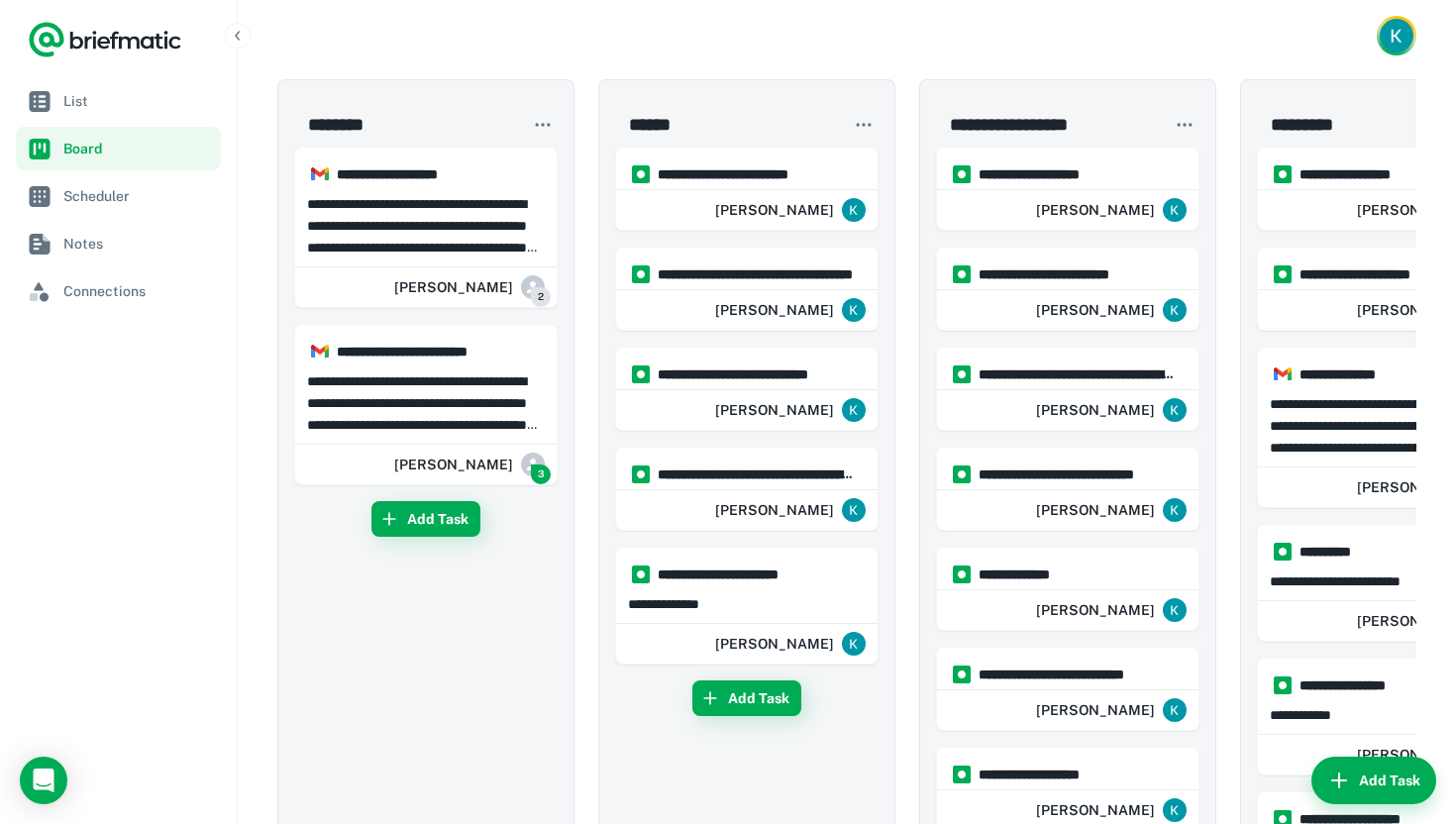 click at bounding box center [847, 36] 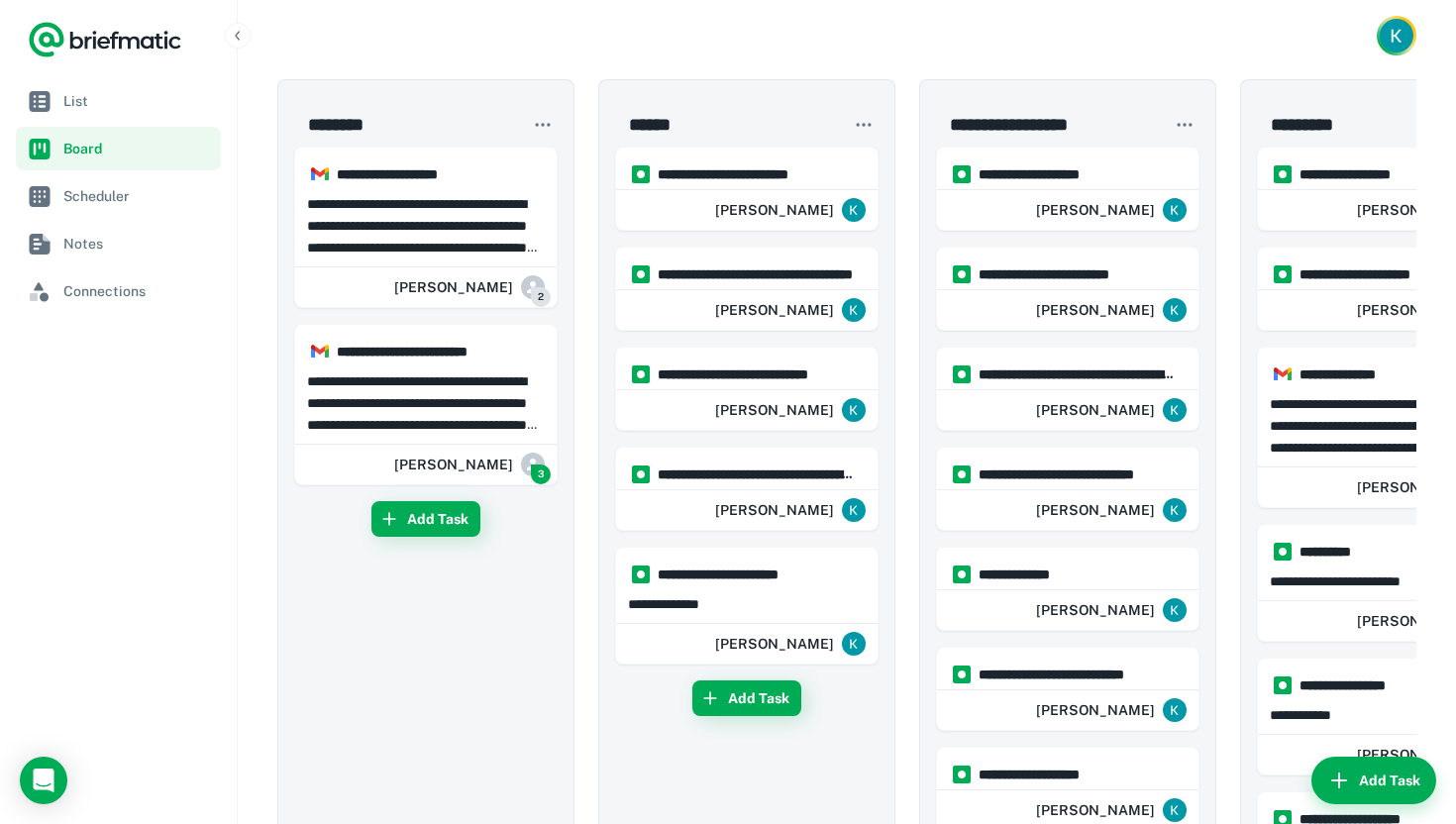 click at bounding box center [847, 36] 